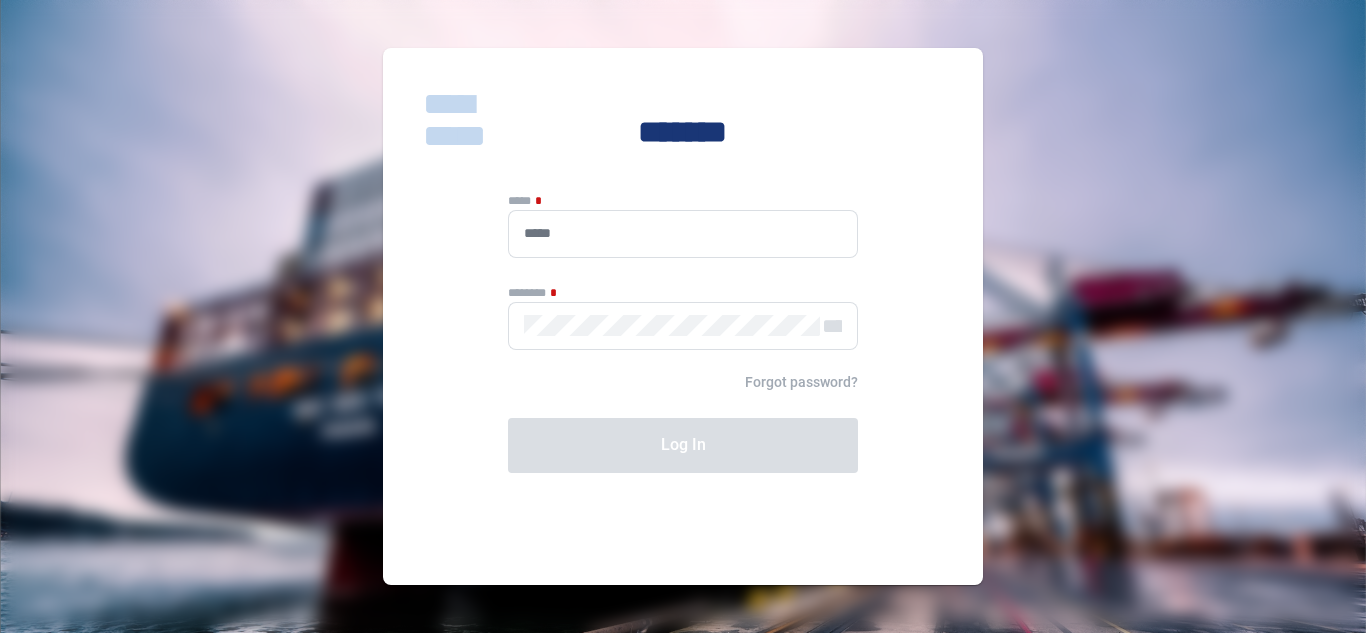 scroll, scrollTop: 0, scrollLeft: 0, axis: both 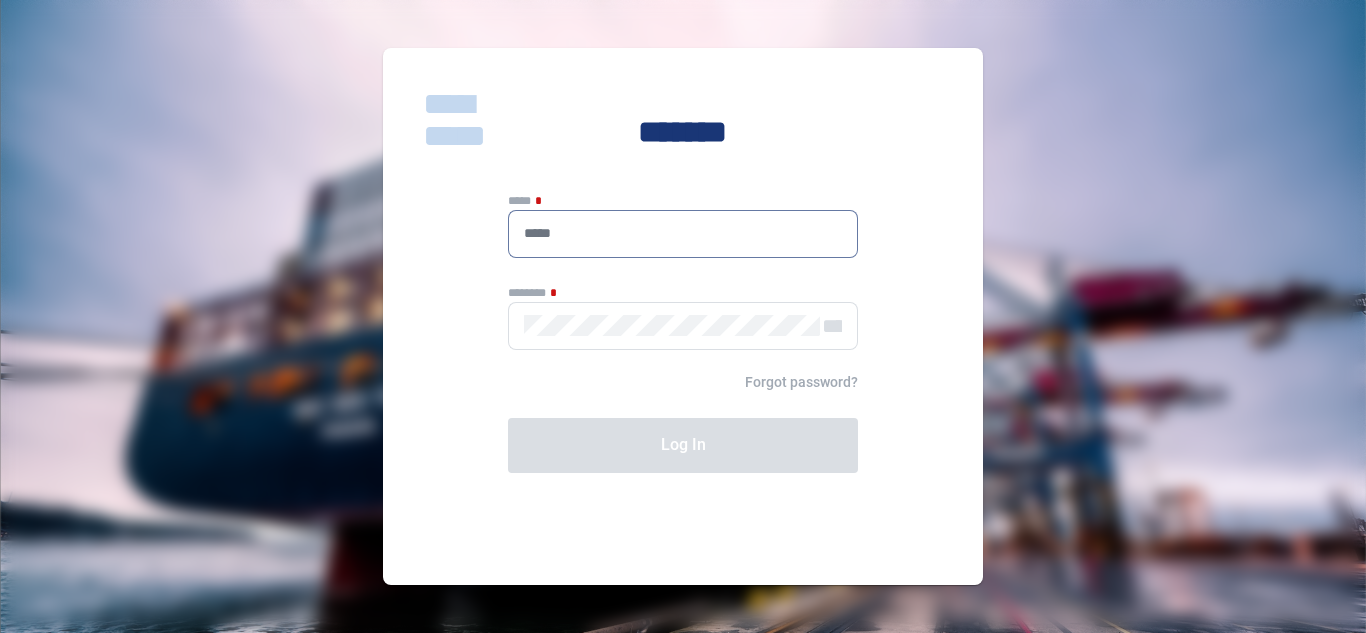 click at bounding box center (683, 233) 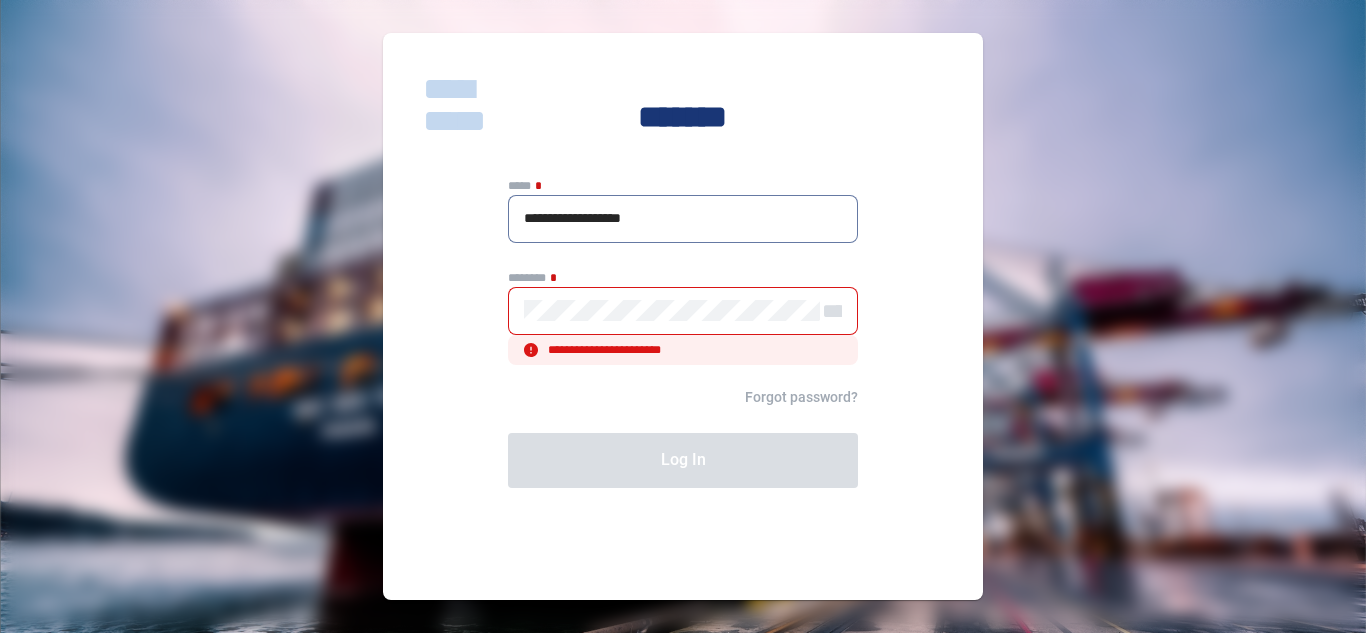 click on "**********" at bounding box center (683, 218) 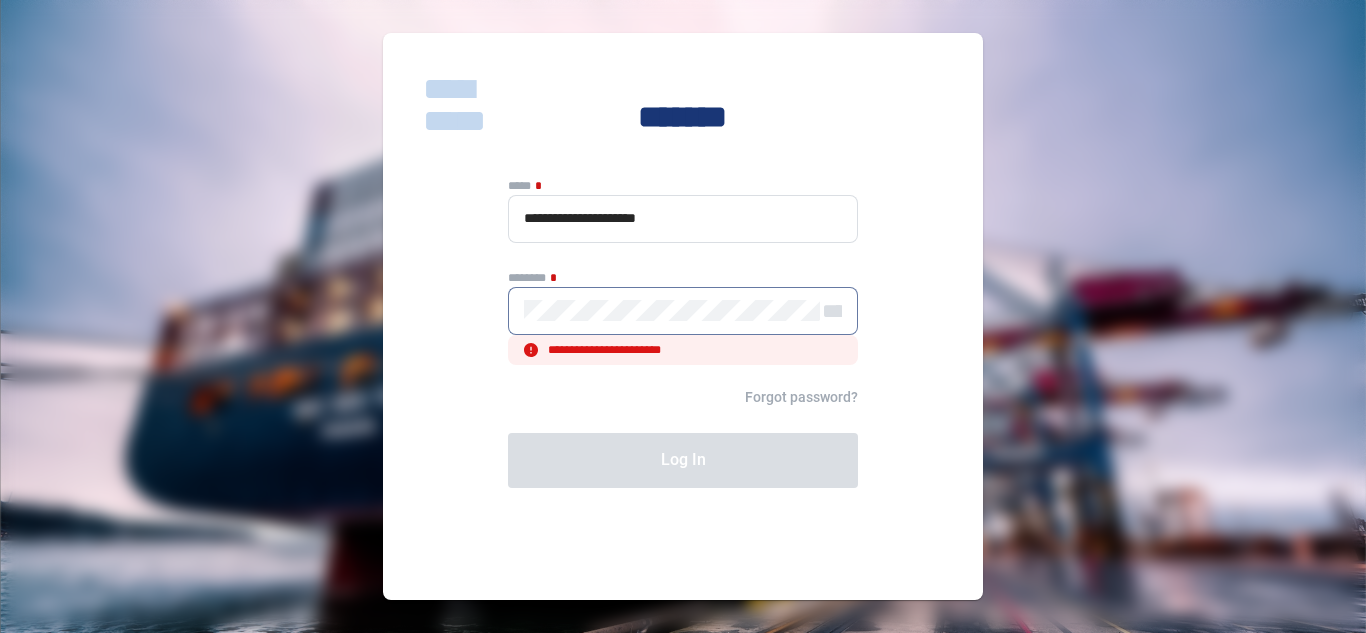drag, startPoint x: 659, startPoint y: 218, endPoint x: 1033, endPoint y: 545, distance: 496.79474 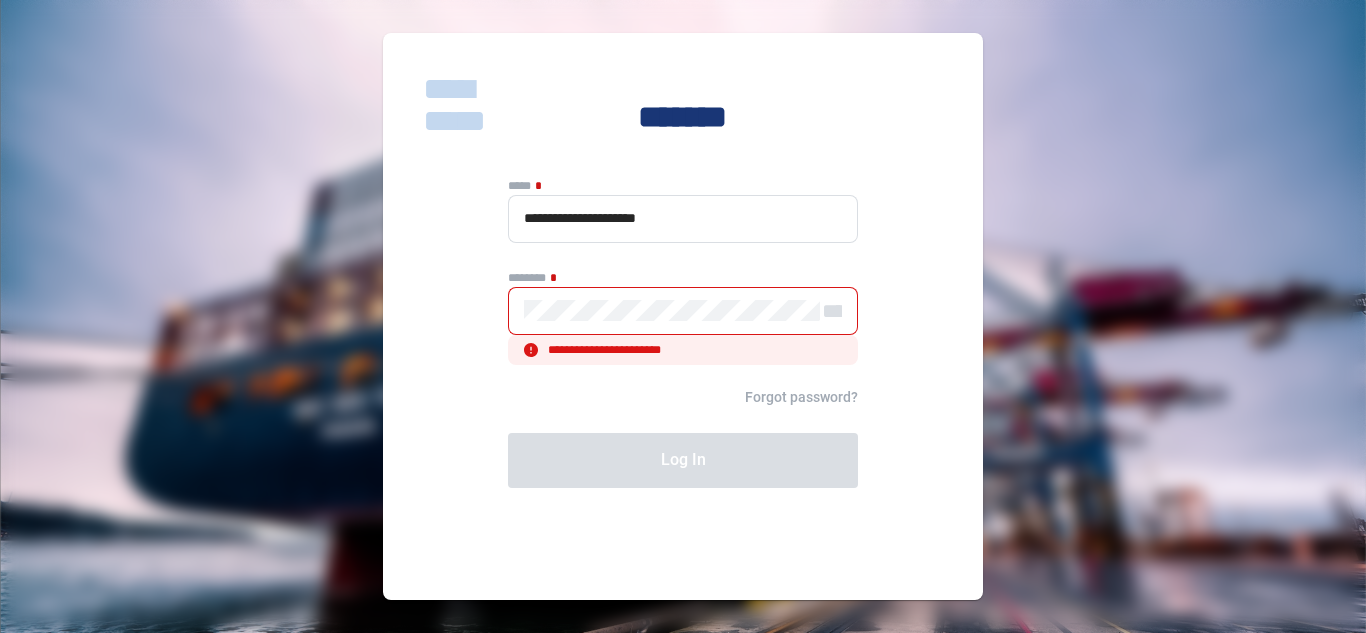 click on "******" 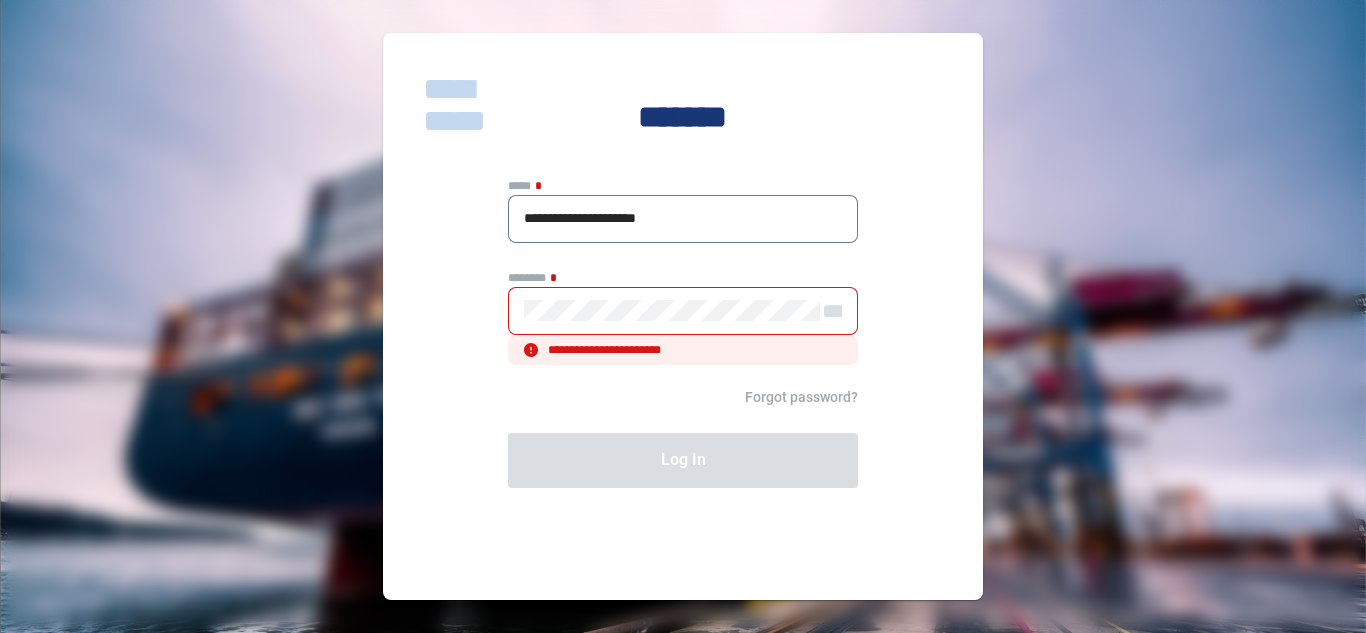 click on "**********" at bounding box center [683, 218] 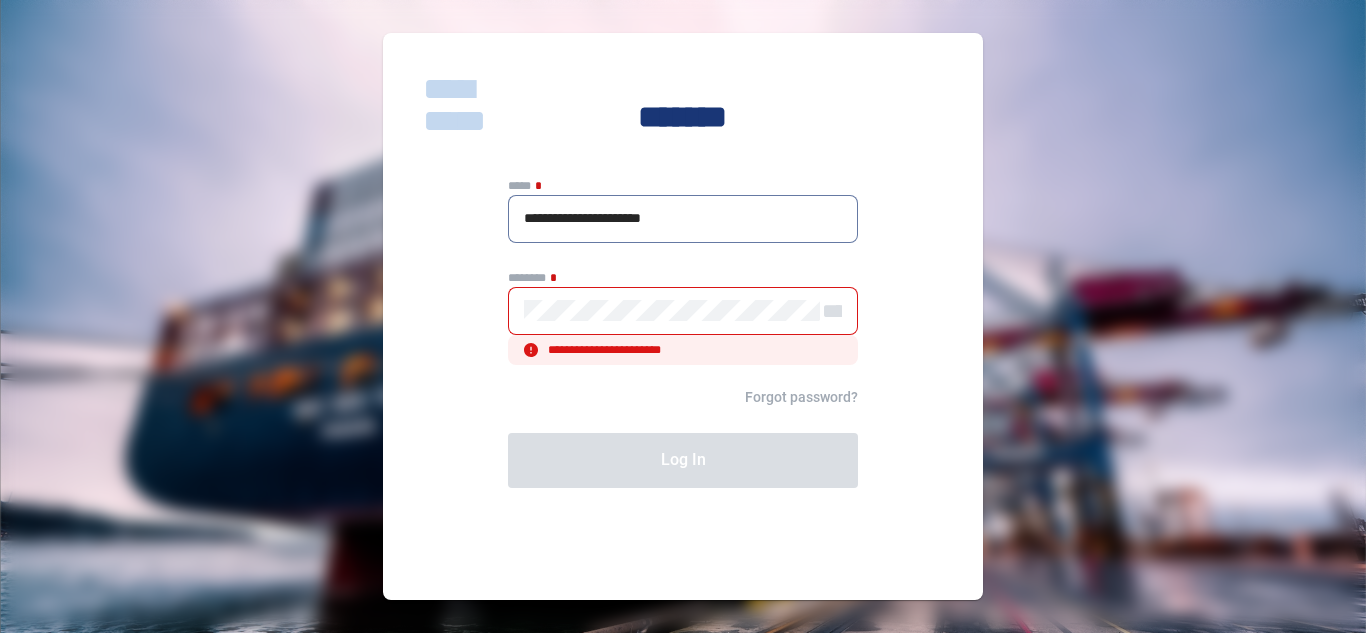 type on "**********" 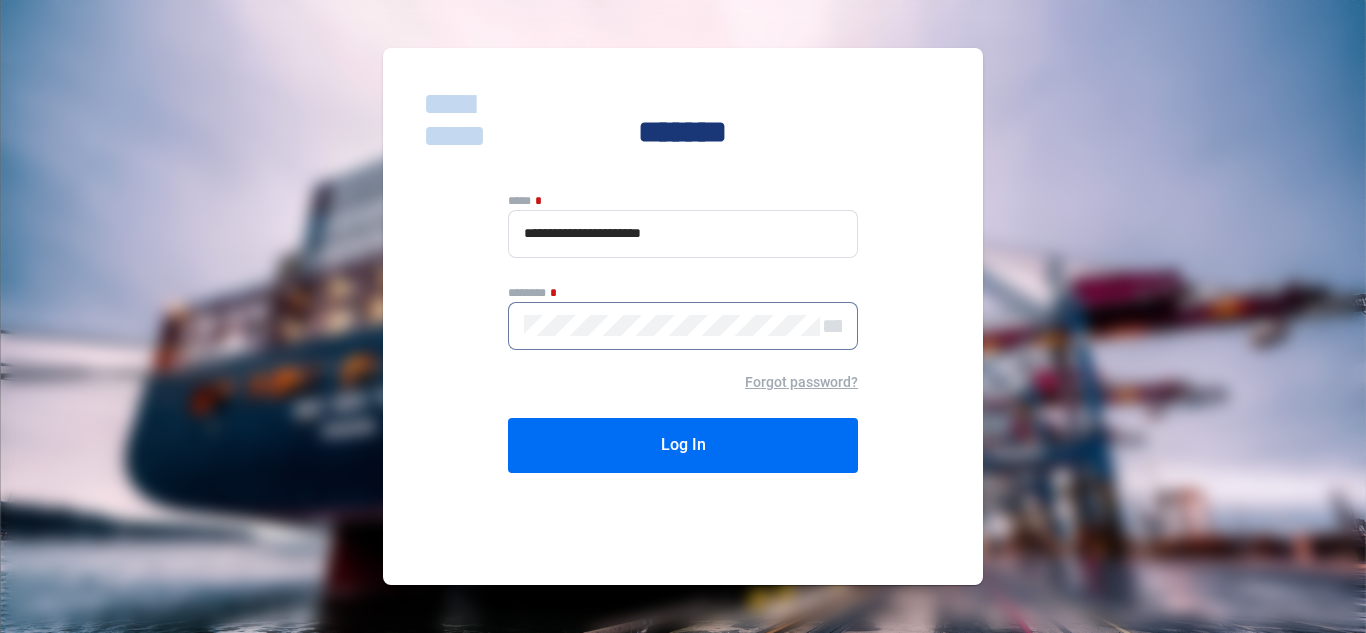 click on "Log In" 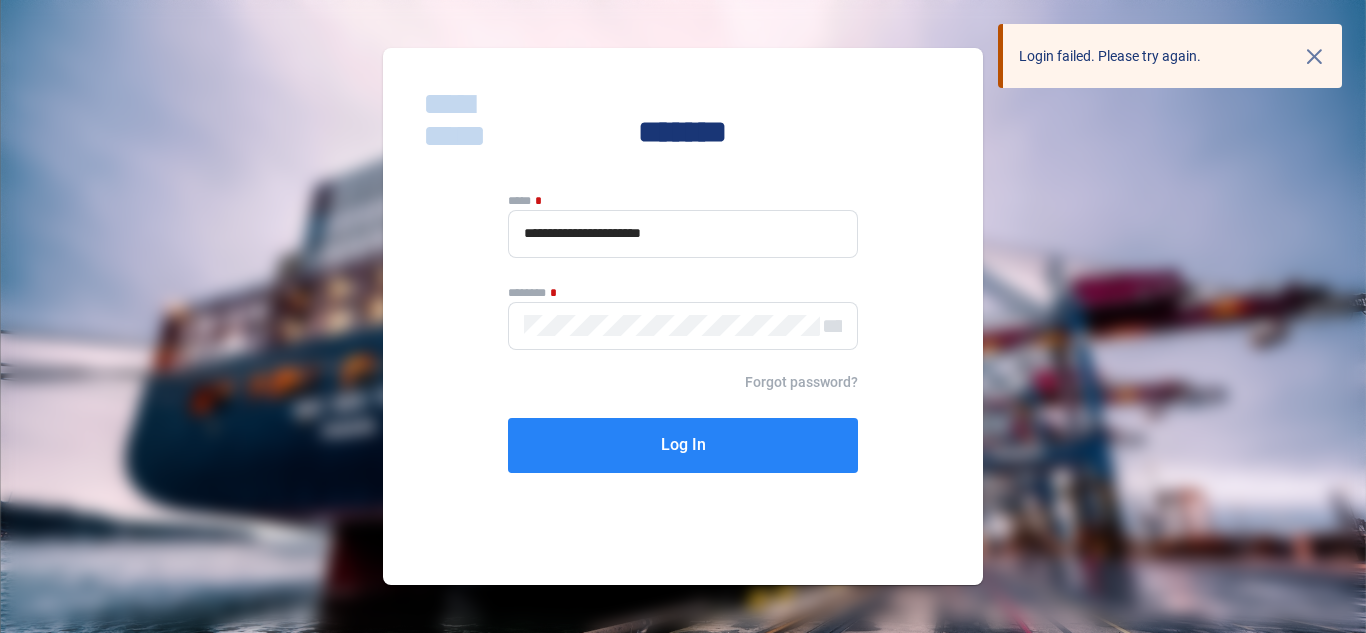click on "Log In" 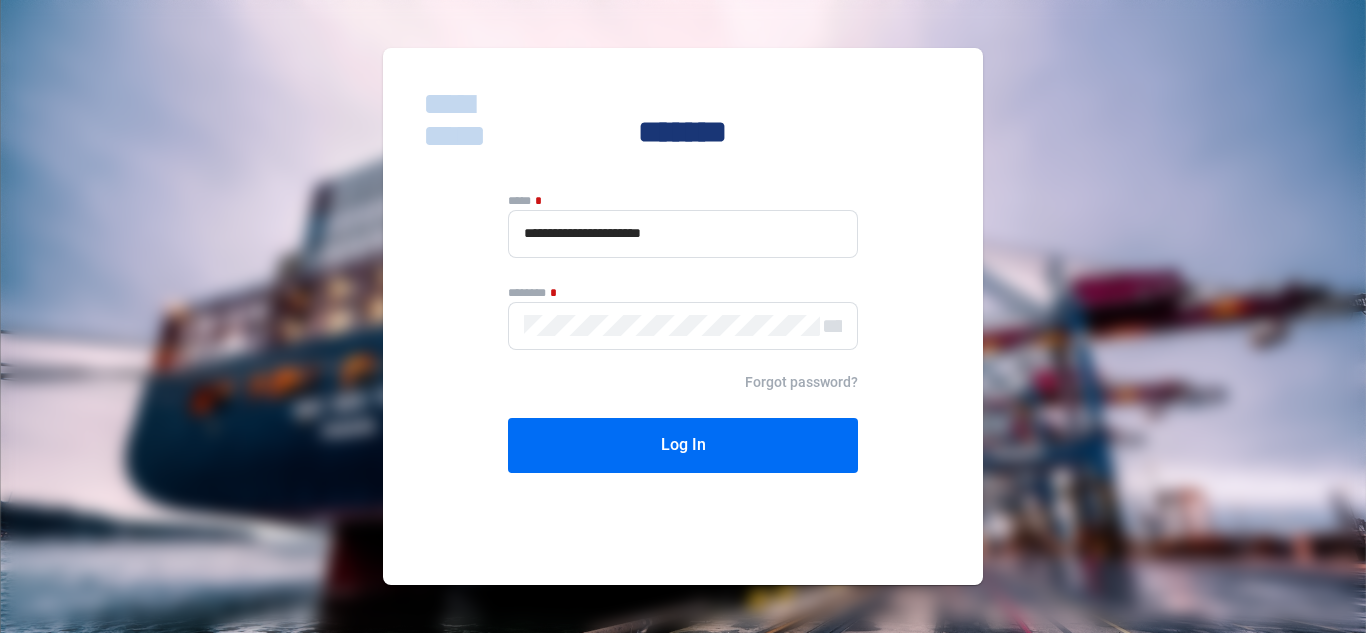 click on "******" 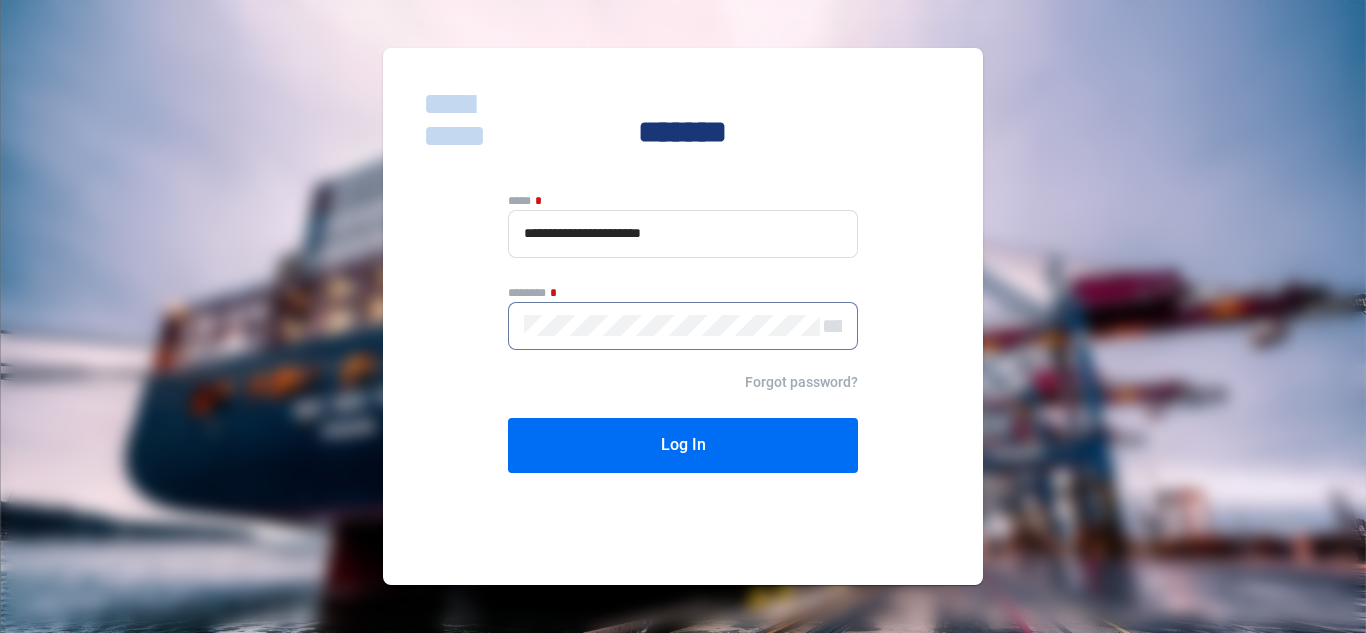 click on "Log In" 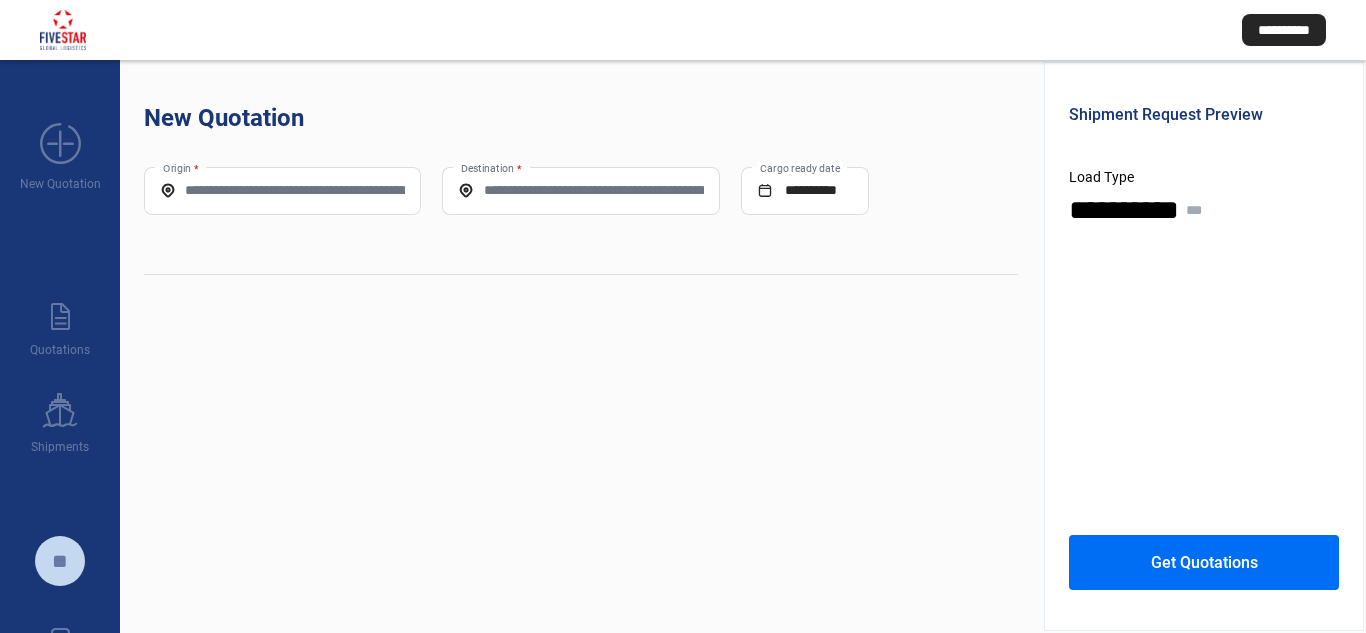click on "**********" 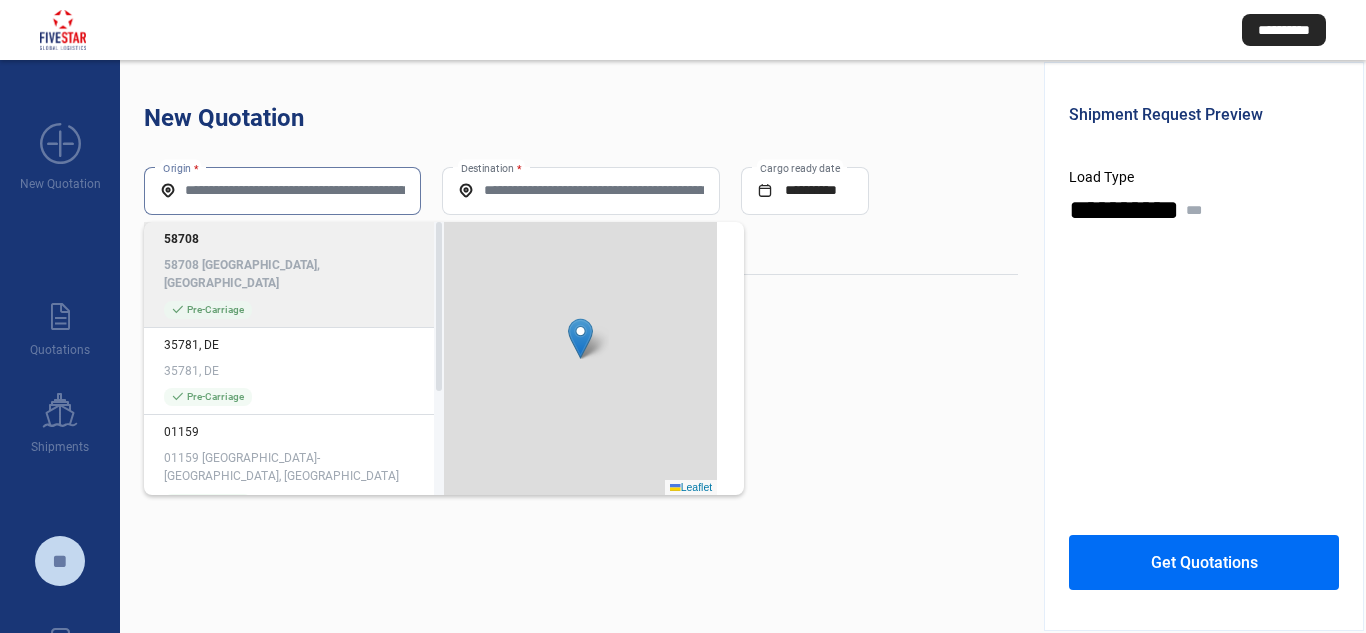 click on "Origin *" at bounding box center (282, 190) 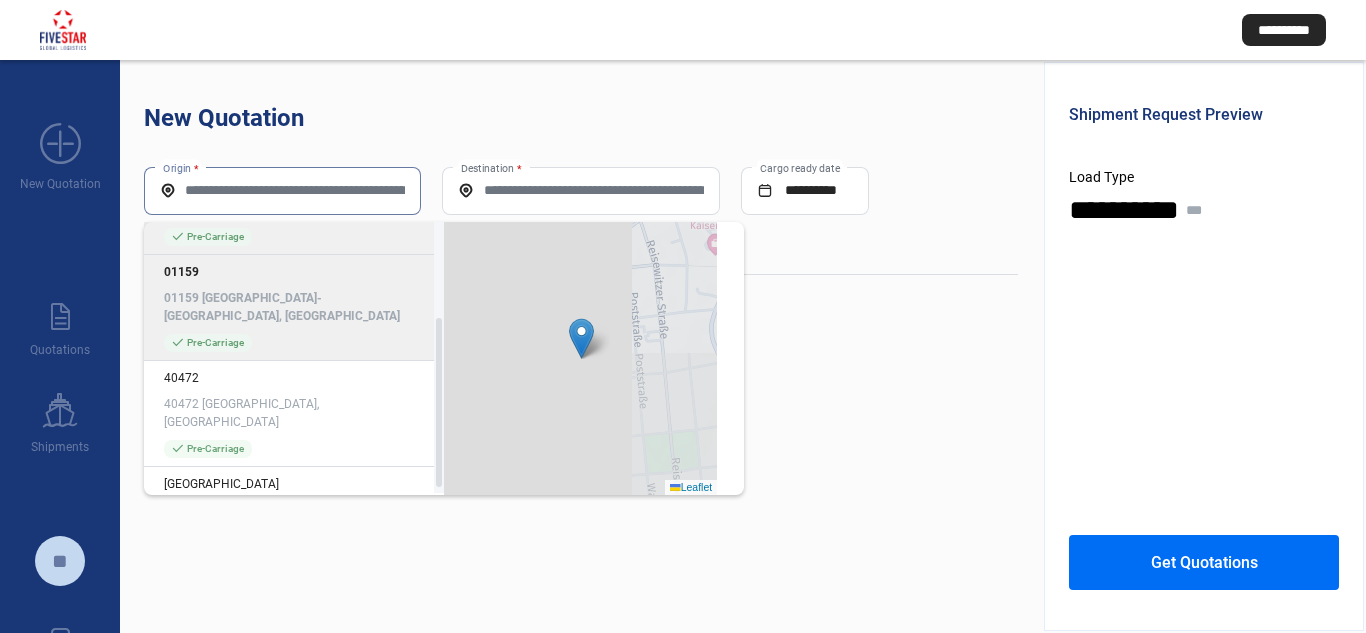 scroll, scrollTop: 166, scrollLeft: 0, axis: vertical 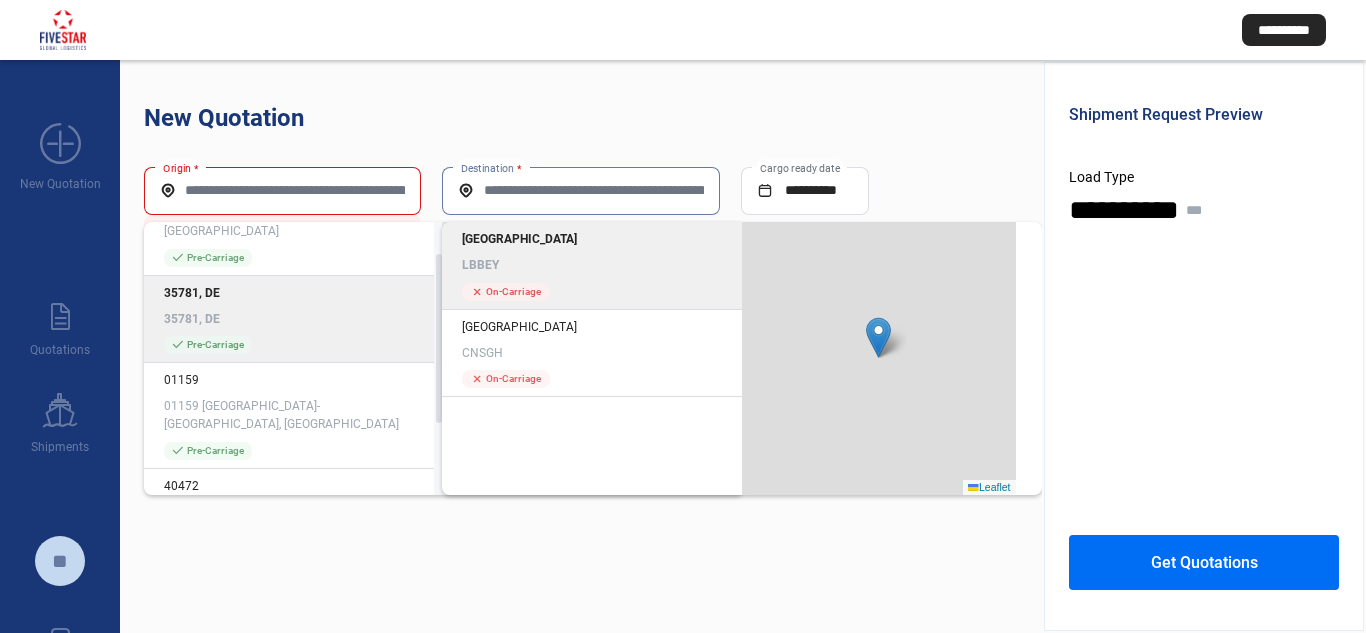 click on "Destination *" at bounding box center (580, 190) 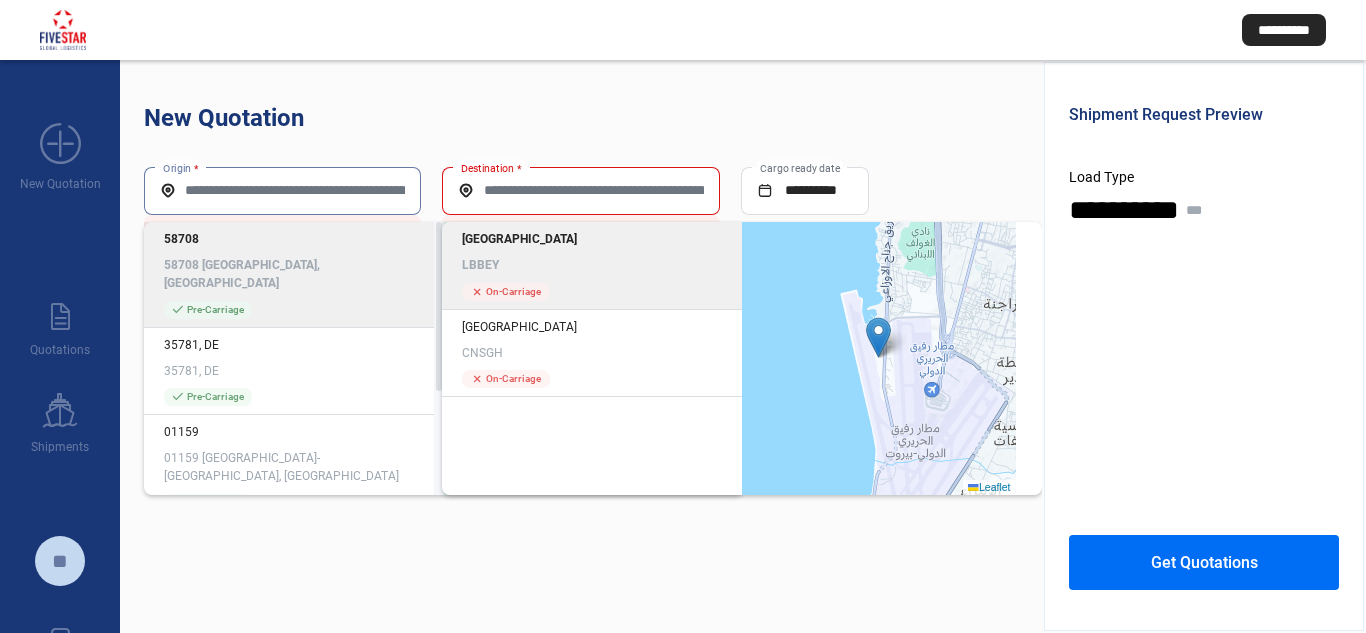 click on "Origin *" at bounding box center [282, 190] 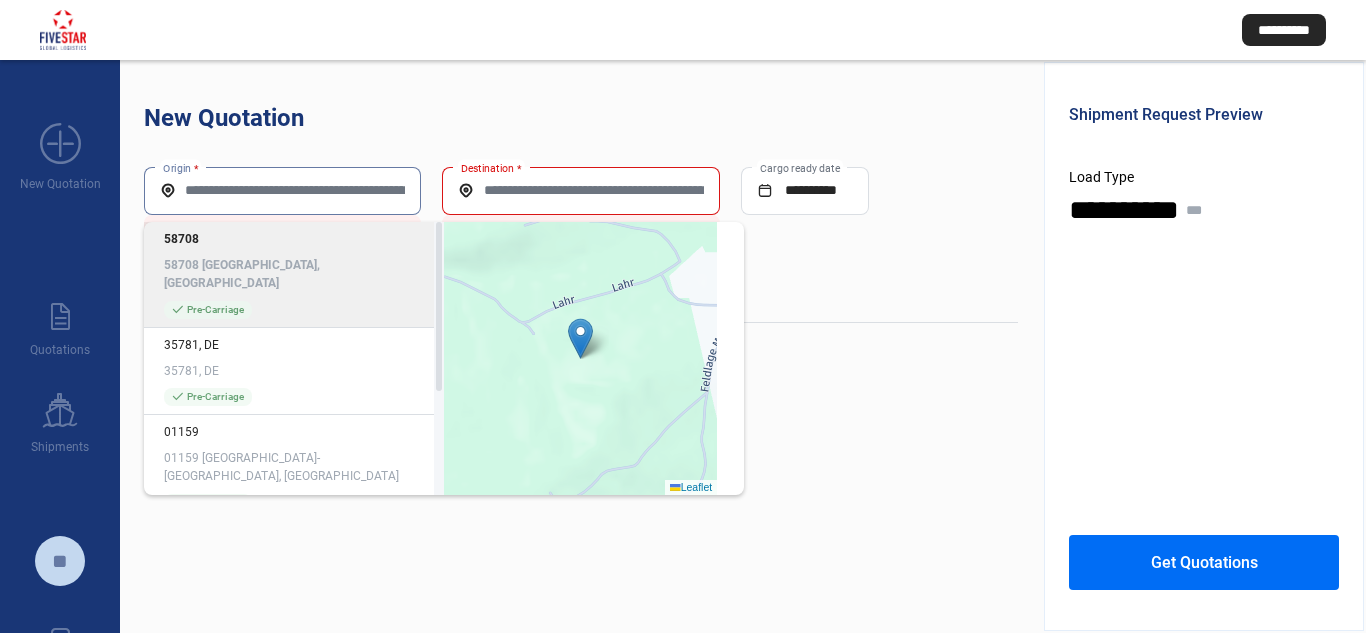 click on "58708 58708 [GEOGRAPHIC_DATA], [GEOGRAPHIC_DATA] check_mark  Pre-Carriage" 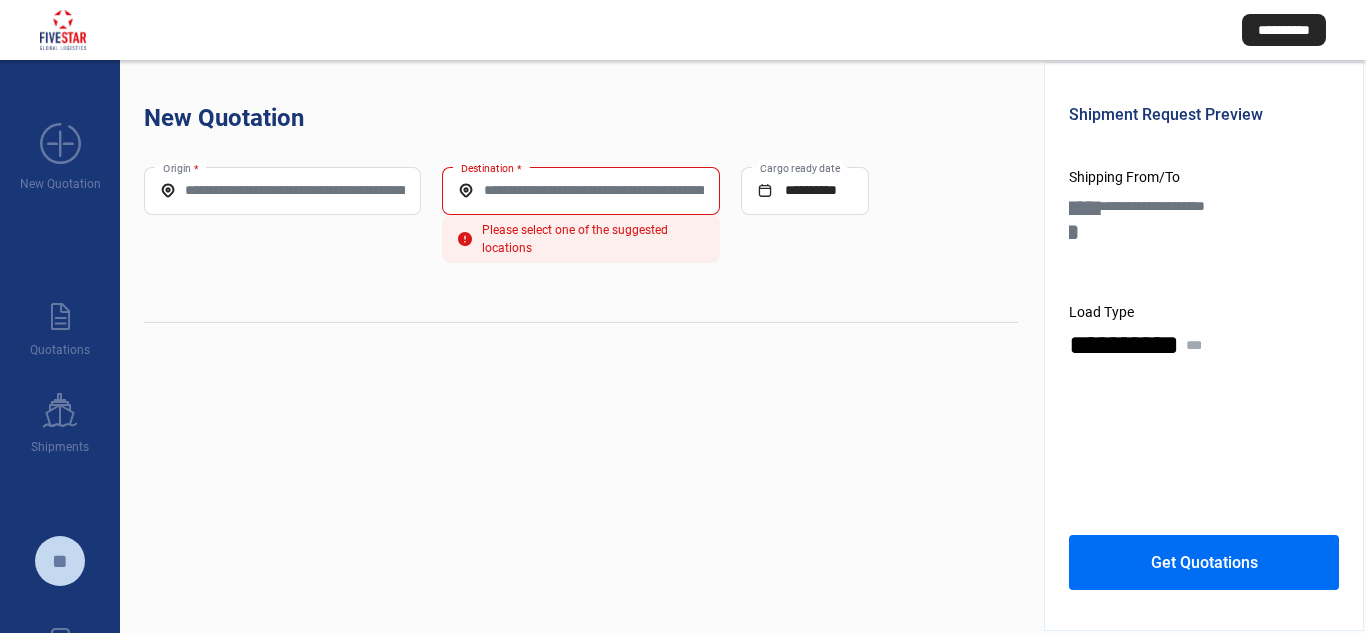 click on "Destination *" at bounding box center (580, 190) 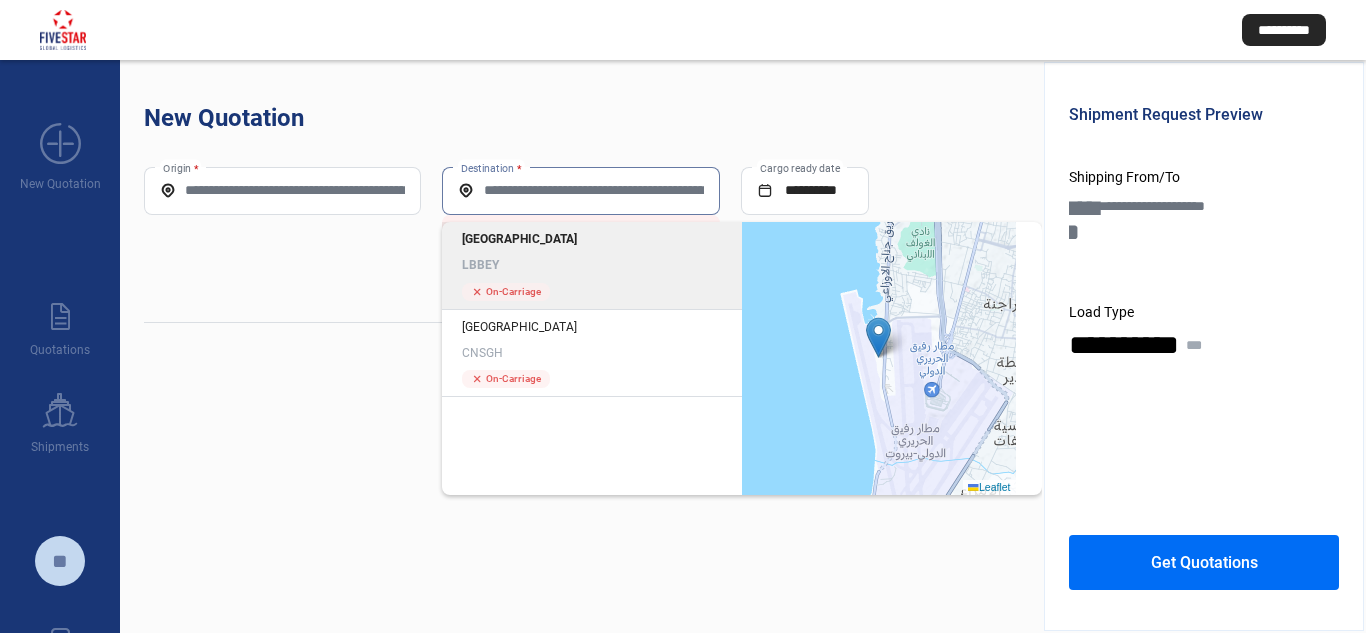 click on "Beirut LBBEY" 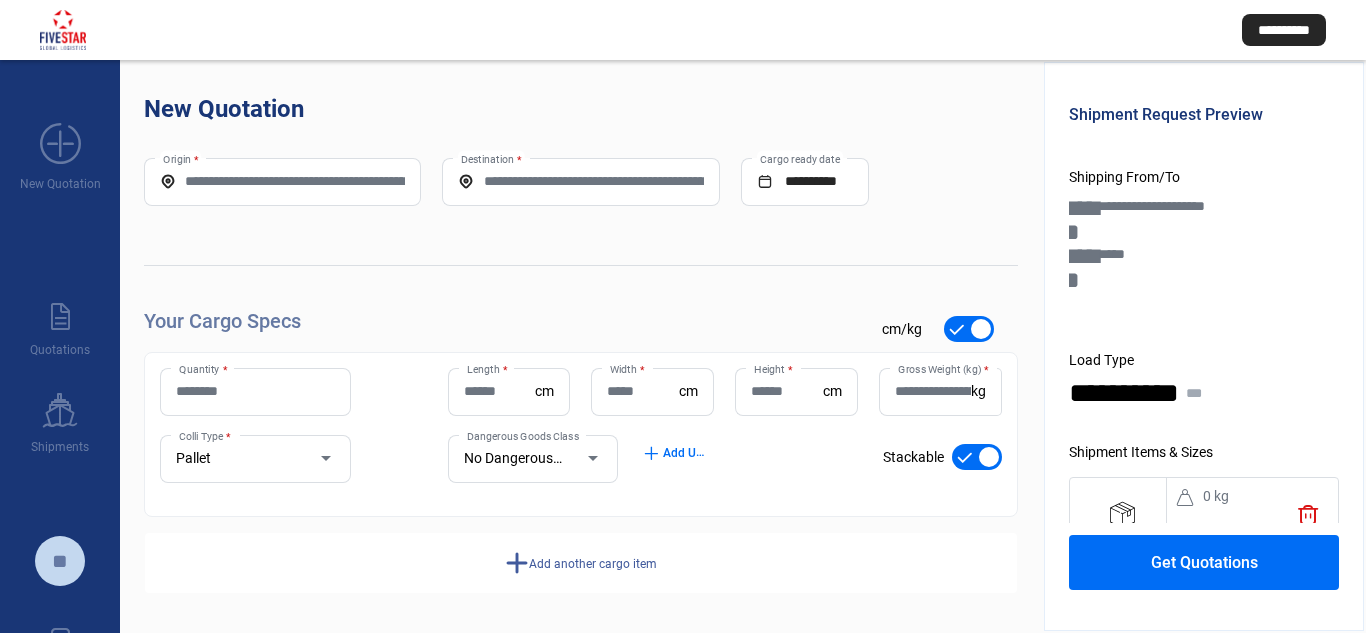 scroll, scrollTop: 10, scrollLeft: 0, axis: vertical 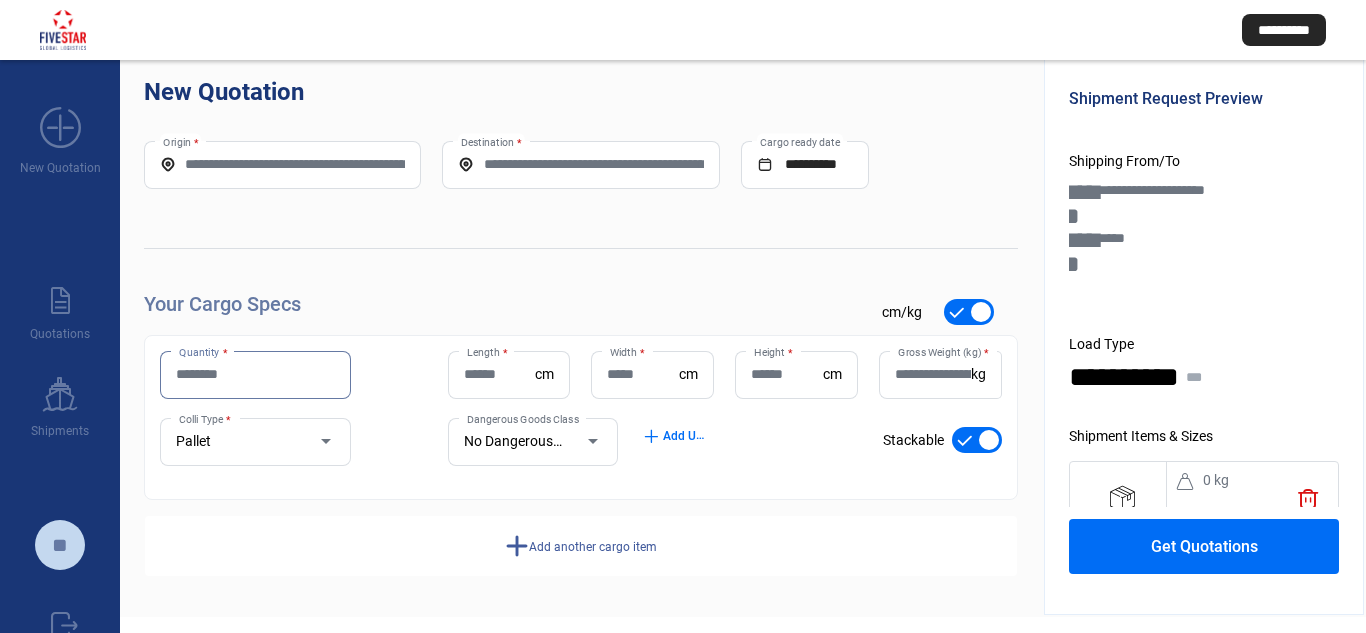click on "Quantity *" at bounding box center [255, 374] 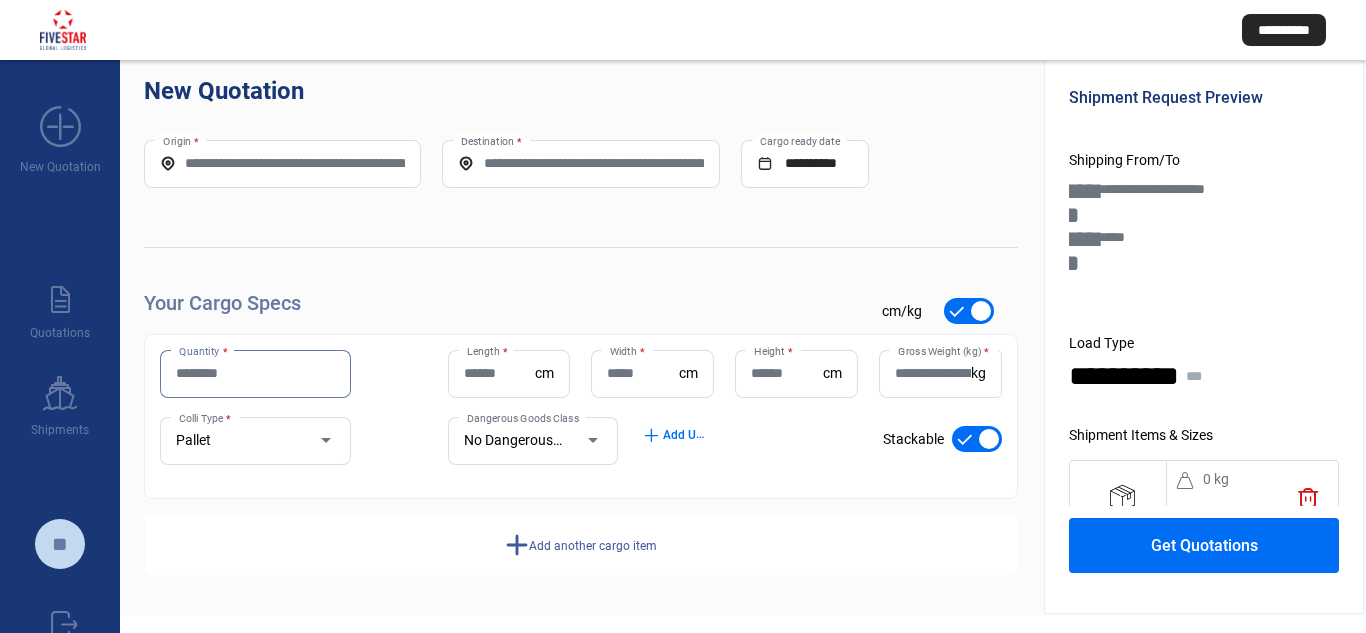scroll, scrollTop: 18, scrollLeft: 0, axis: vertical 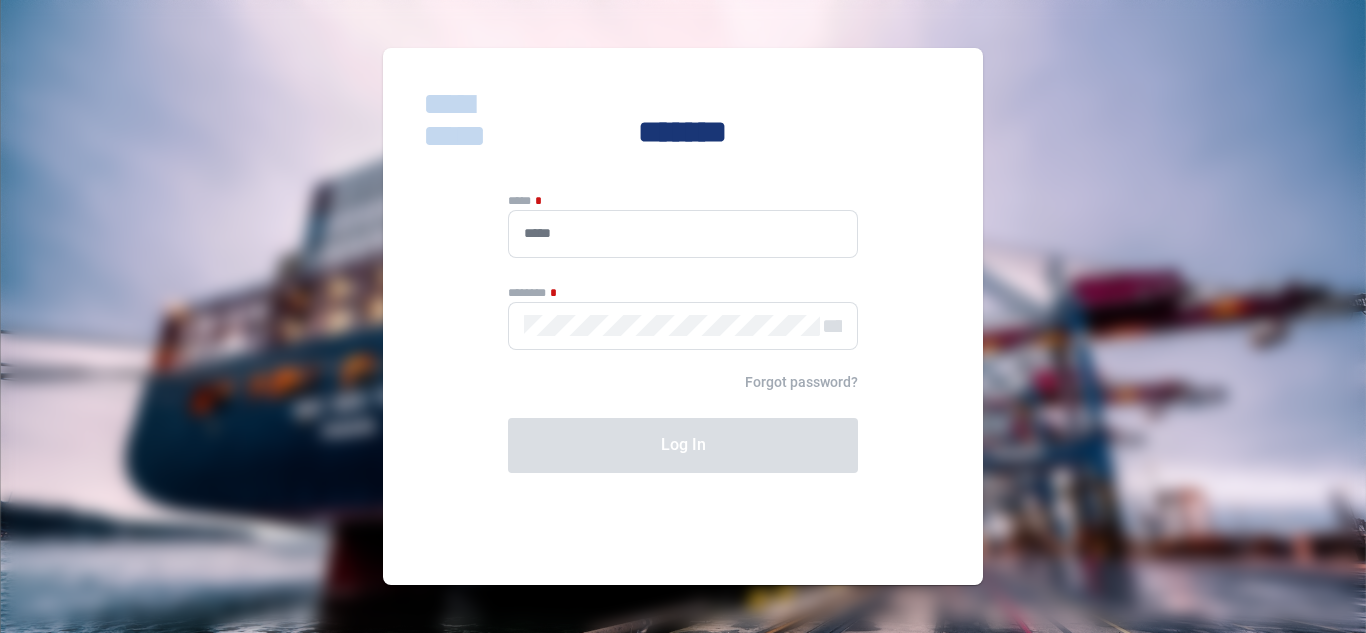type on "**********" 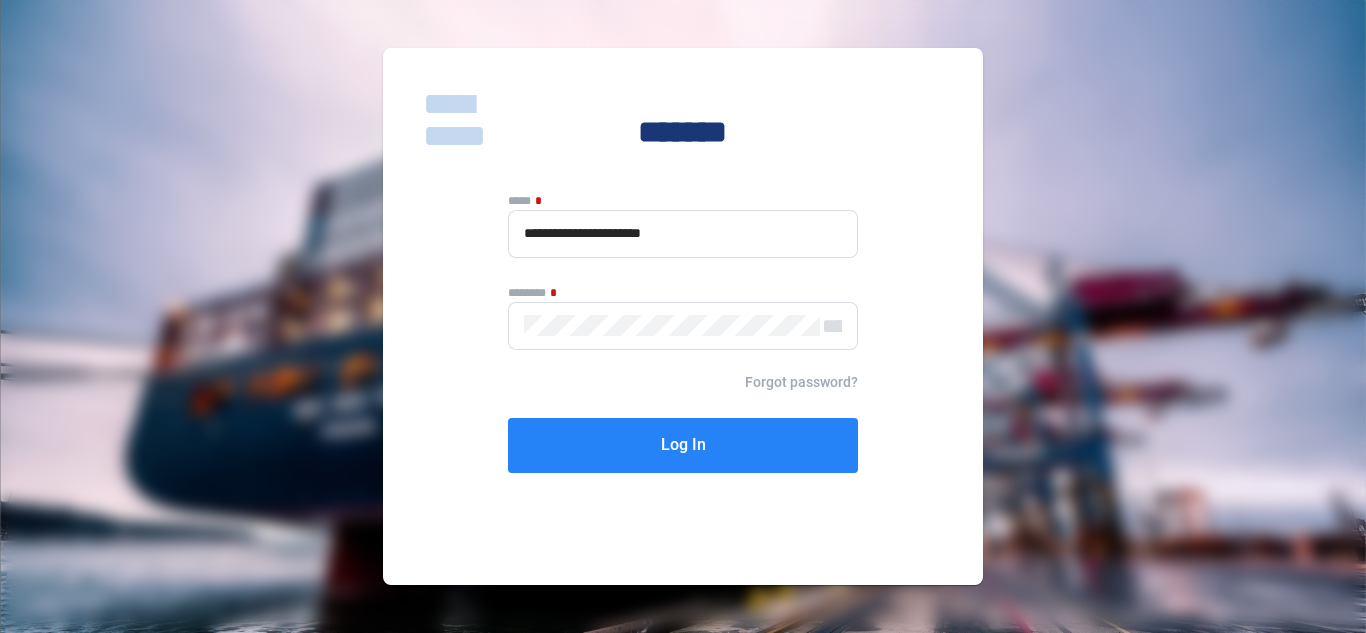 click on "Log In" 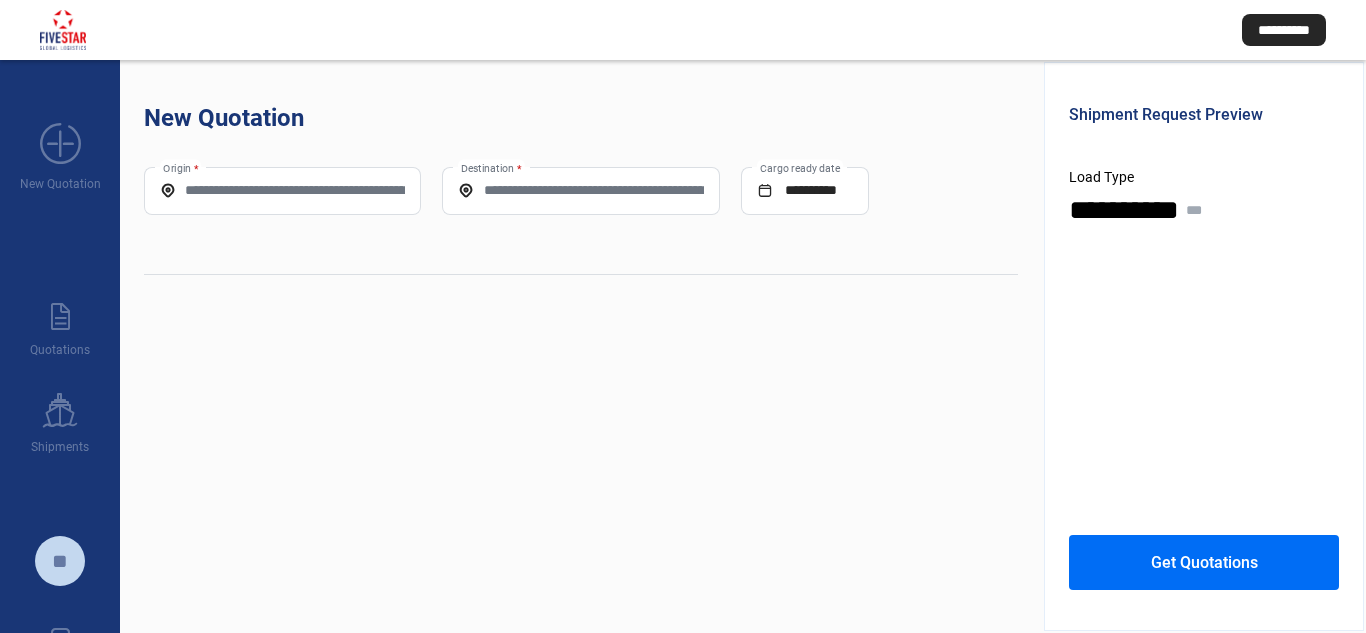 click on "**********" 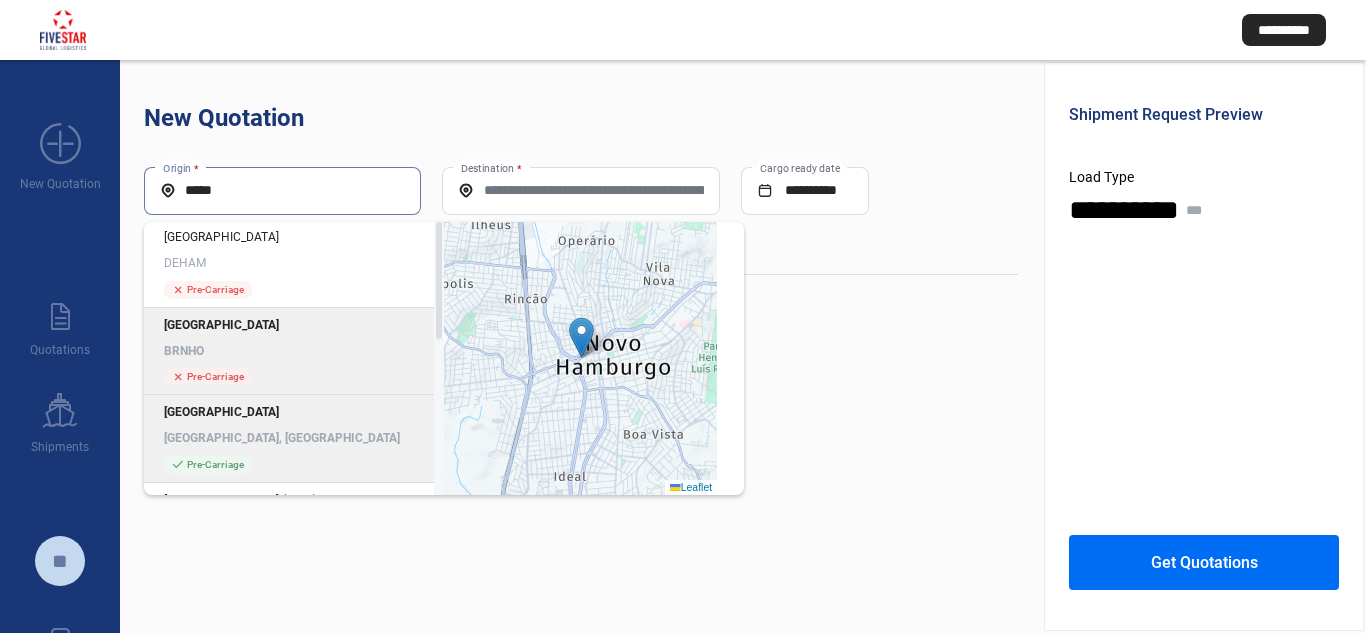 scroll, scrollTop: 0, scrollLeft: 0, axis: both 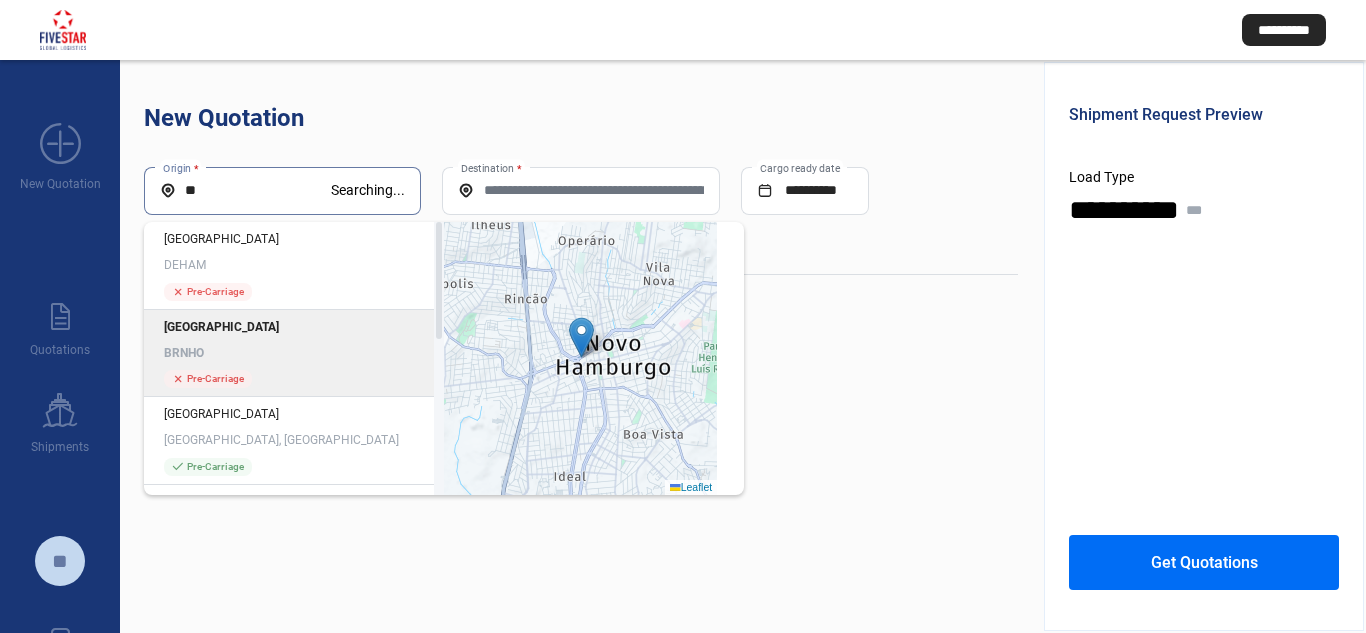 type on "*" 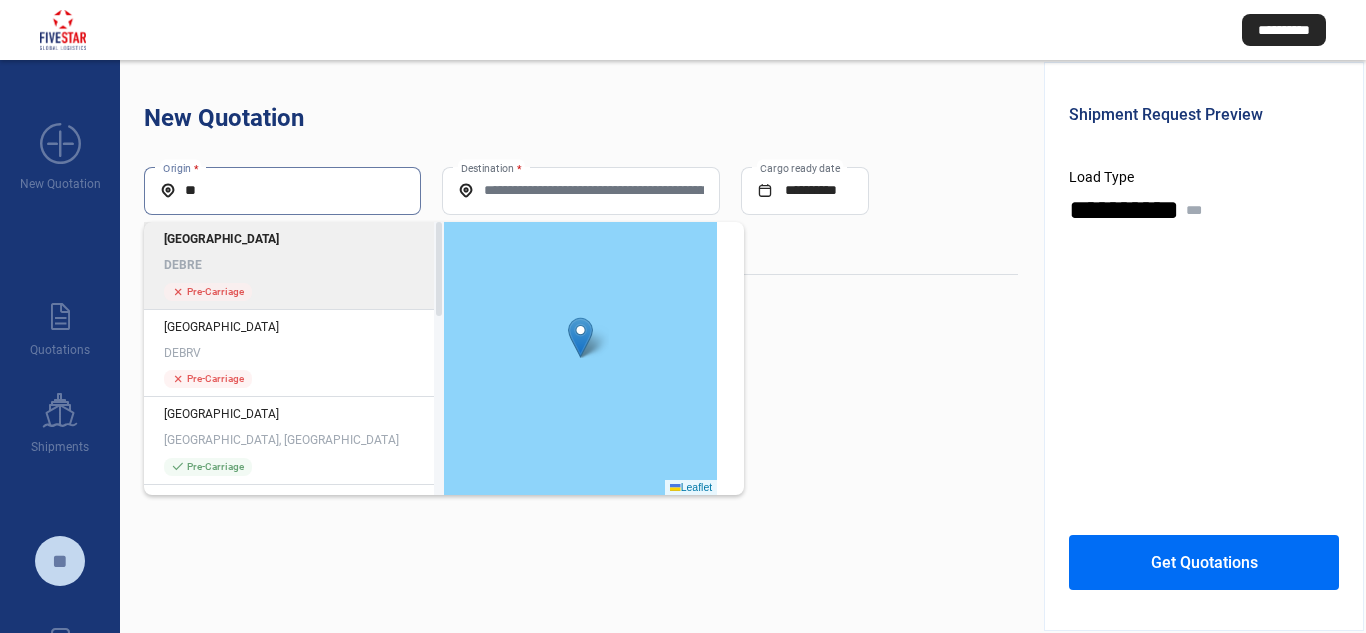 type on "*" 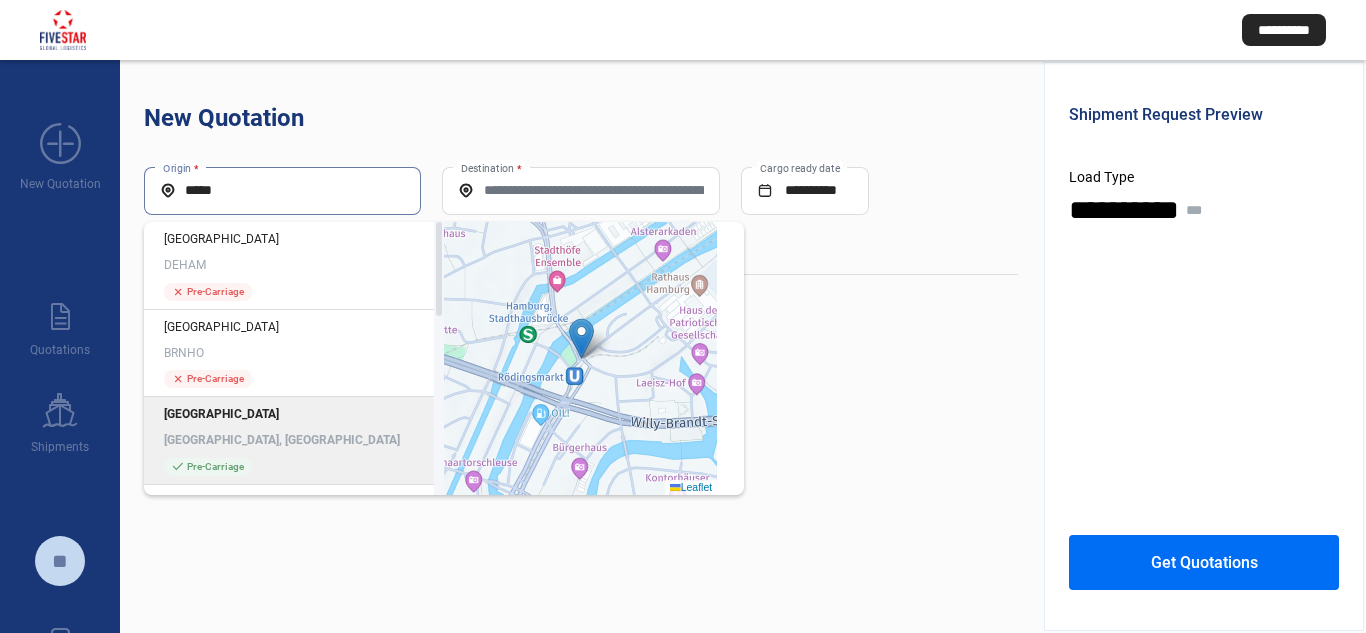type on "*****" 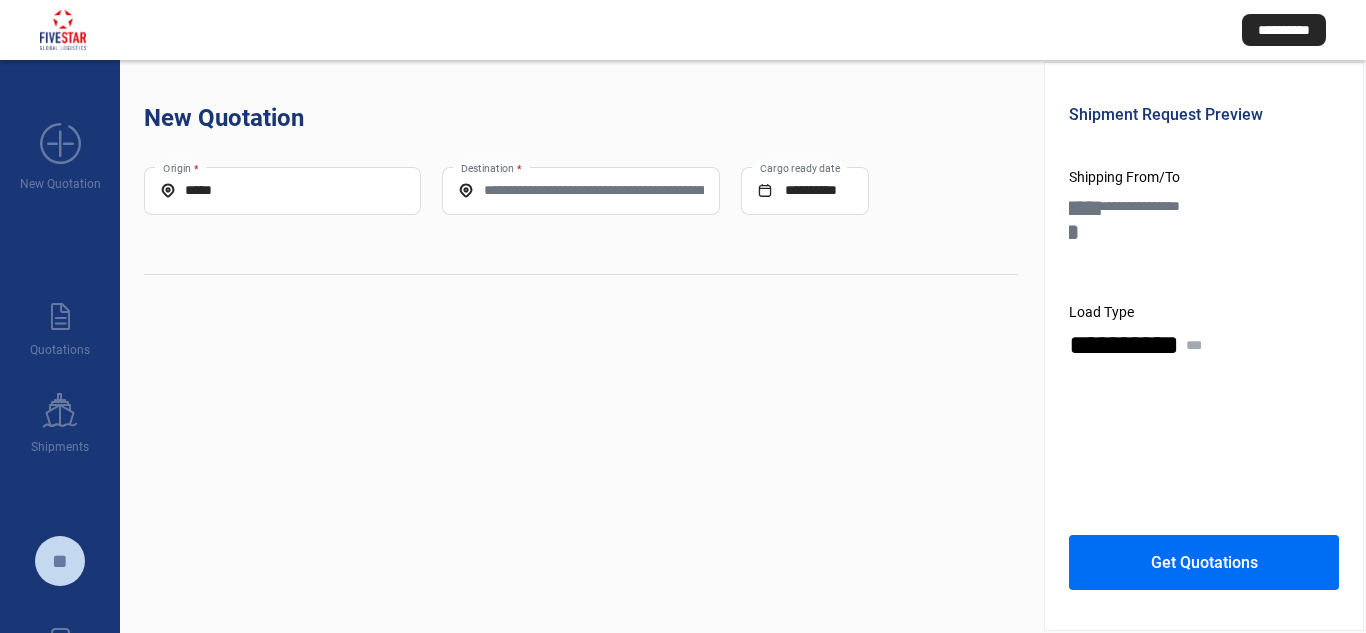 click on "Destination *" 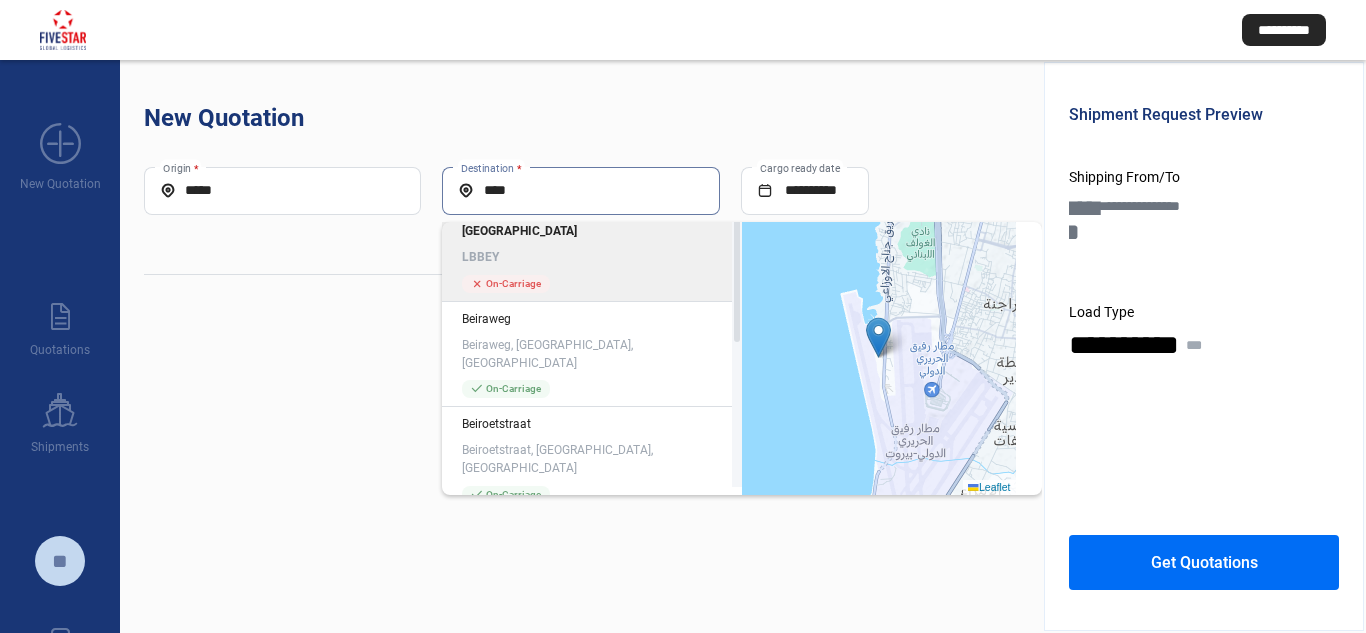scroll, scrollTop: 0, scrollLeft: 0, axis: both 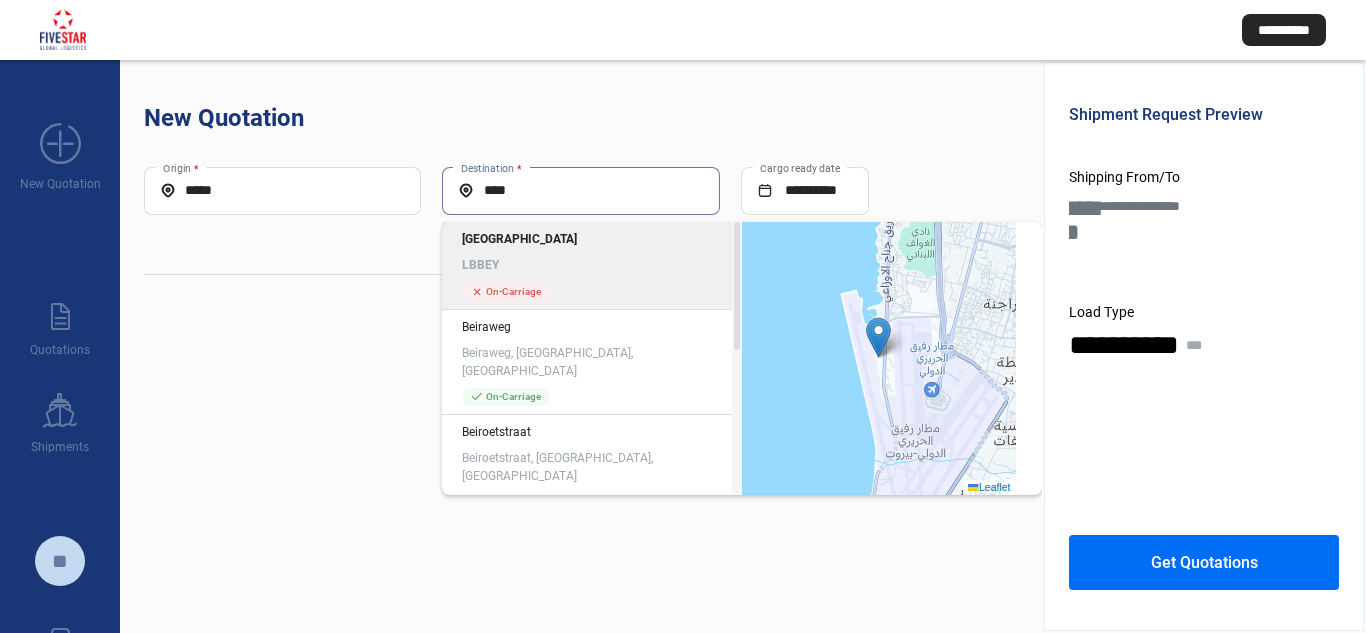 type on "****" 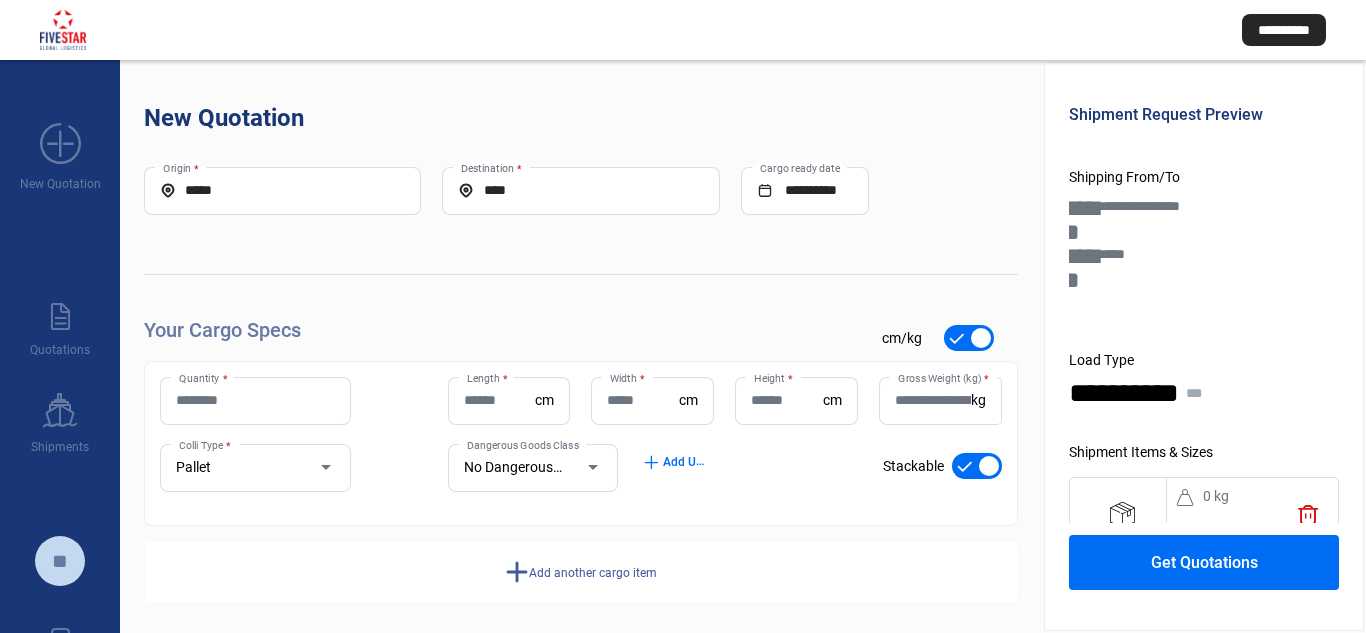 click on "Quantity *" at bounding box center (255, 400) 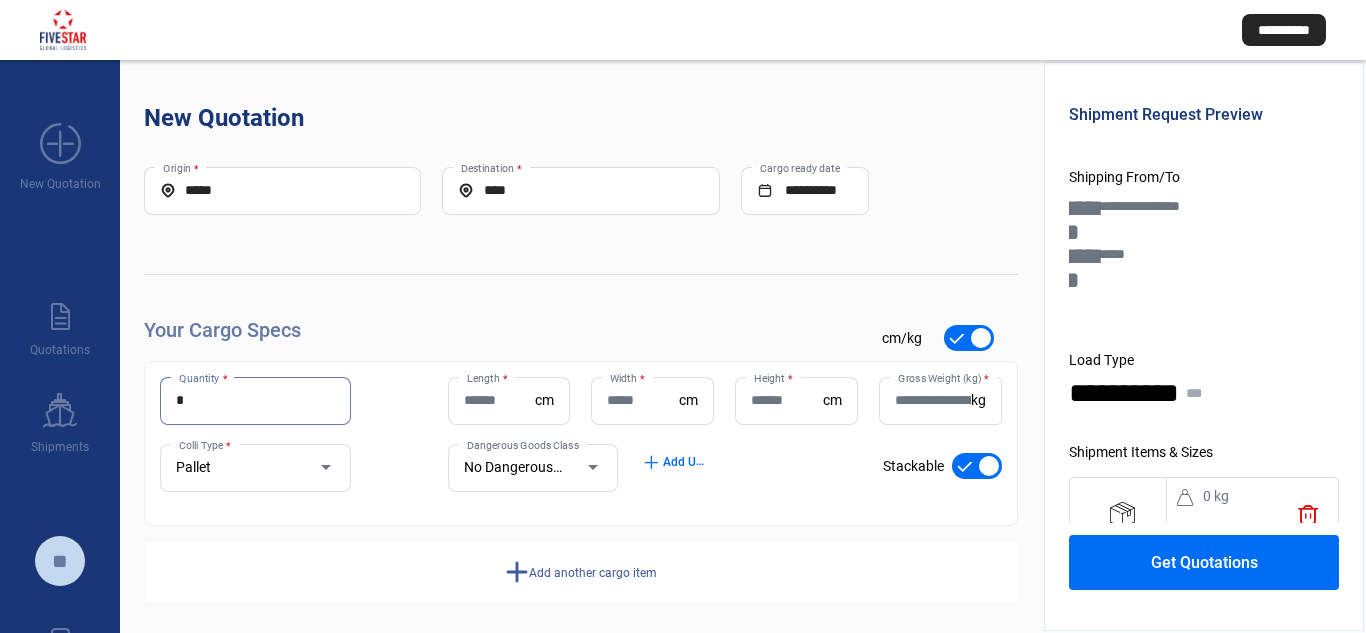 type on "*" 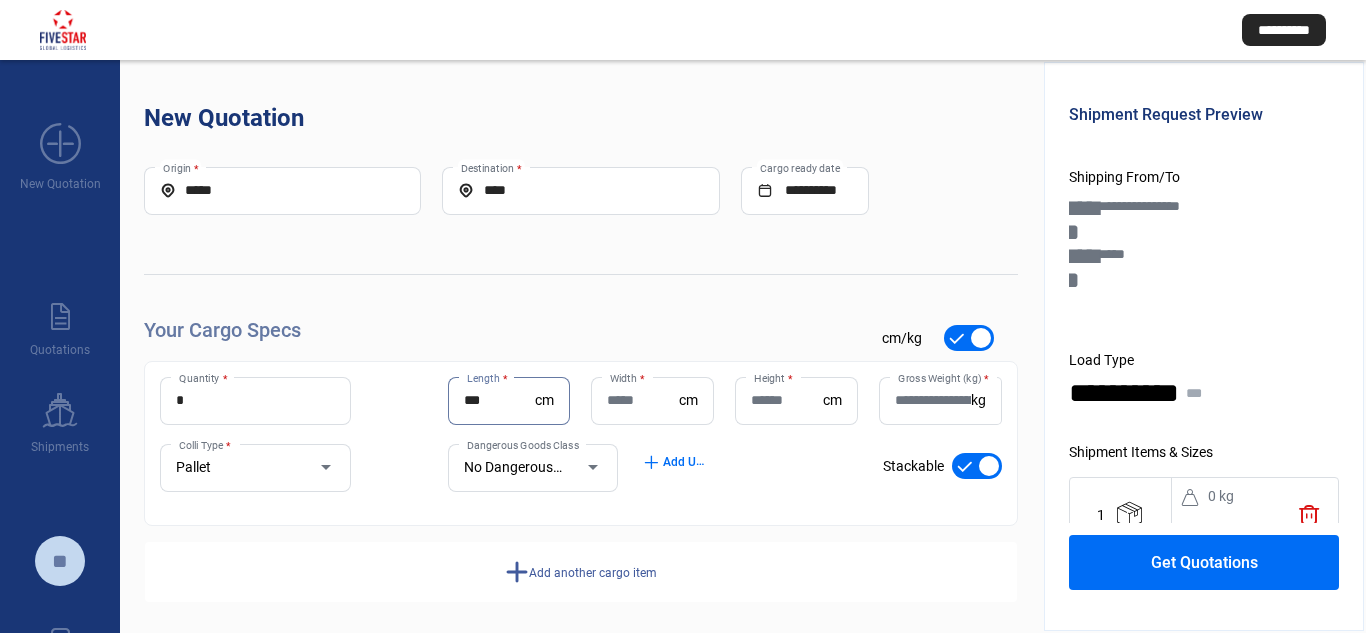 type on "***" 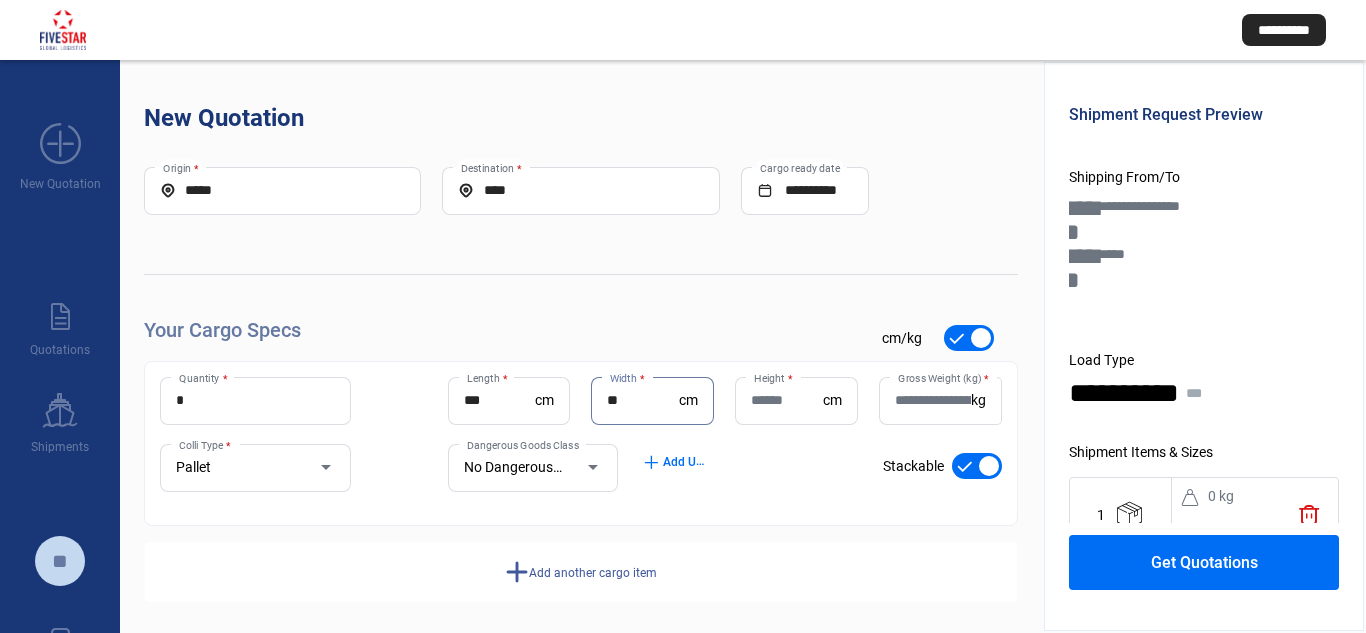 type on "**" 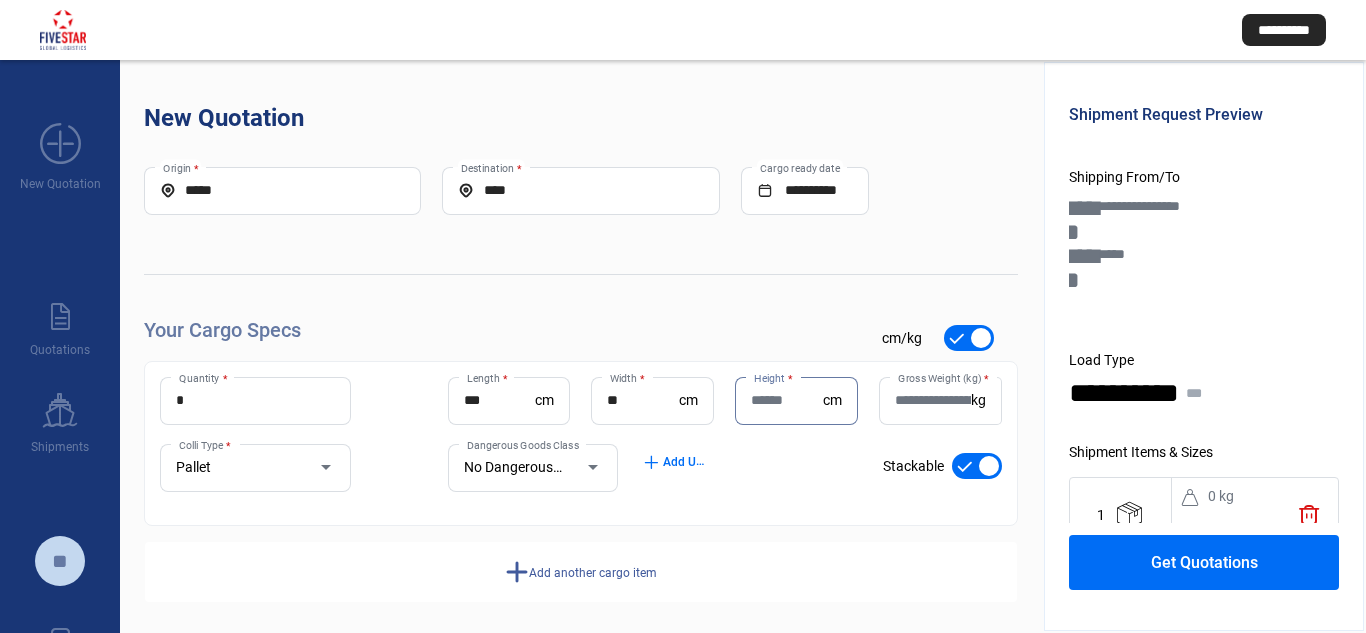 click on "Height  *" at bounding box center (787, 400) 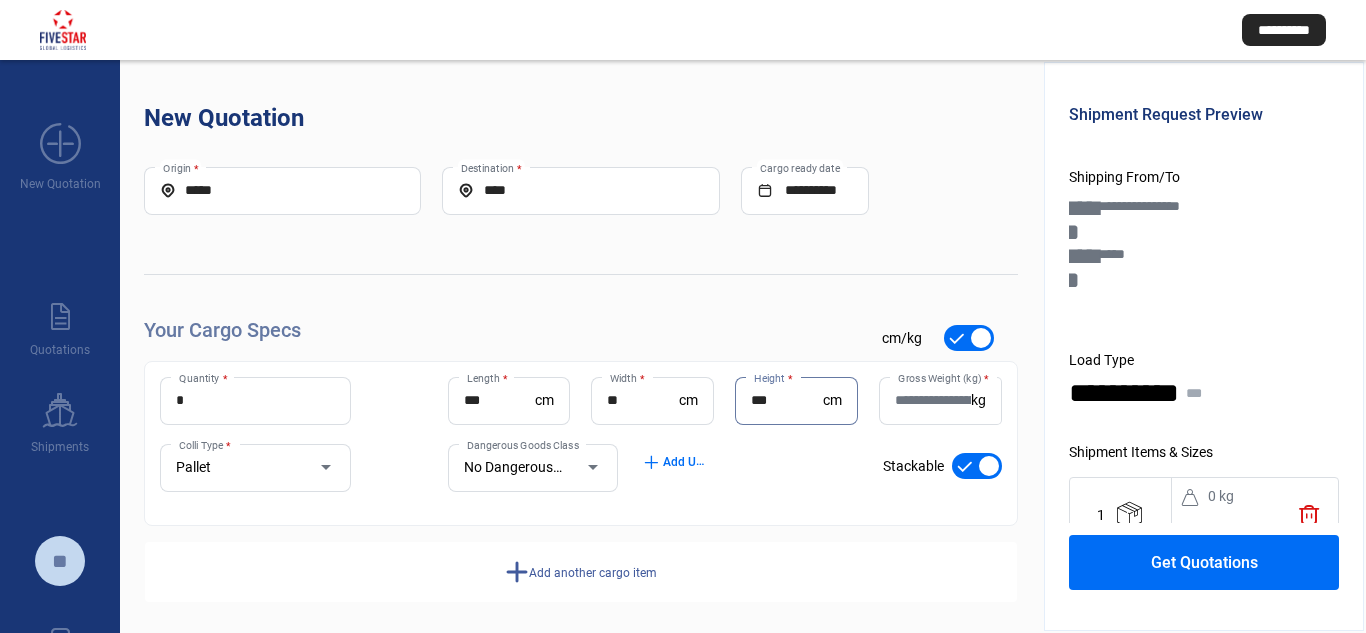 type on "***" 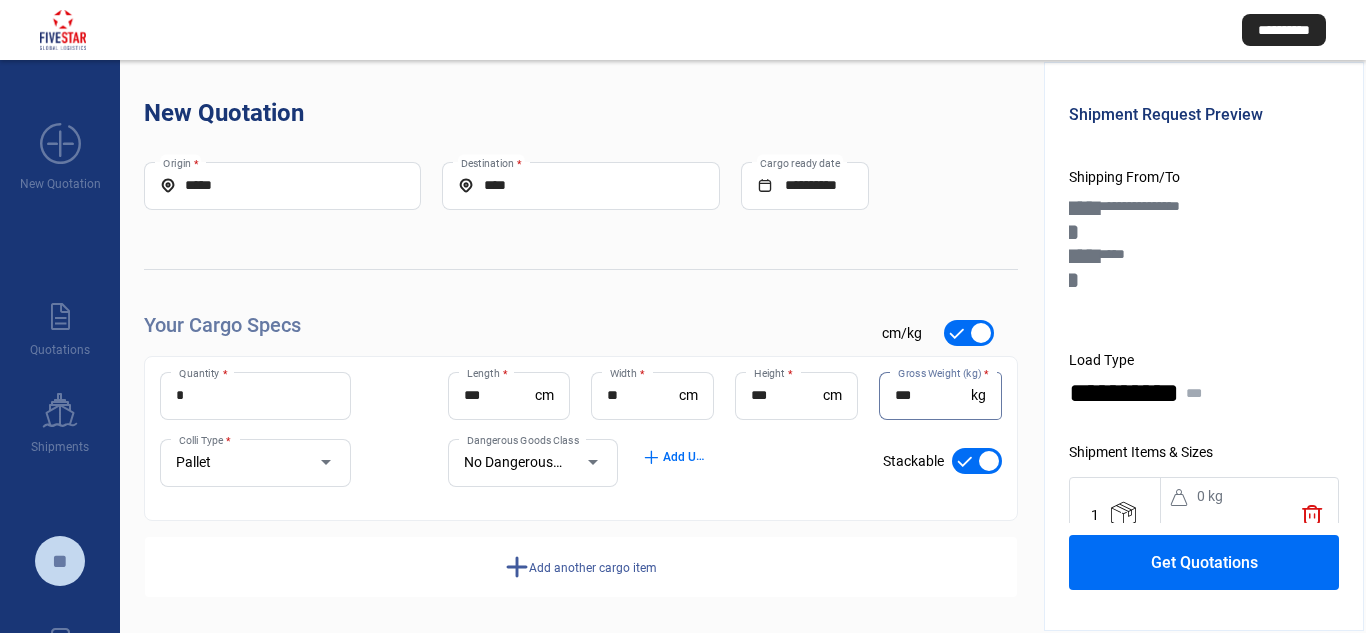 scroll, scrollTop: 10, scrollLeft: 0, axis: vertical 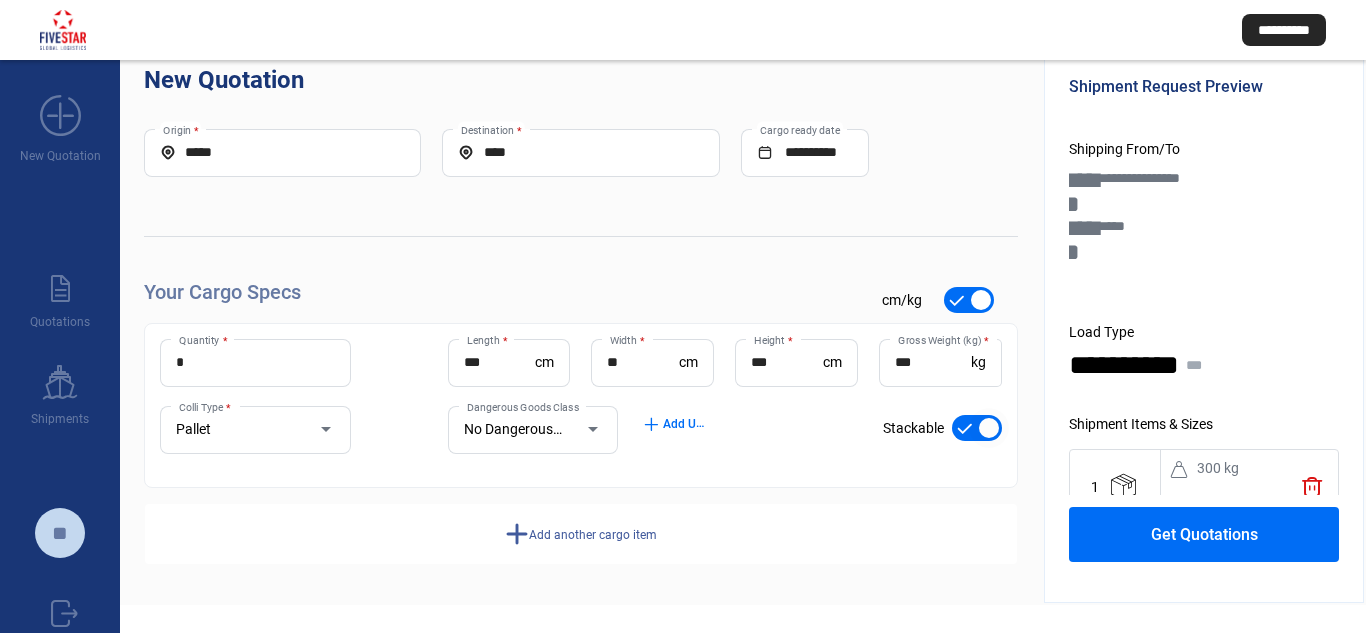 drag, startPoint x: 978, startPoint y: 424, endPoint x: 988, endPoint y: 420, distance: 10.770329 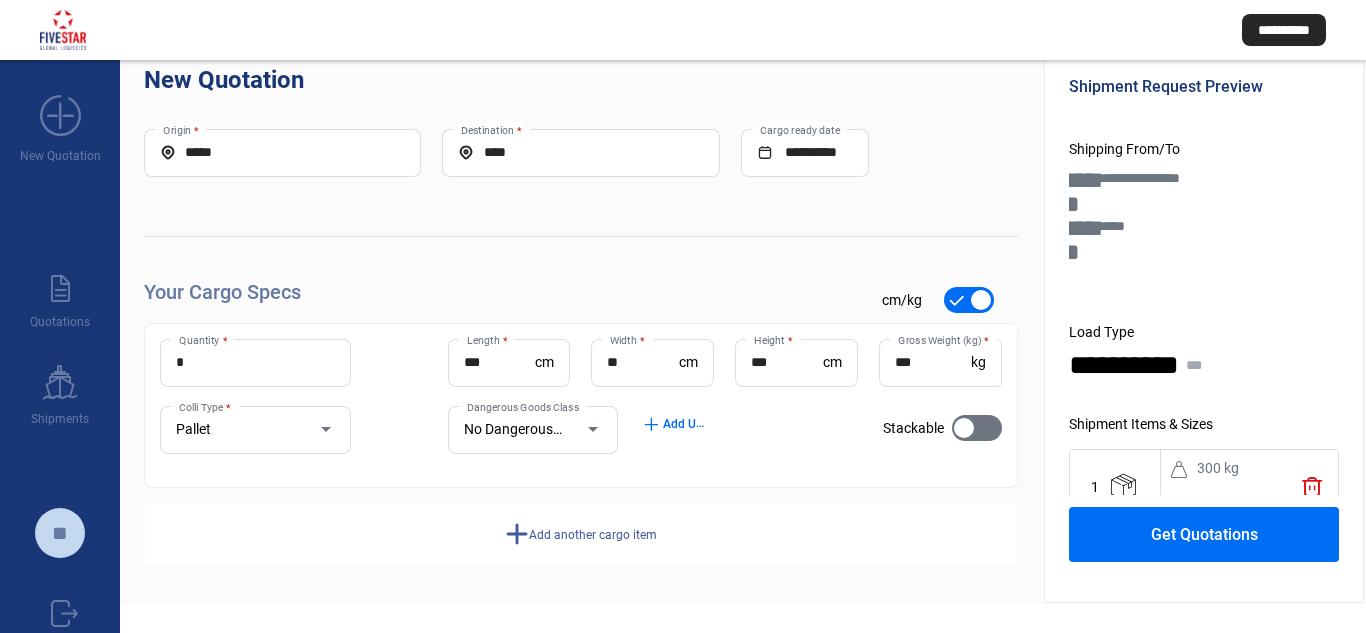 click at bounding box center [583, 430] 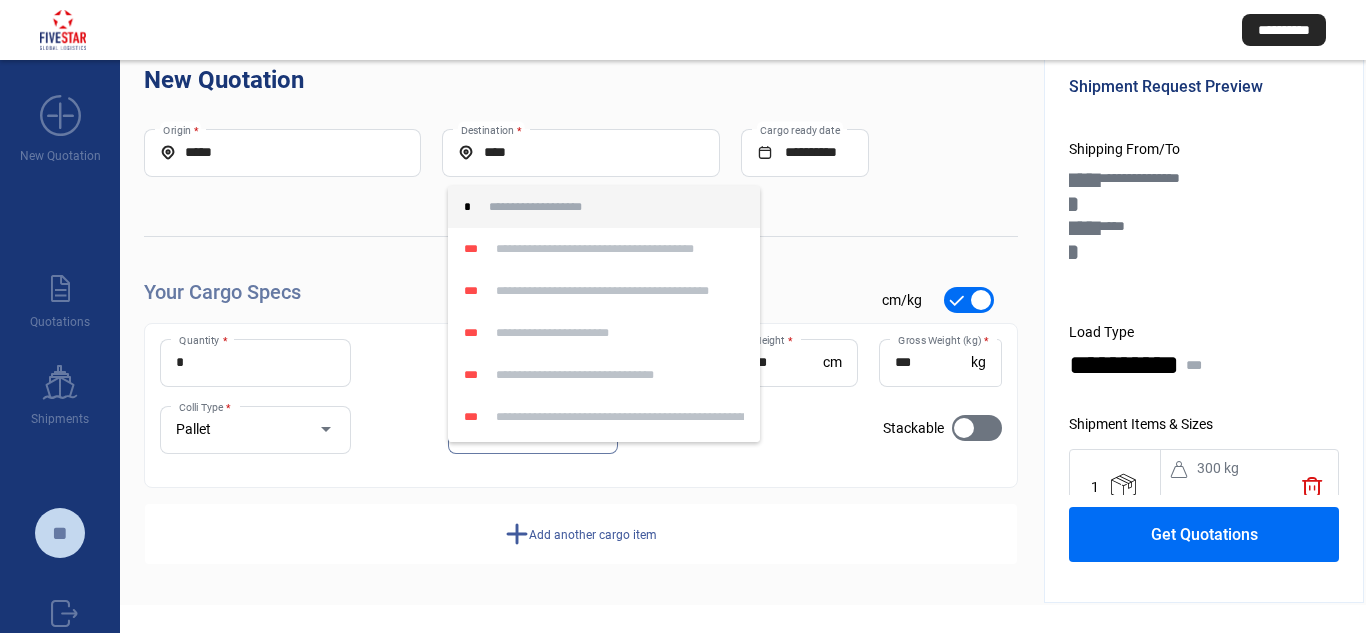 click at bounding box center [683, 316] 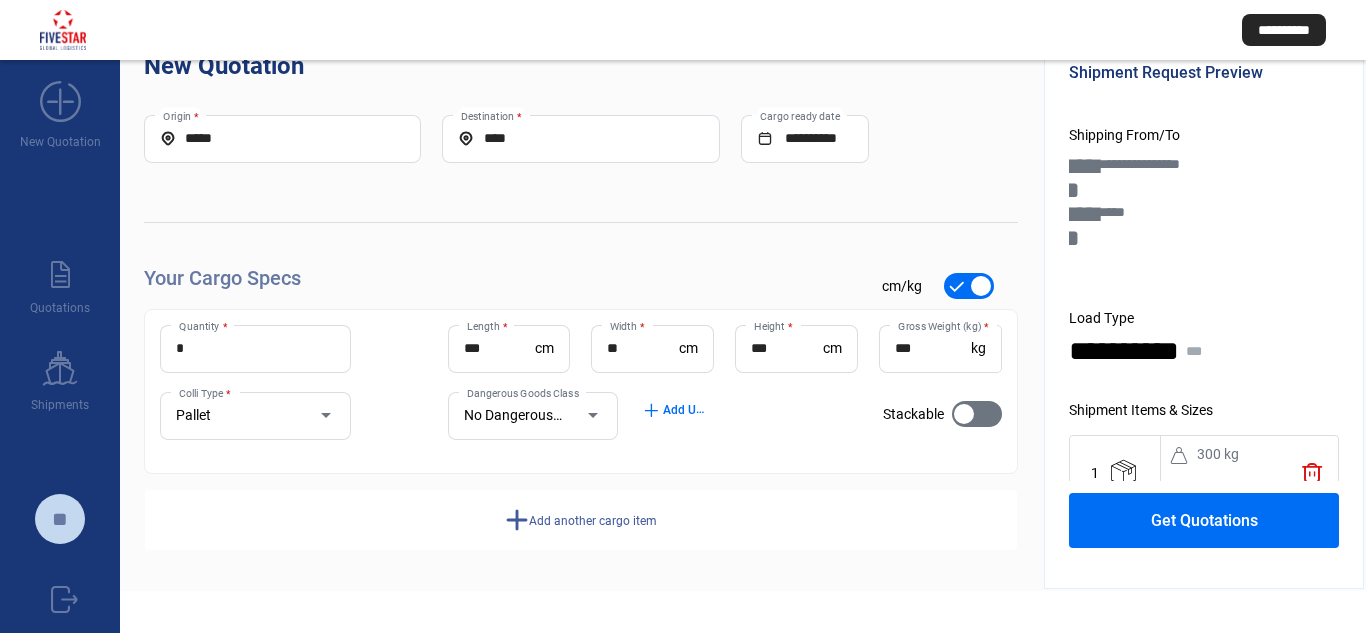 scroll, scrollTop: 0, scrollLeft: 0, axis: both 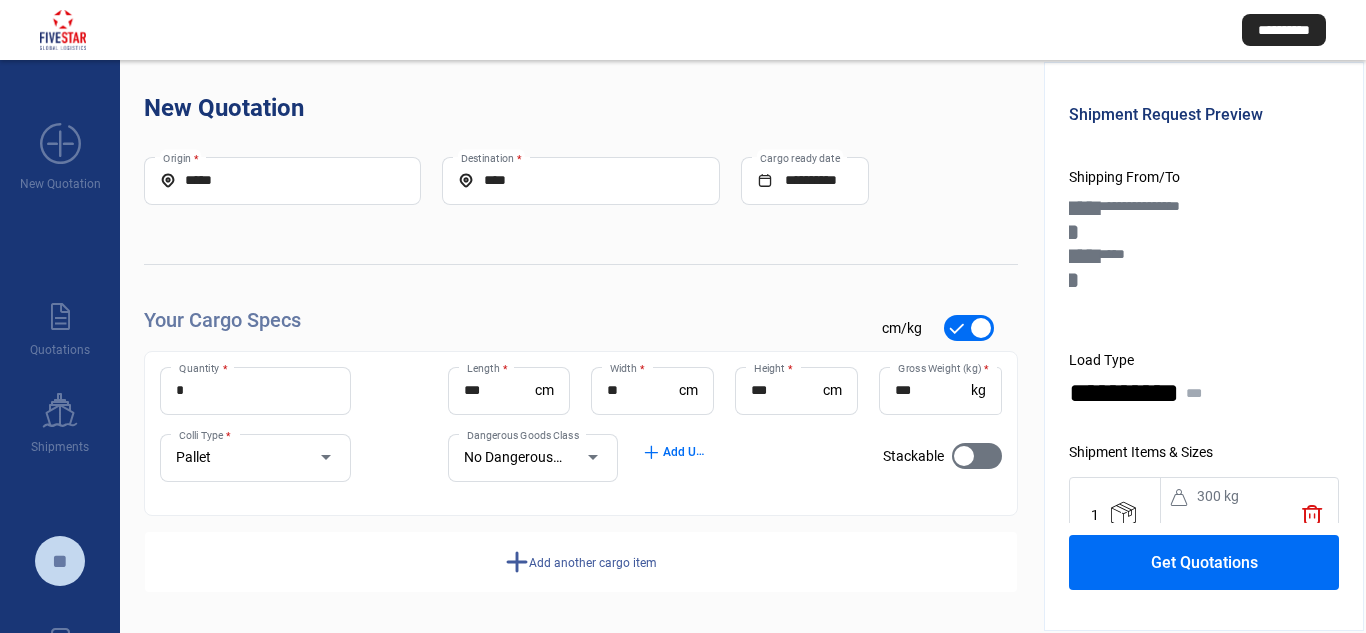 click on "***" at bounding box center (933, 390) 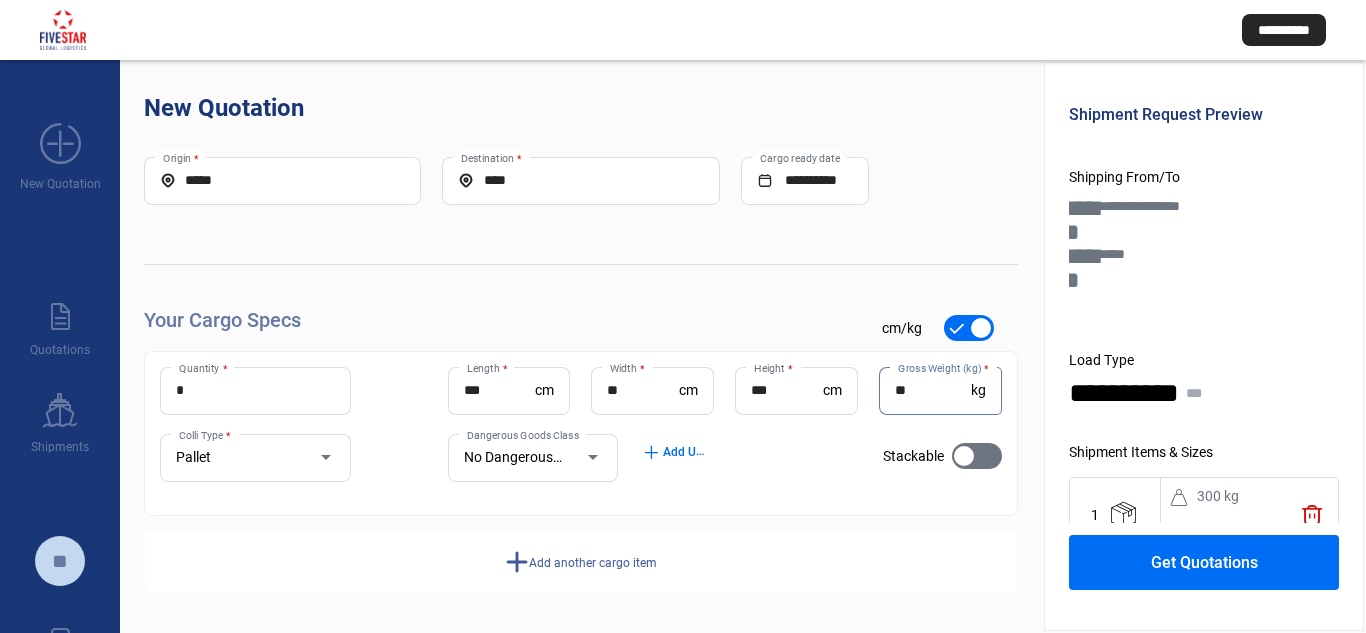 type on "*" 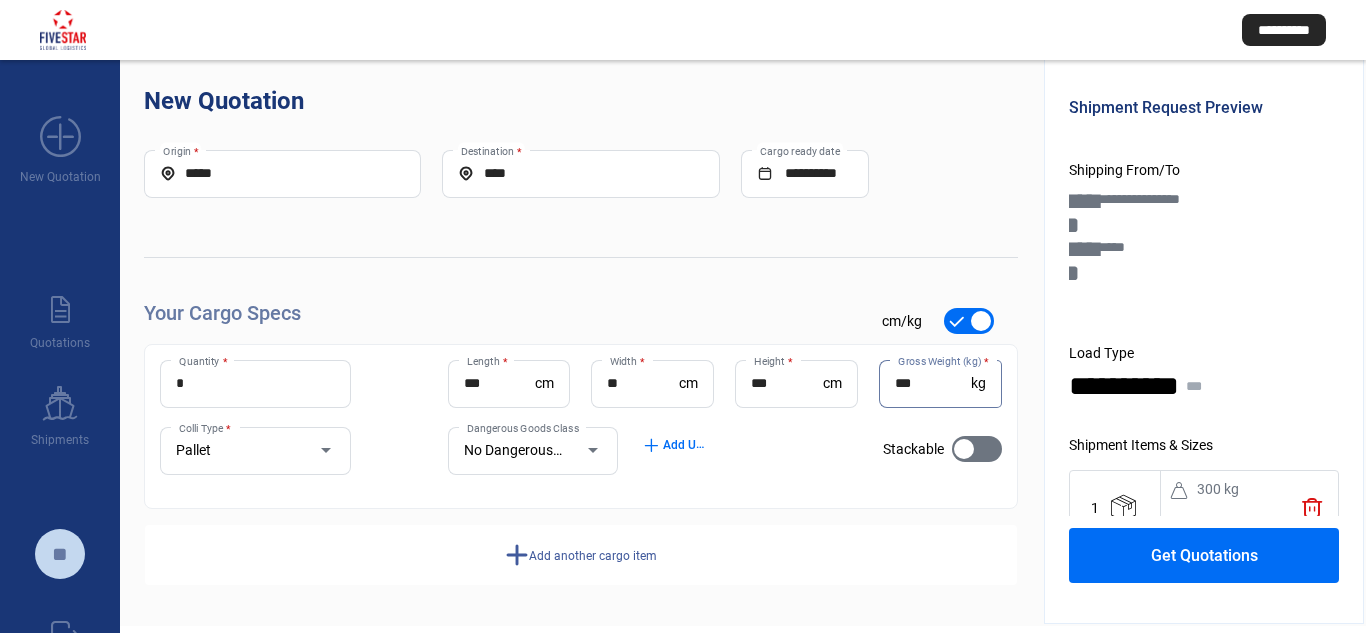 scroll, scrollTop: 0, scrollLeft: 0, axis: both 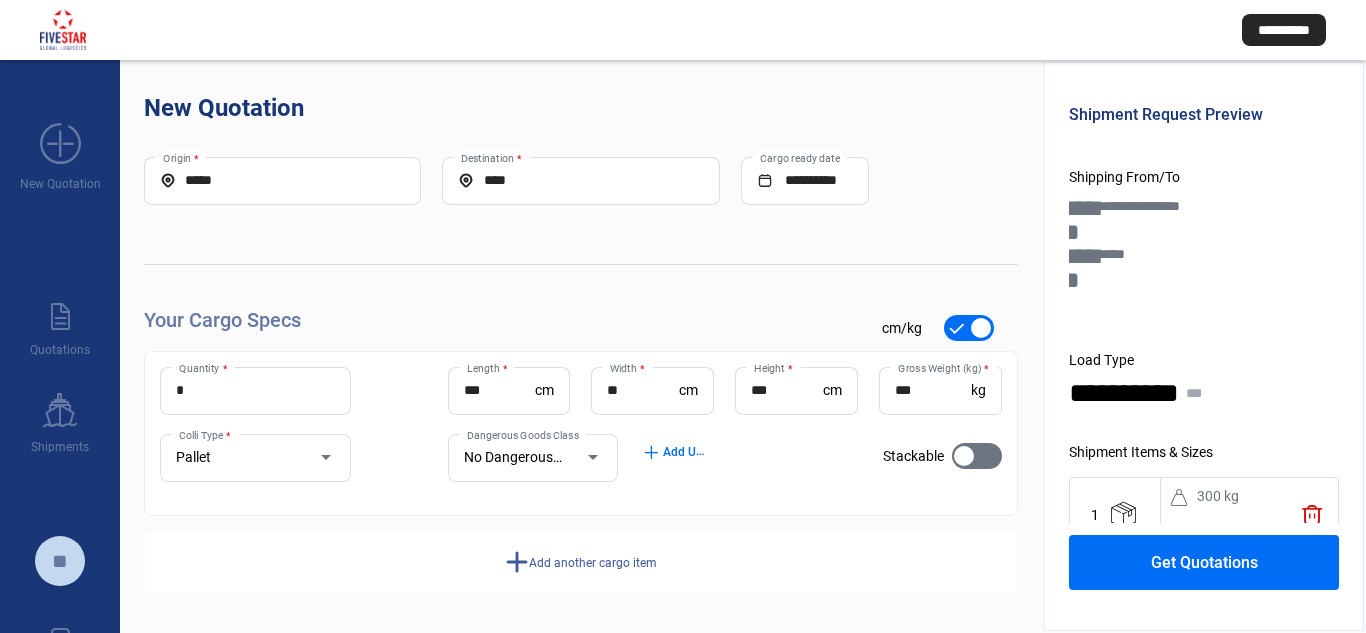 click on "***" 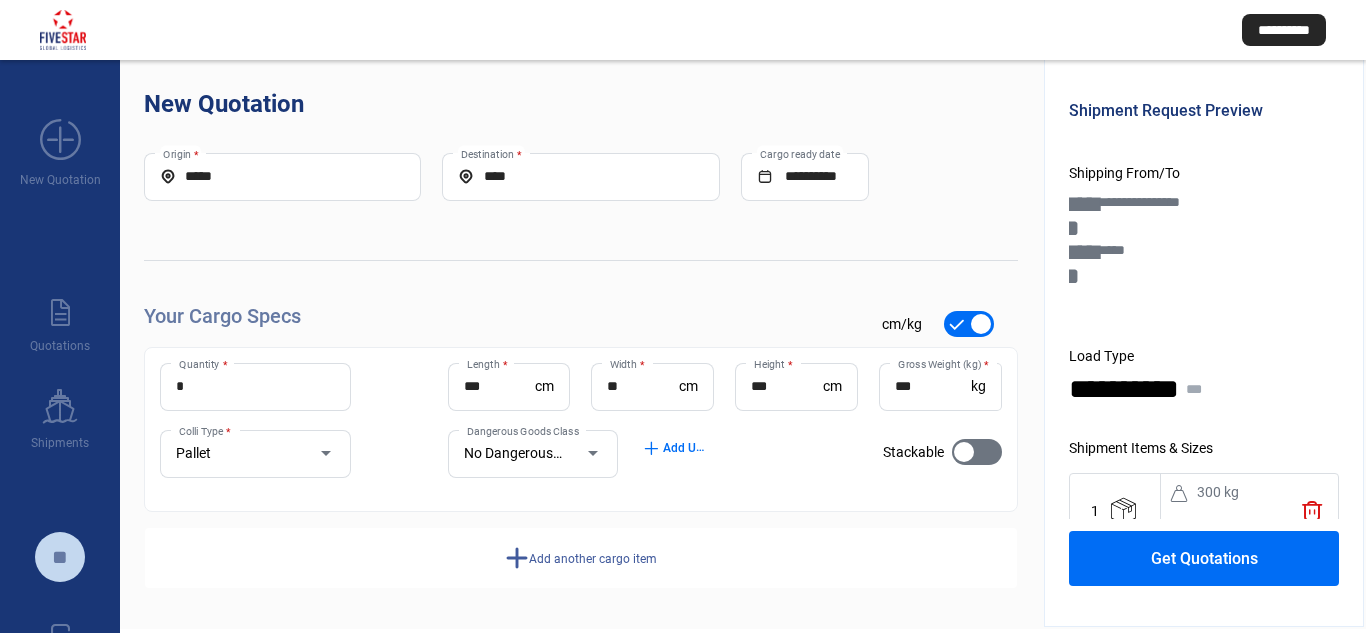 scroll, scrollTop: 0, scrollLeft: 0, axis: both 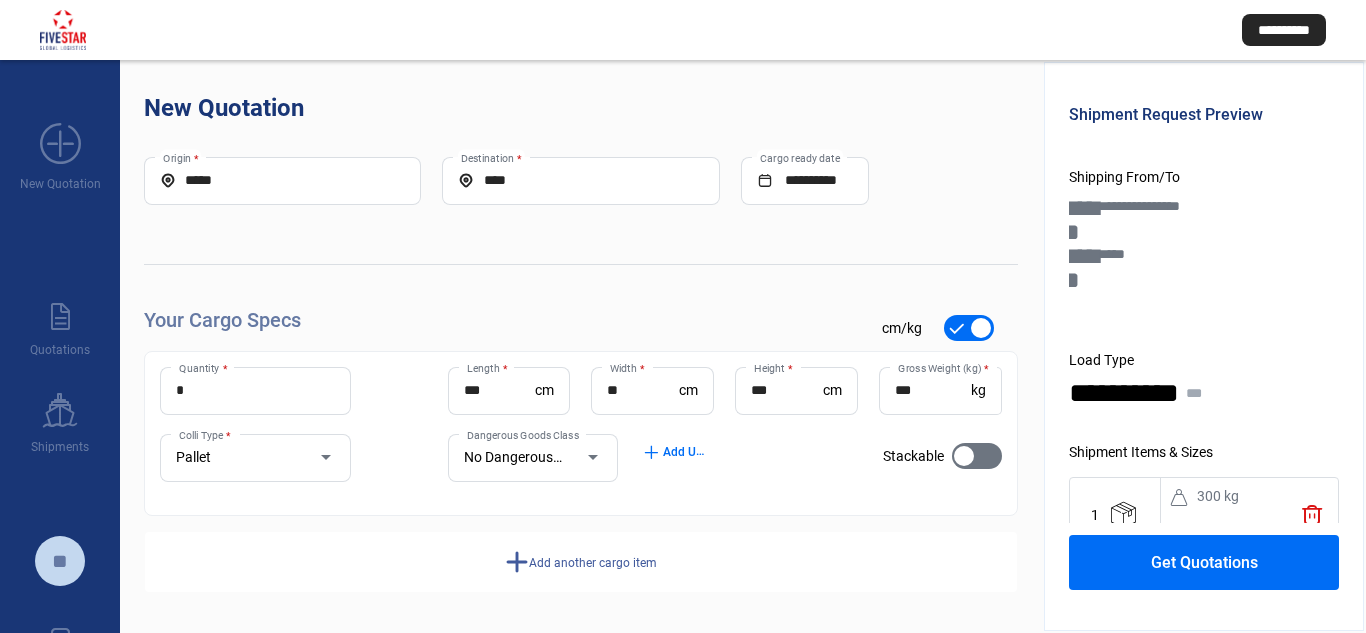 click on "Get Quotations" 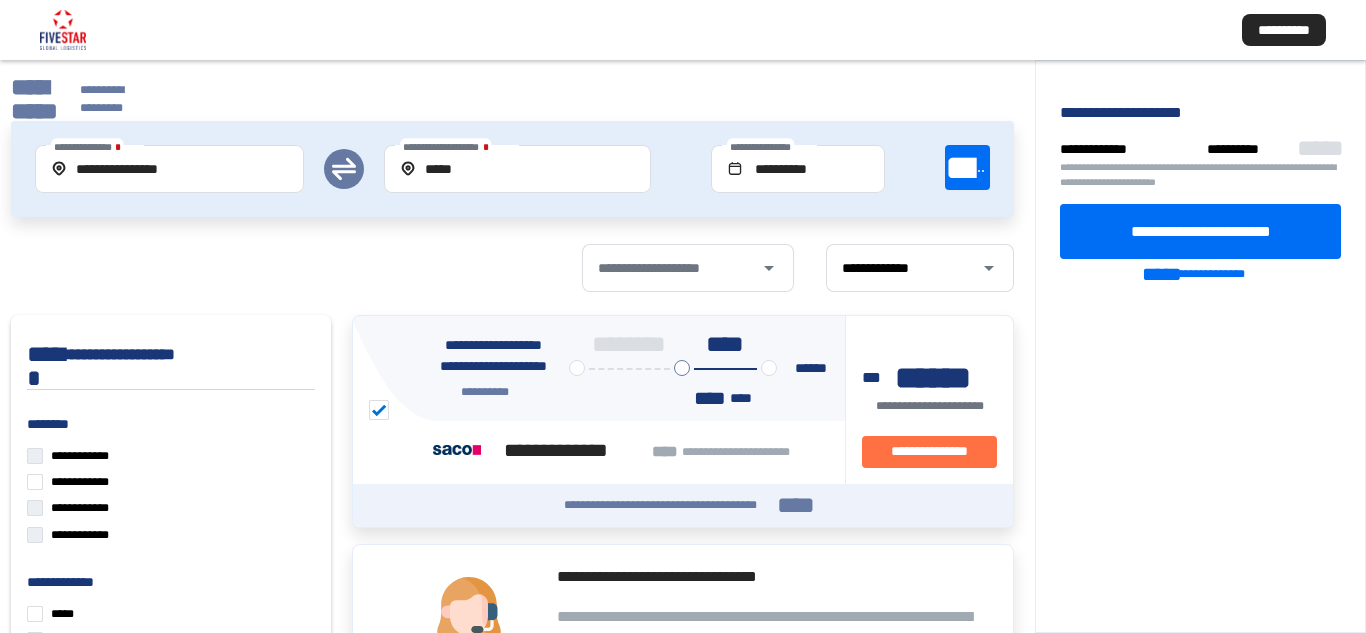scroll, scrollTop: 0, scrollLeft: 0, axis: both 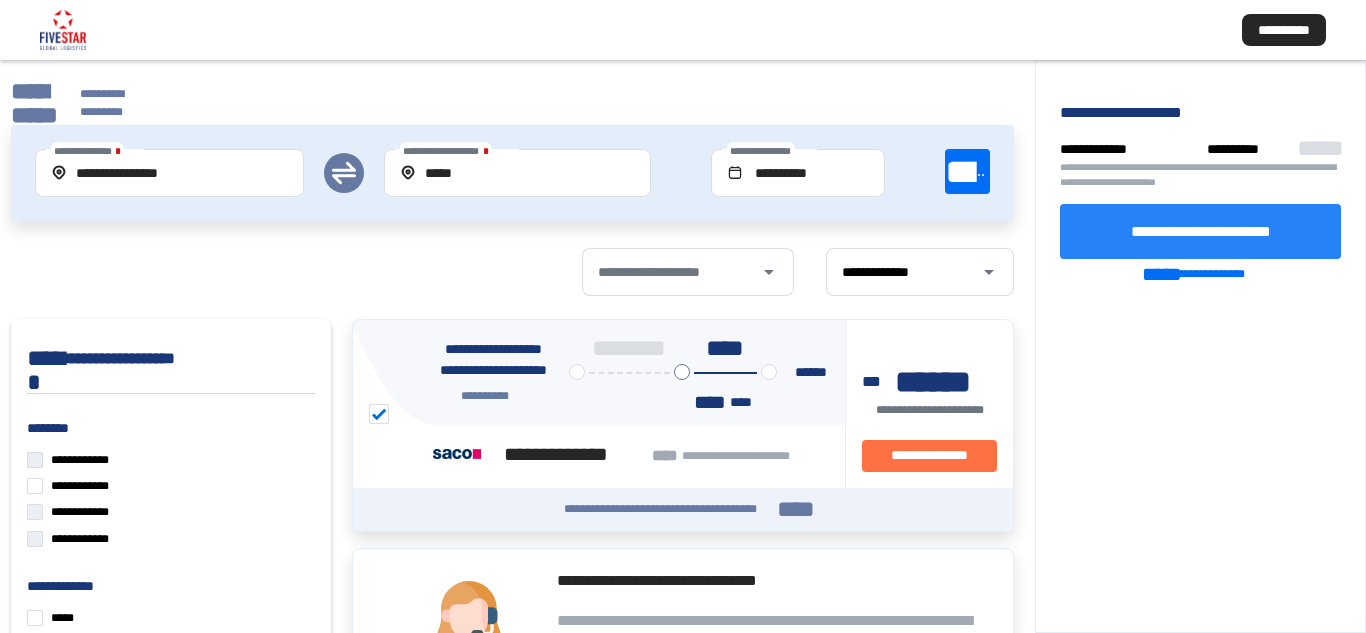click on "**********" 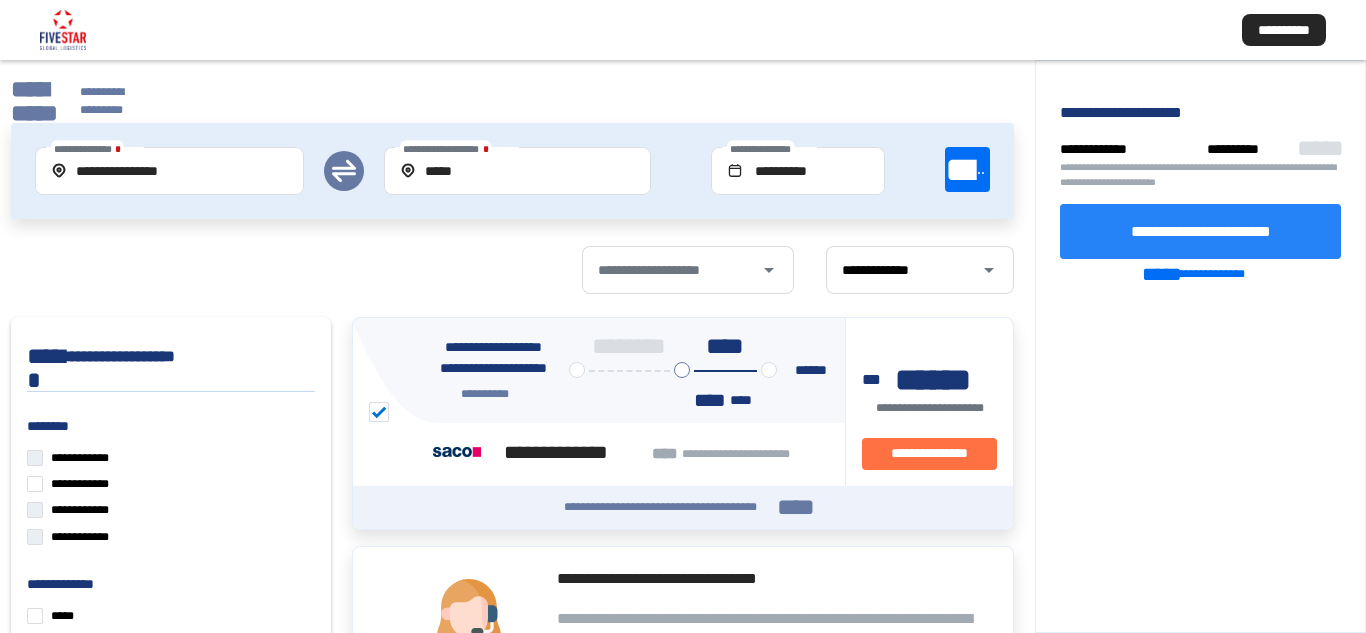 scroll, scrollTop: 0, scrollLeft: 0, axis: both 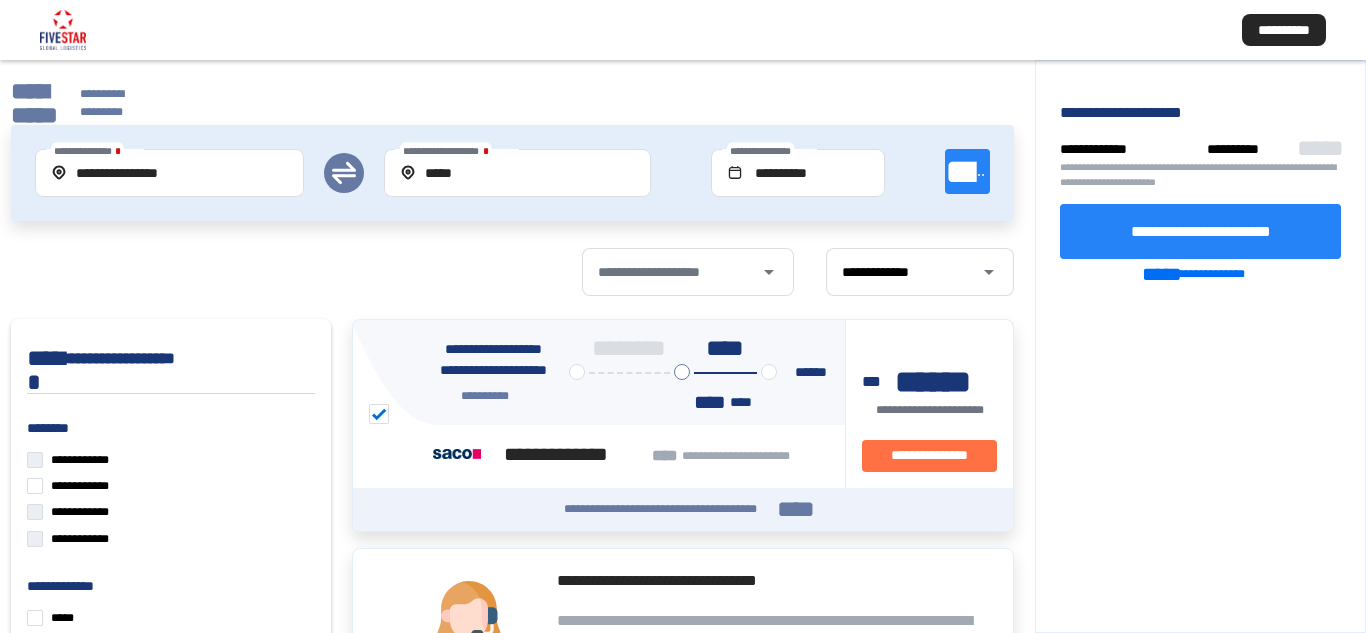 click on "******" 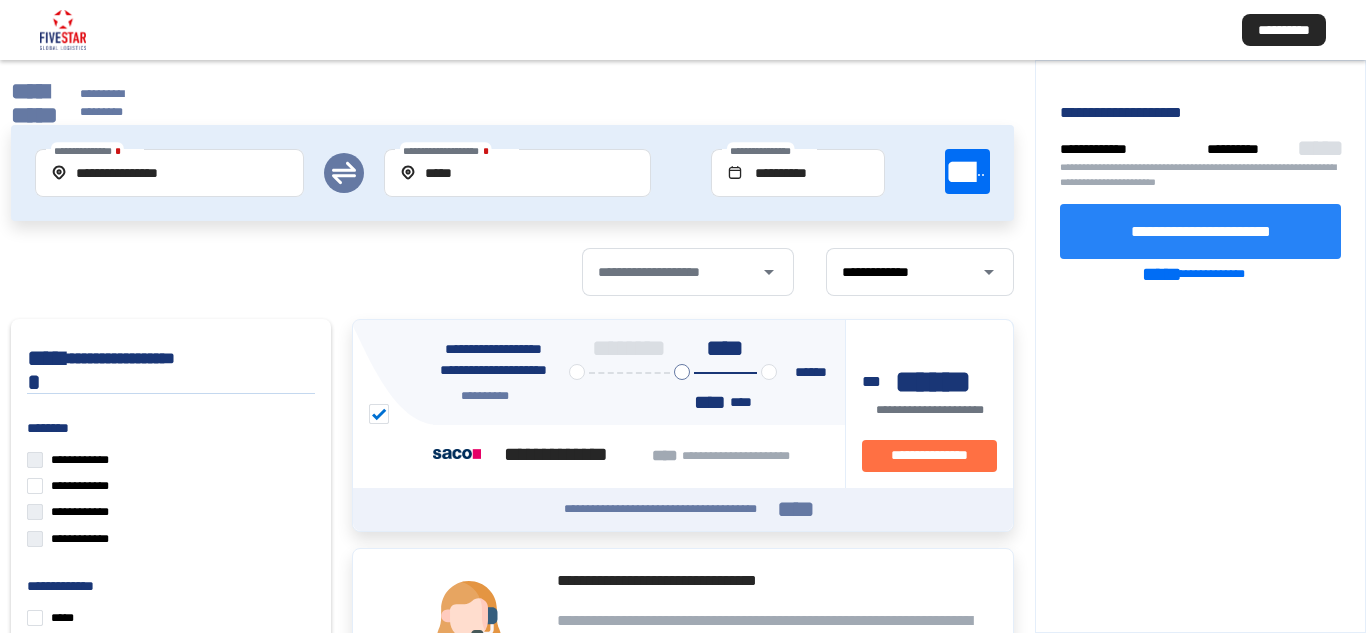 click on "**********" at bounding box center (170, 173) 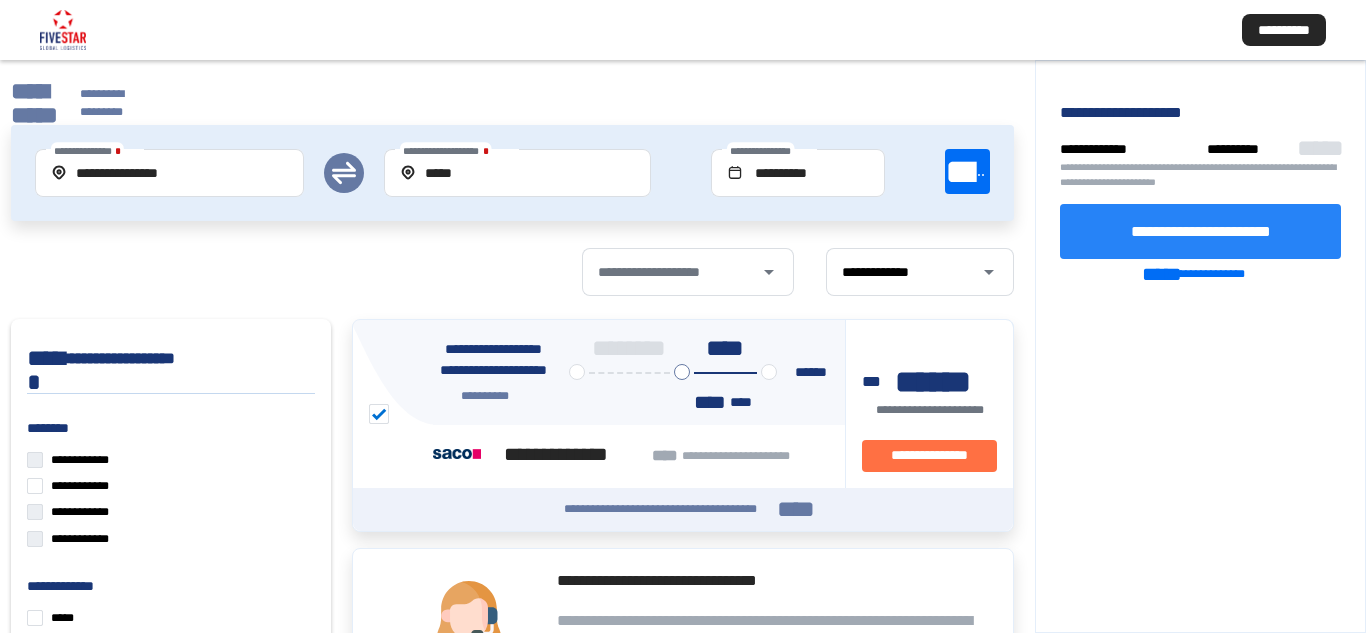 click on "**********" 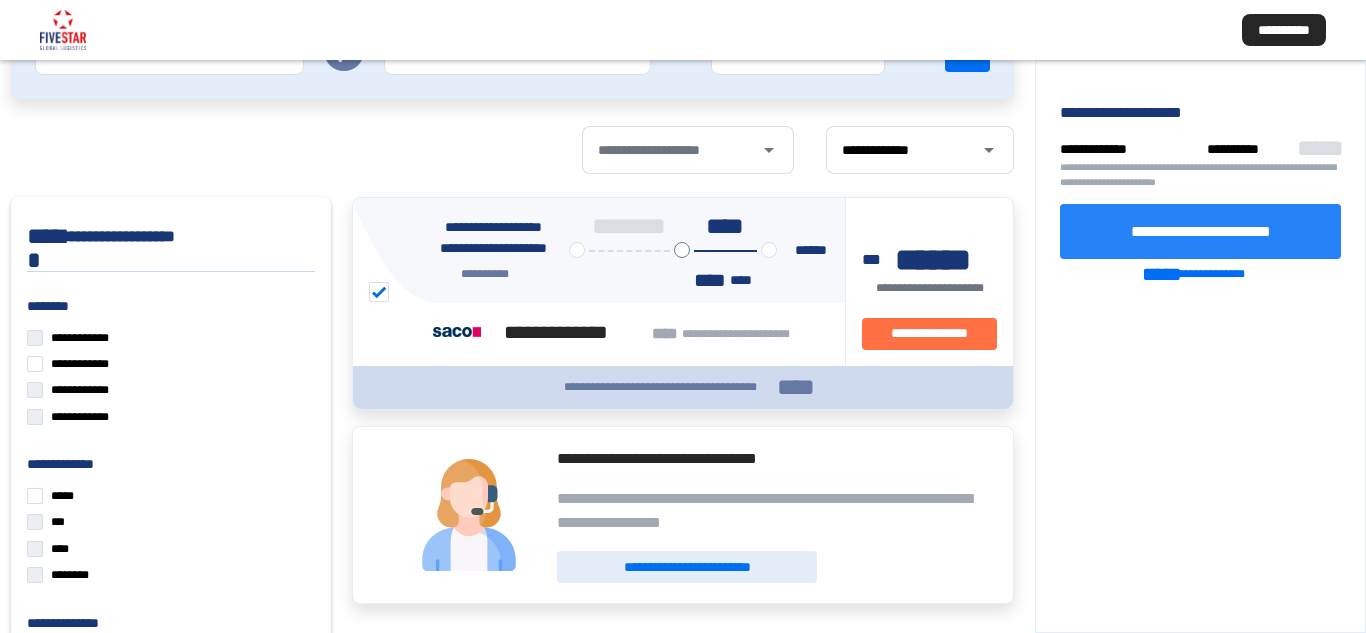 scroll, scrollTop: 0, scrollLeft: 0, axis: both 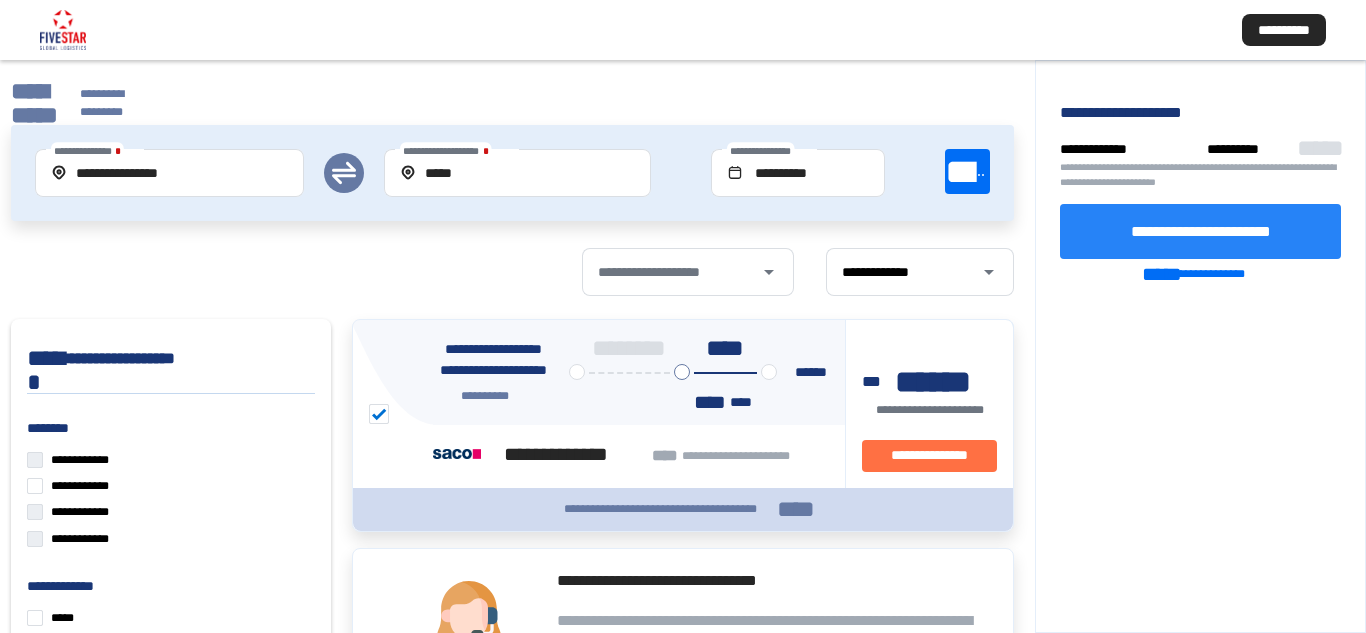 click on "**********" 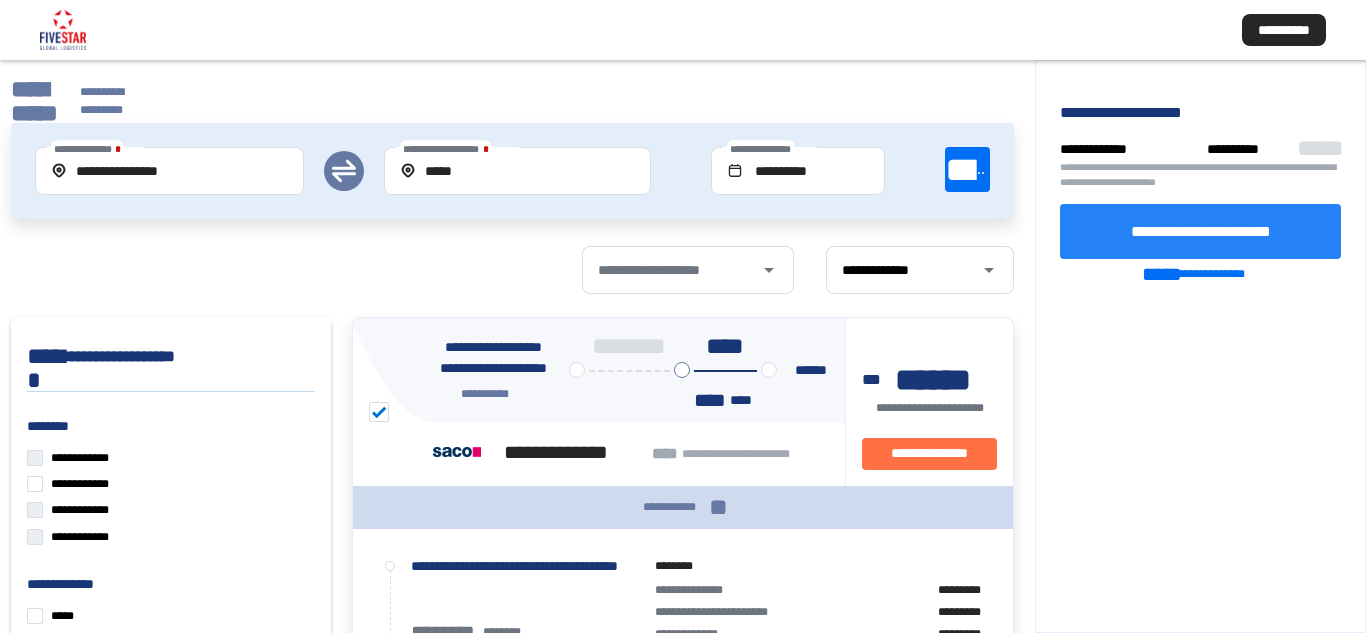 scroll, scrollTop: 0, scrollLeft: 0, axis: both 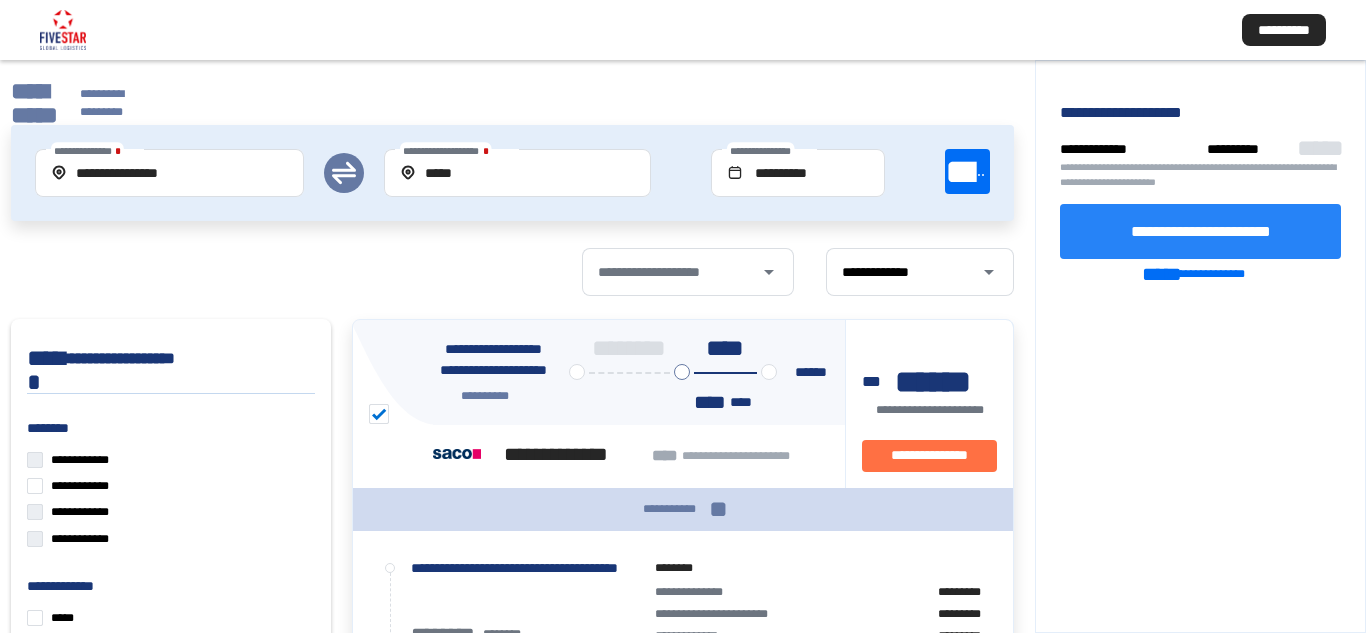 type 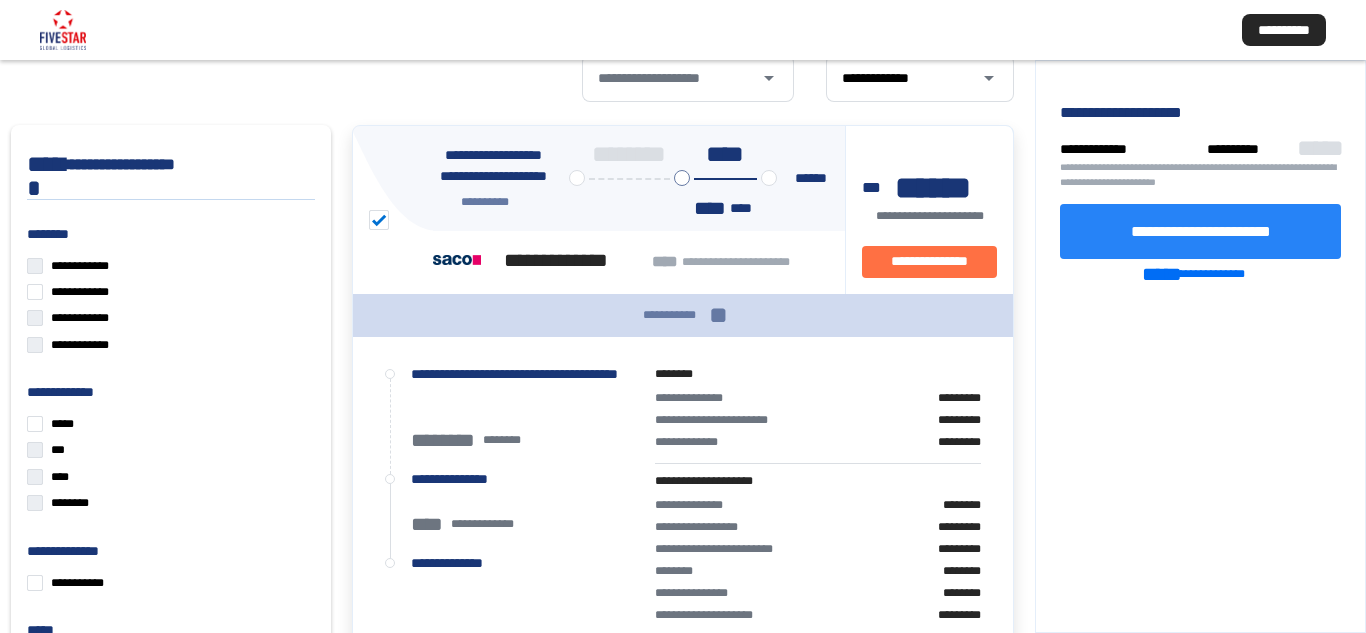 scroll, scrollTop: 192, scrollLeft: 0, axis: vertical 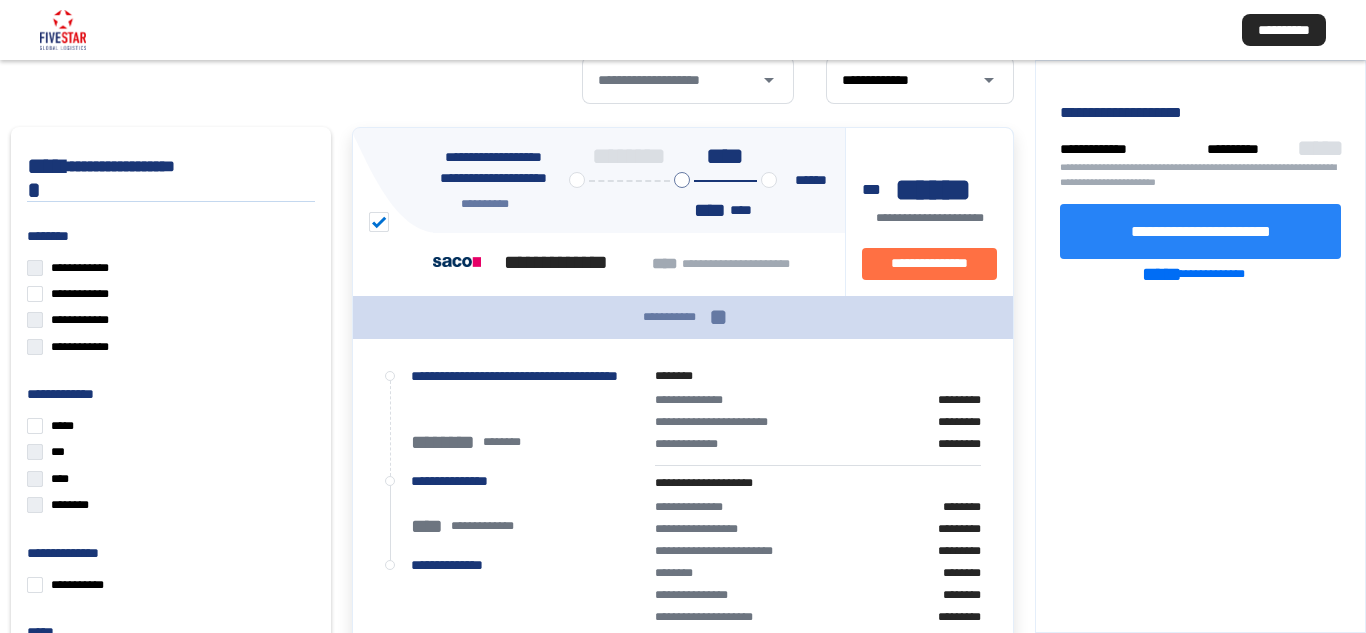 click on "**" 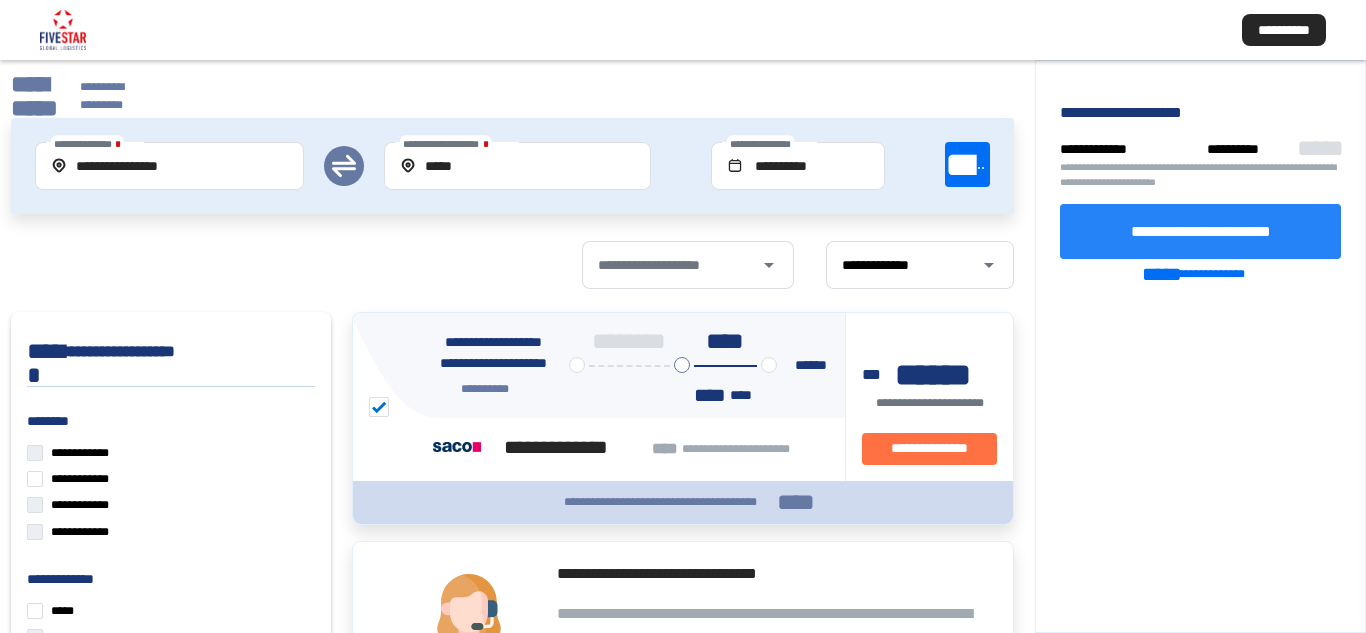 scroll, scrollTop: 0, scrollLeft: 0, axis: both 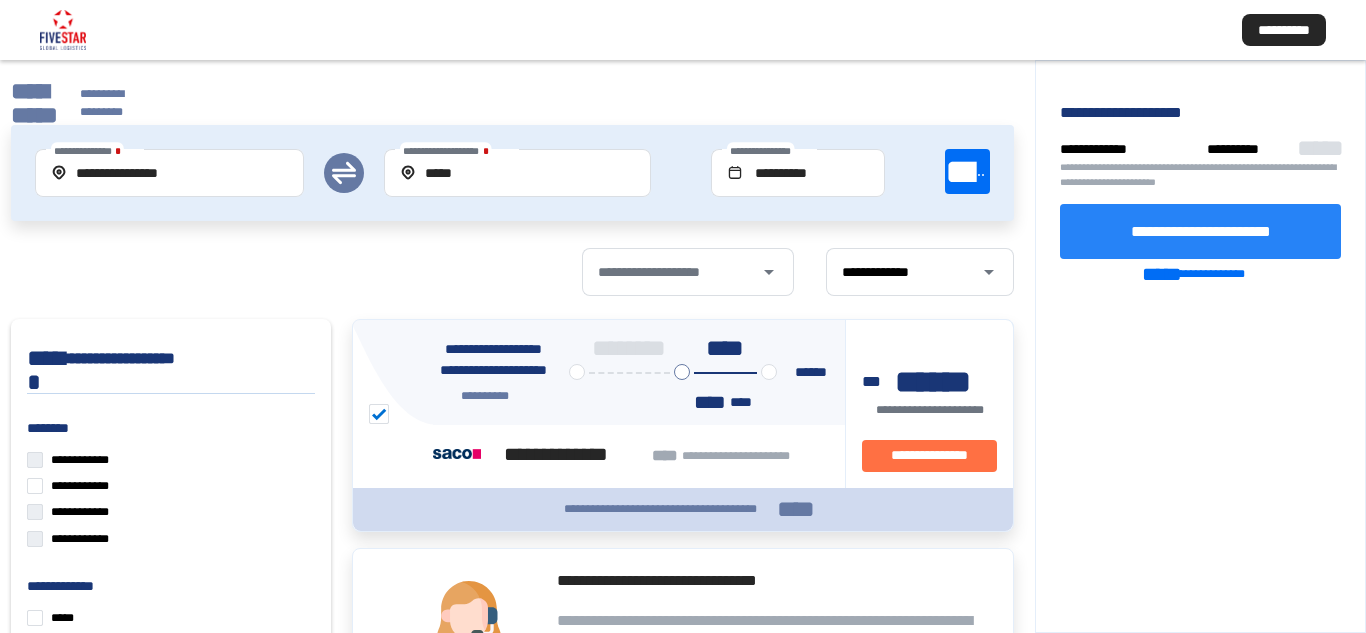 click on "**********" 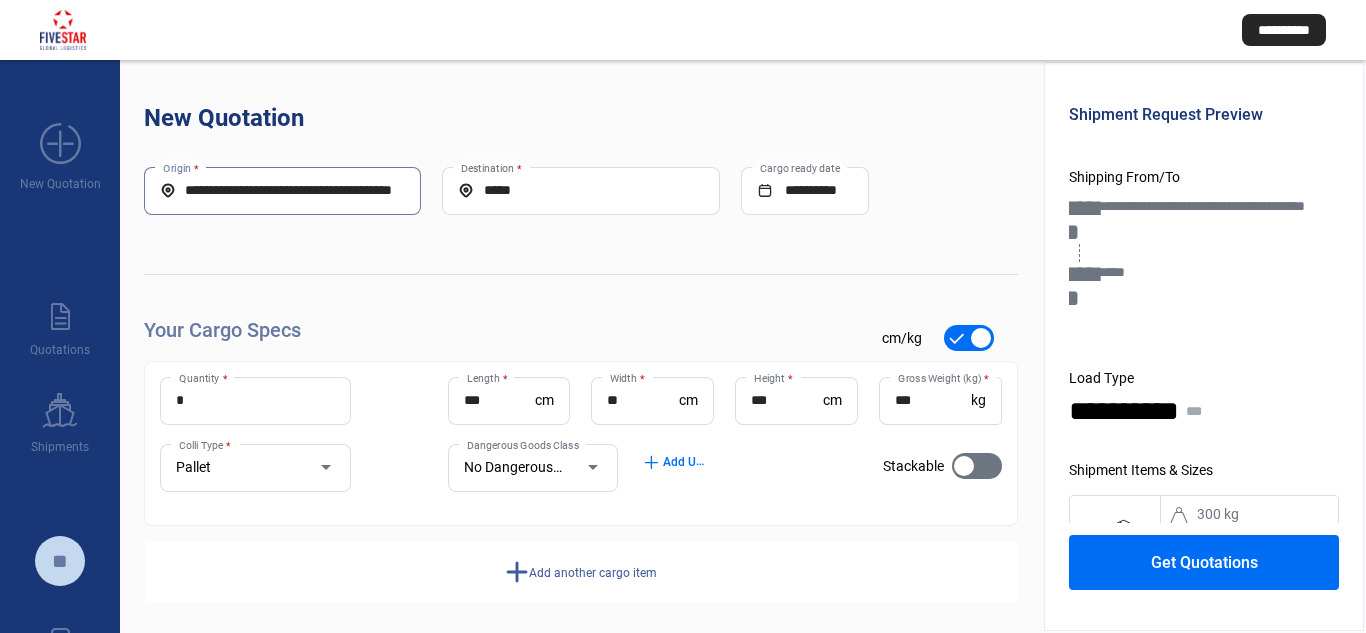 click on "**********" at bounding box center (282, 190) 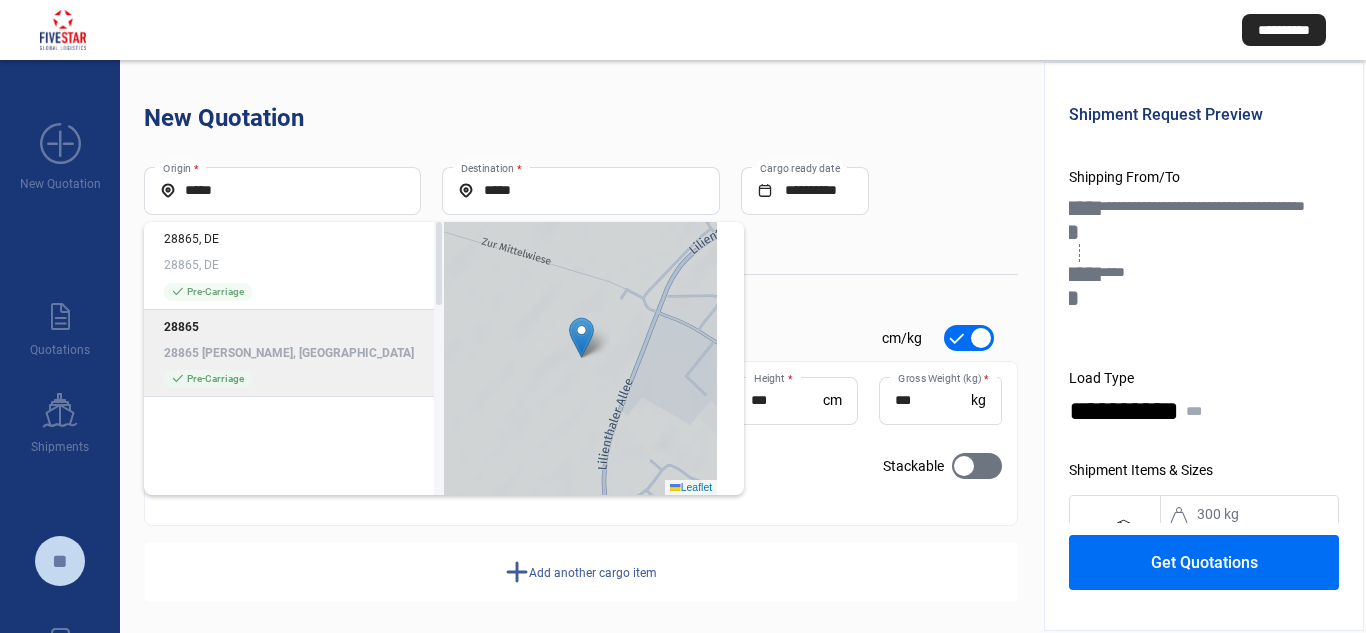 click on "28865 [PERSON_NAME], [GEOGRAPHIC_DATA]" 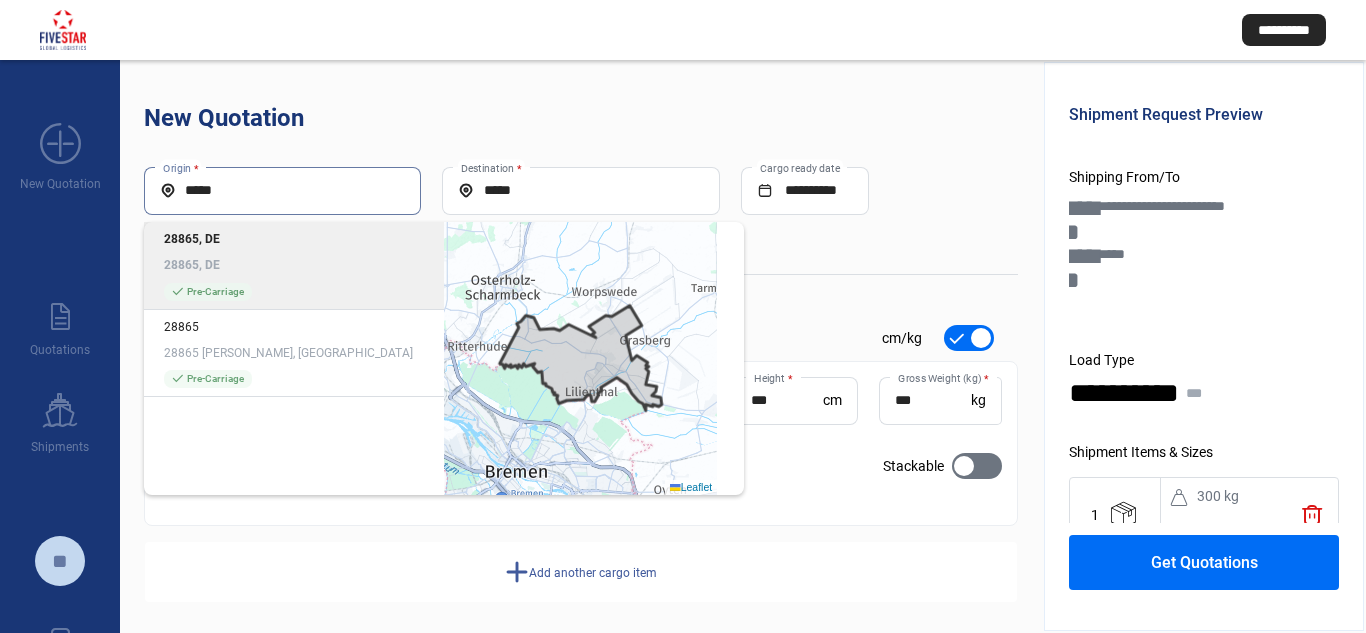 click on "*****" at bounding box center (282, 190) 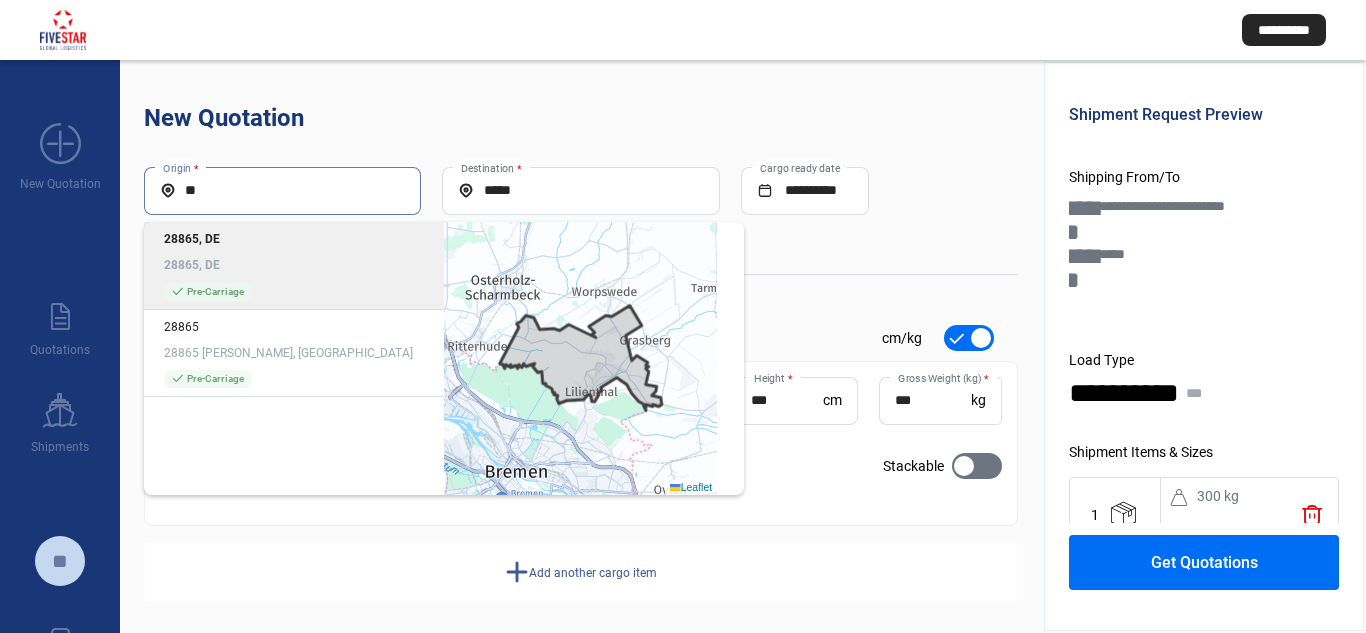 type on "*" 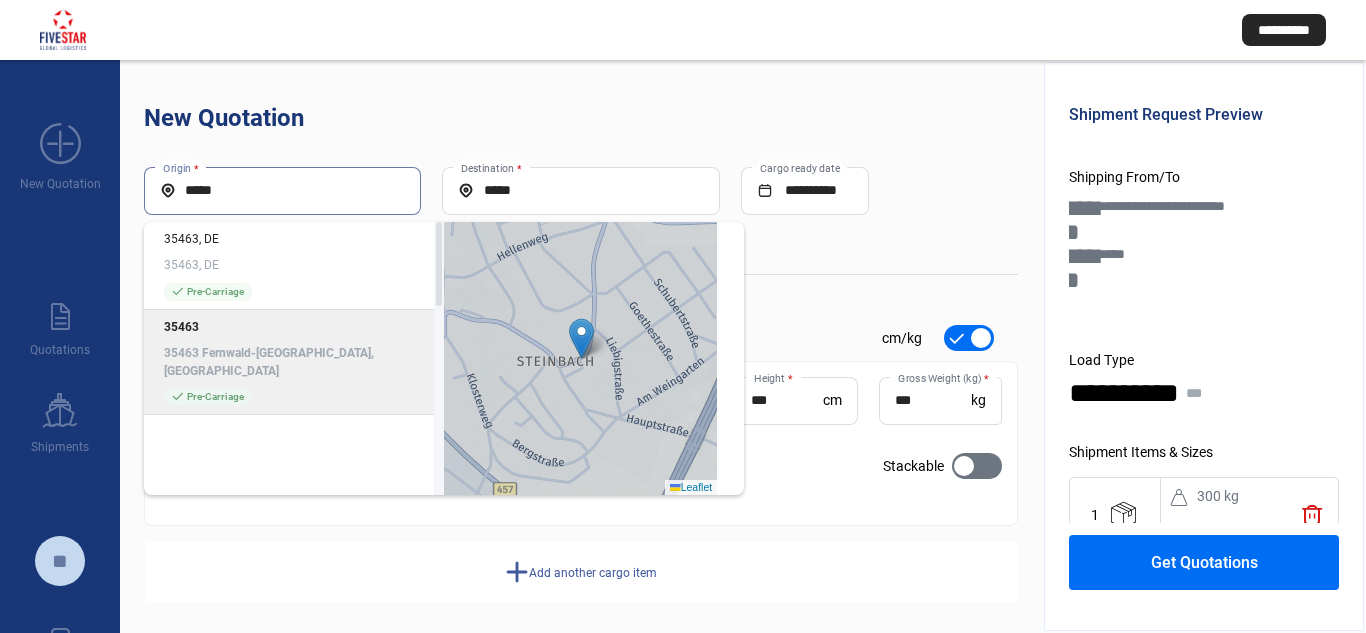 type on "*****" 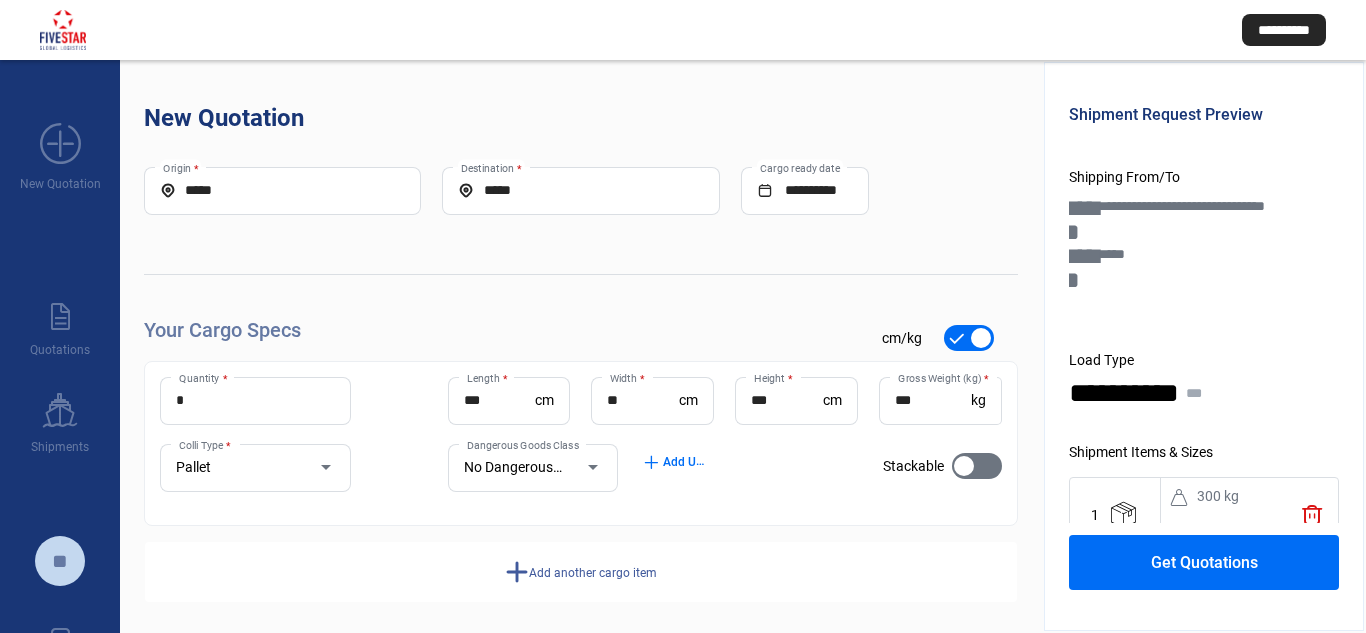 scroll, scrollTop: 10, scrollLeft: 0, axis: vertical 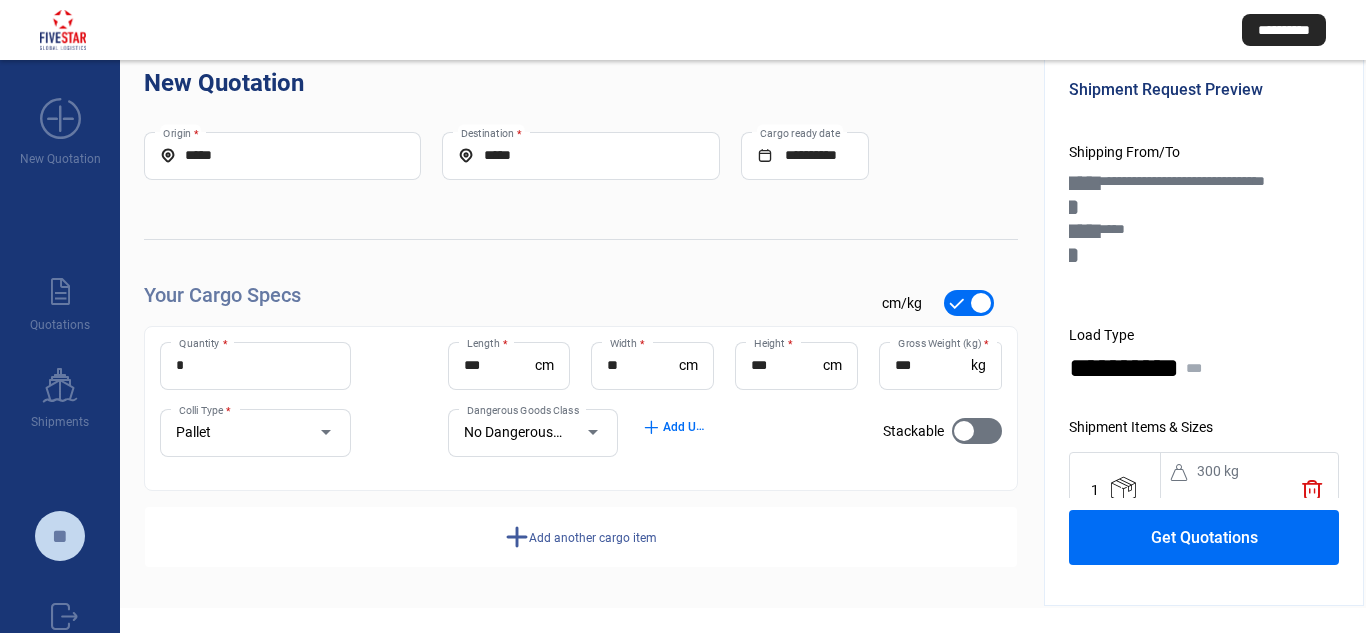 click on "Get Quotations" 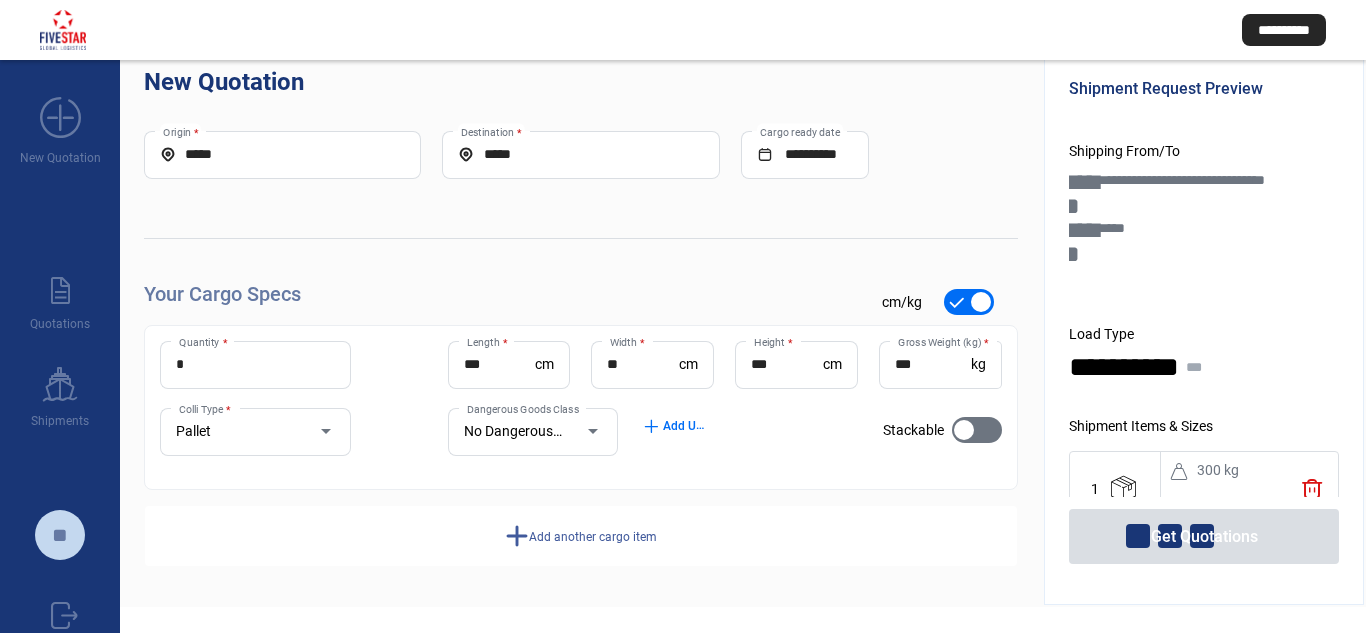 scroll, scrollTop: 27, scrollLeft: 0, axis: vertical 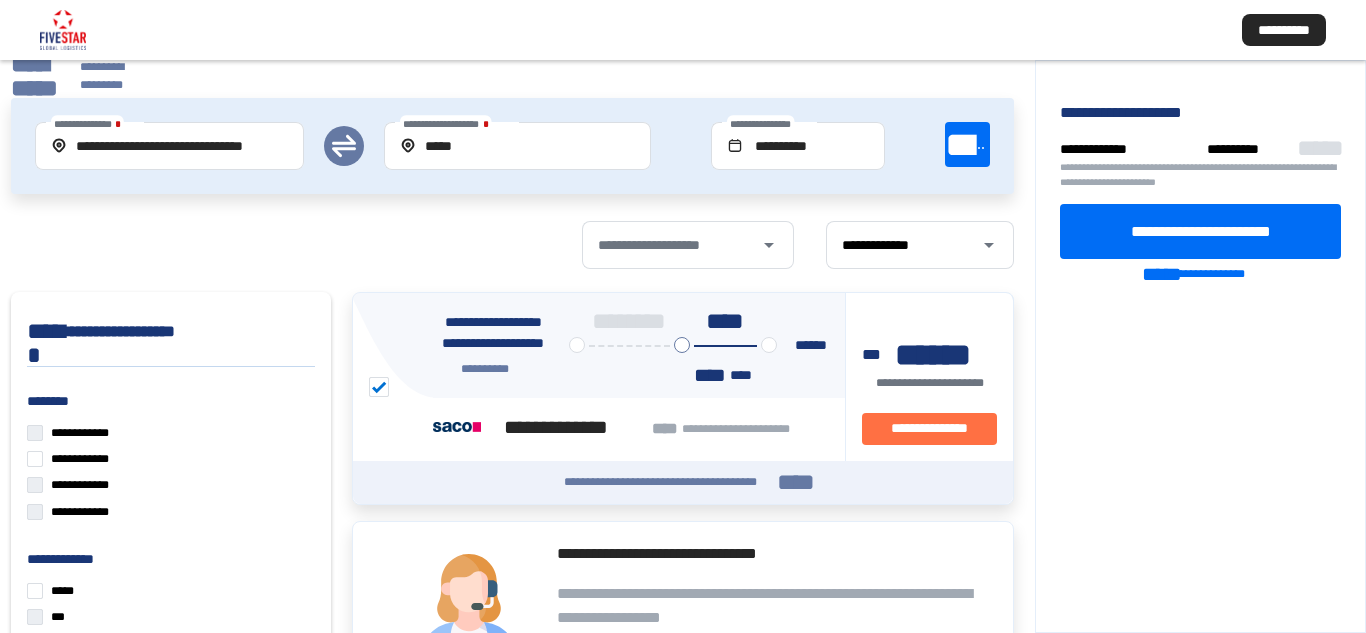 click on "**********" at bounding box center [170, 146] 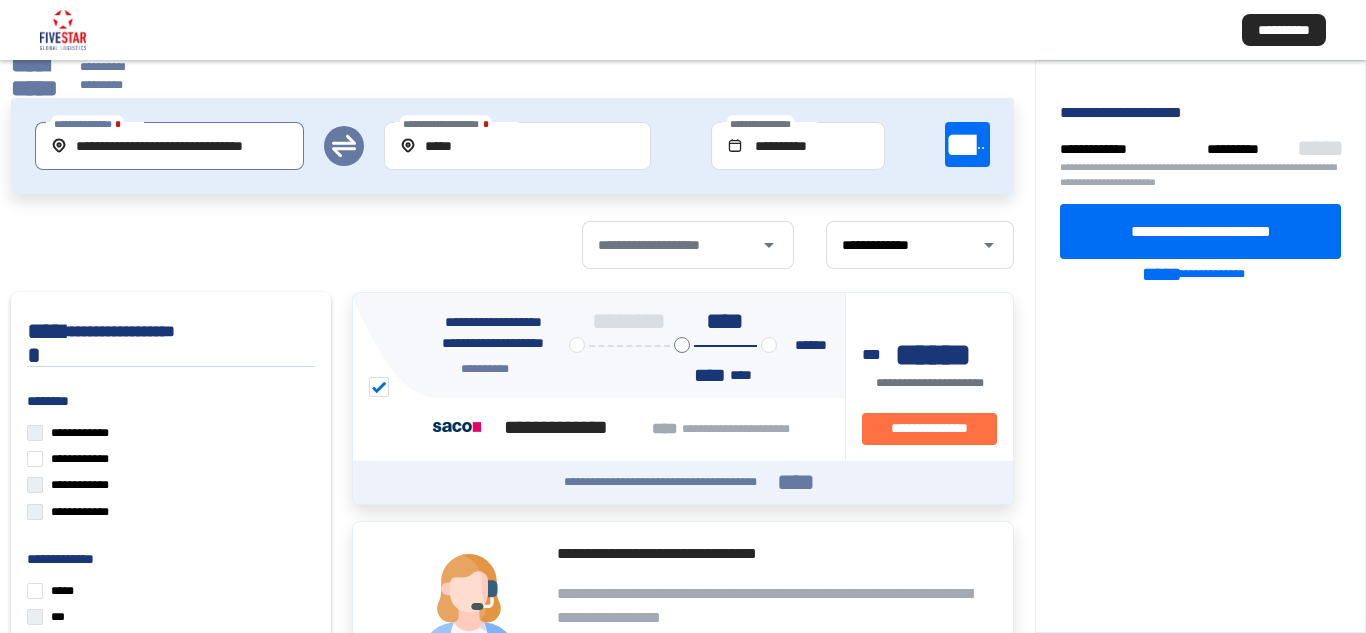 click on "**********" at bounding box center (170, 146) 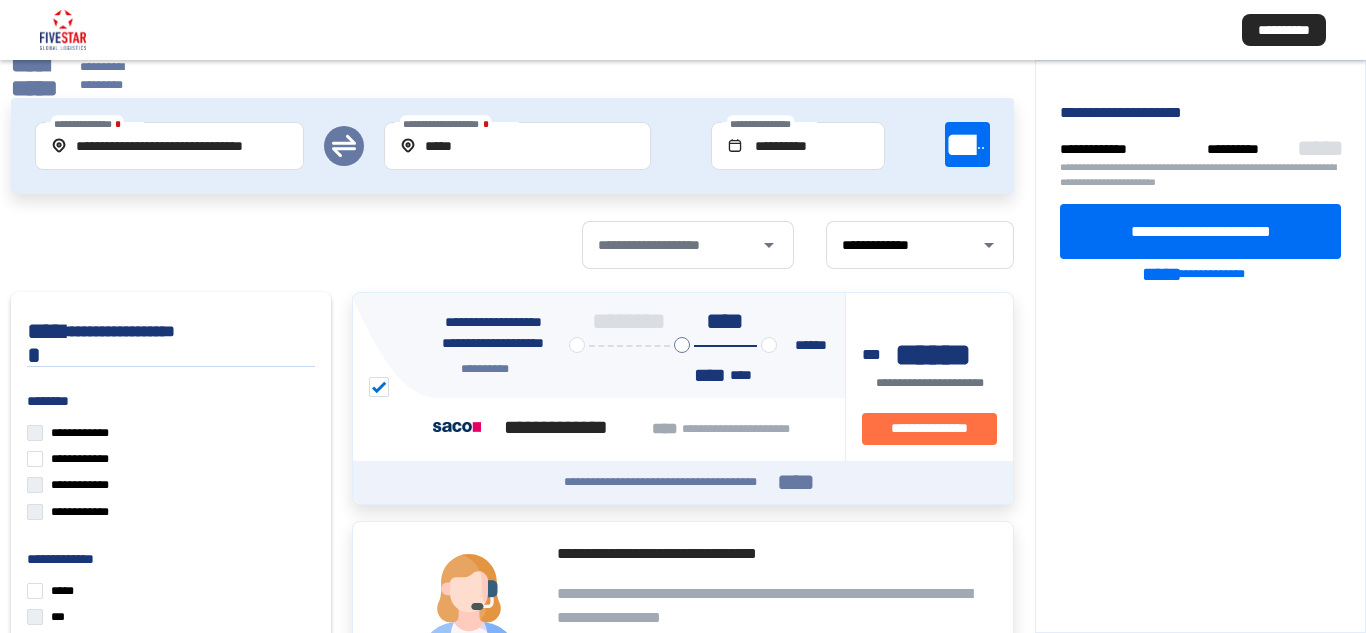 click on "**********" 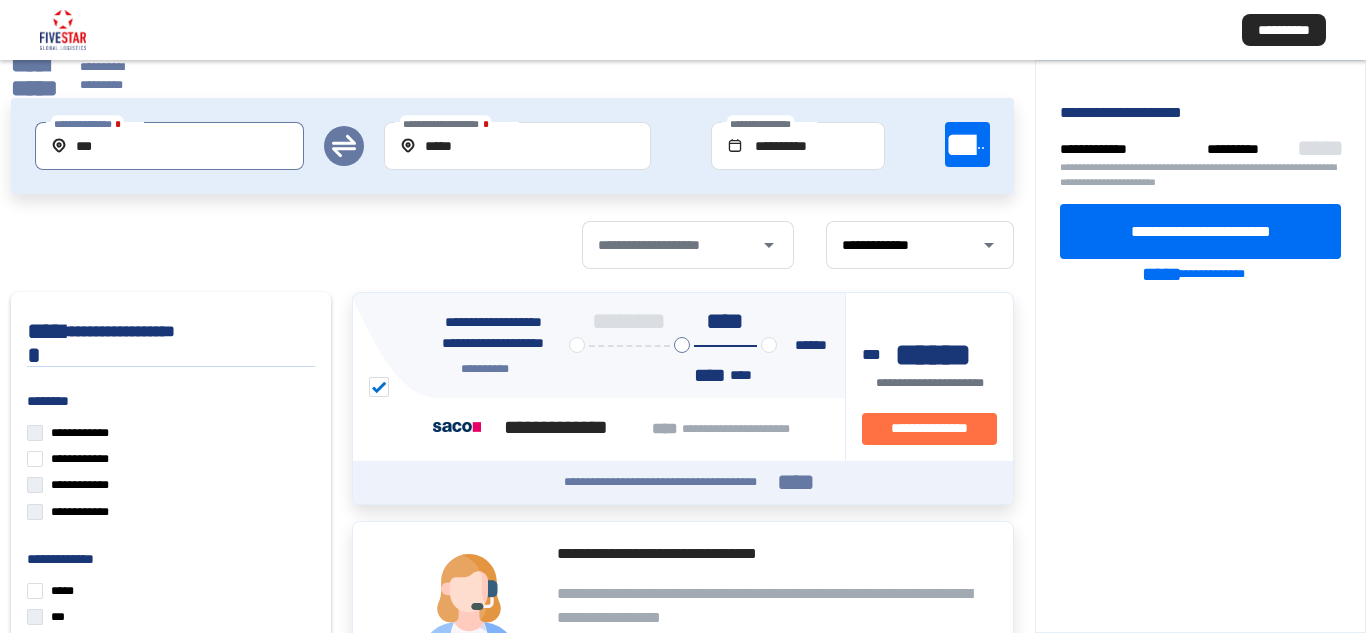 click on "***" at bounding box center (170, 146) 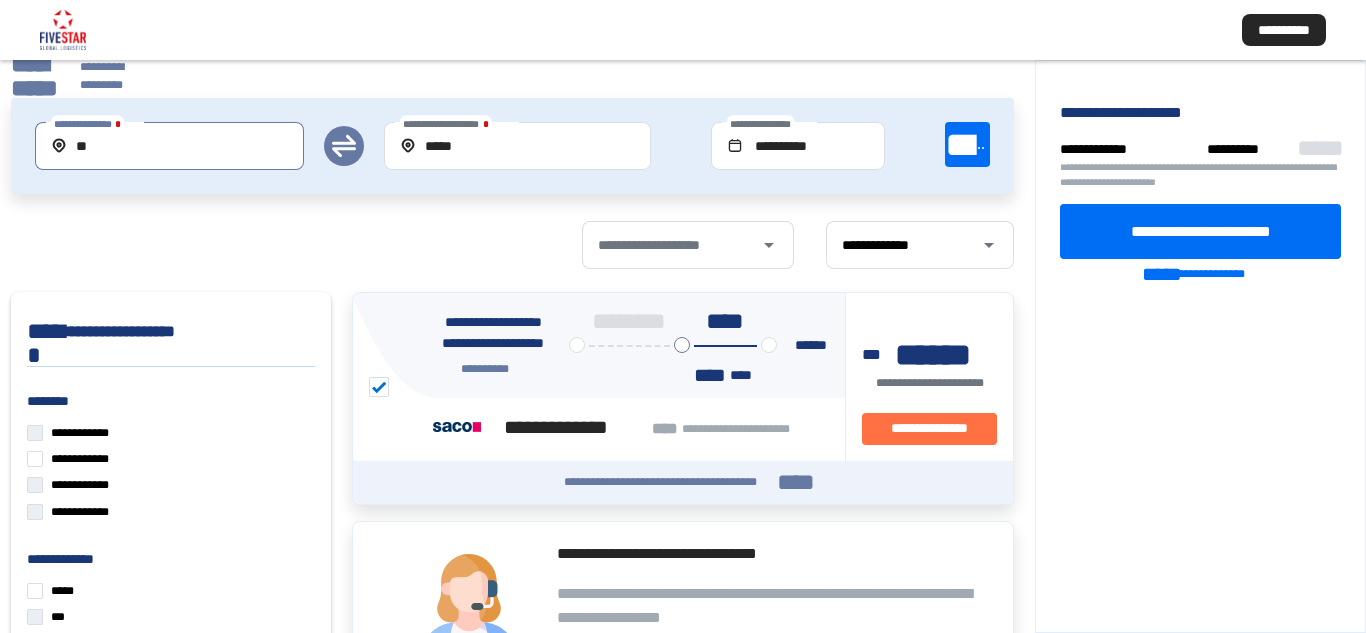 type on "*" 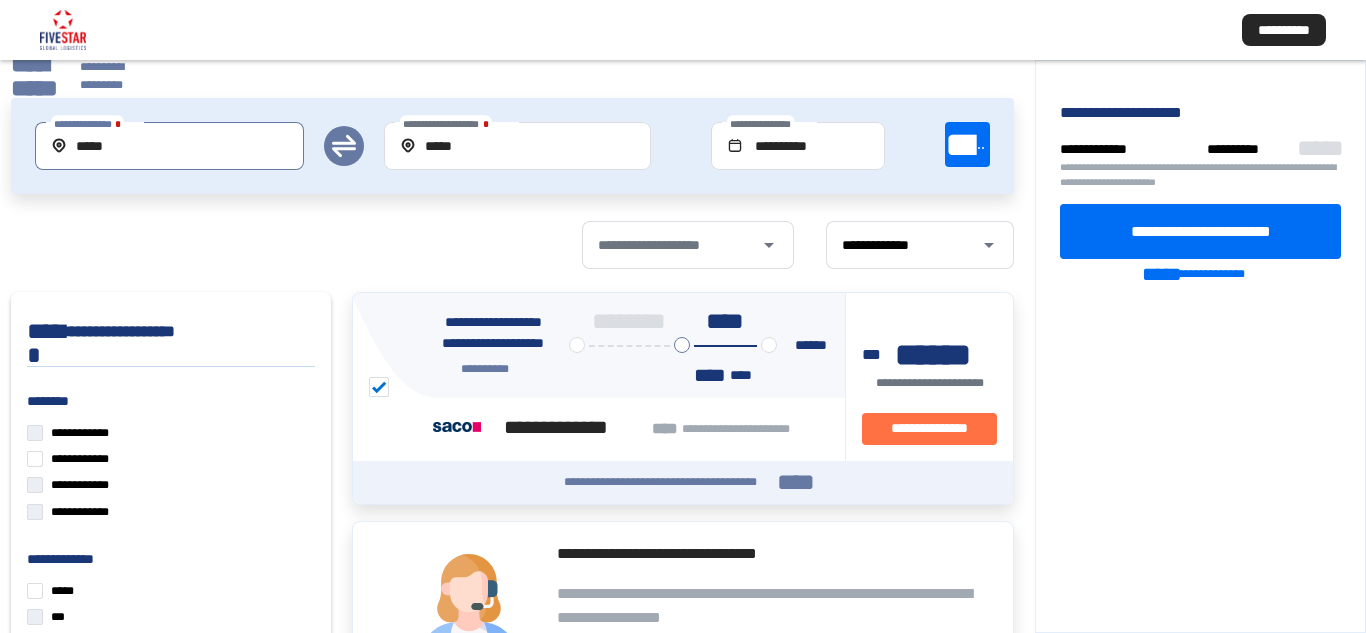 type on "*****" 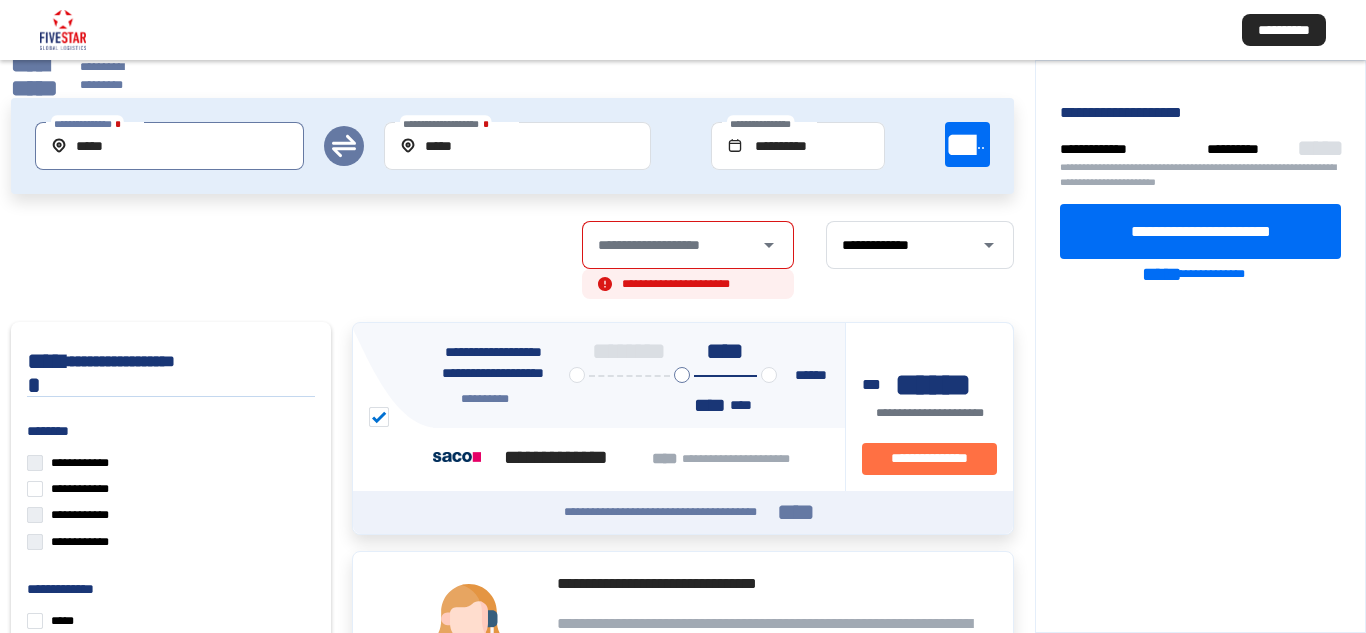click on "*****" at bounding box center [170, 146] 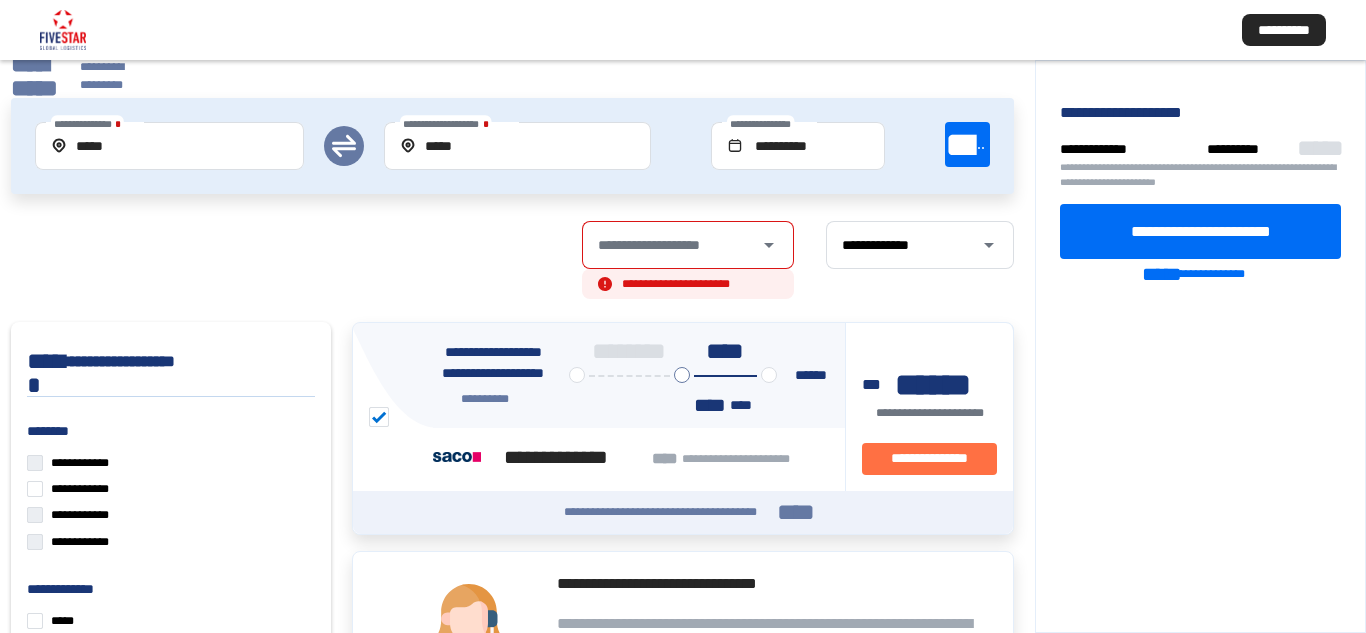 click on "**********" 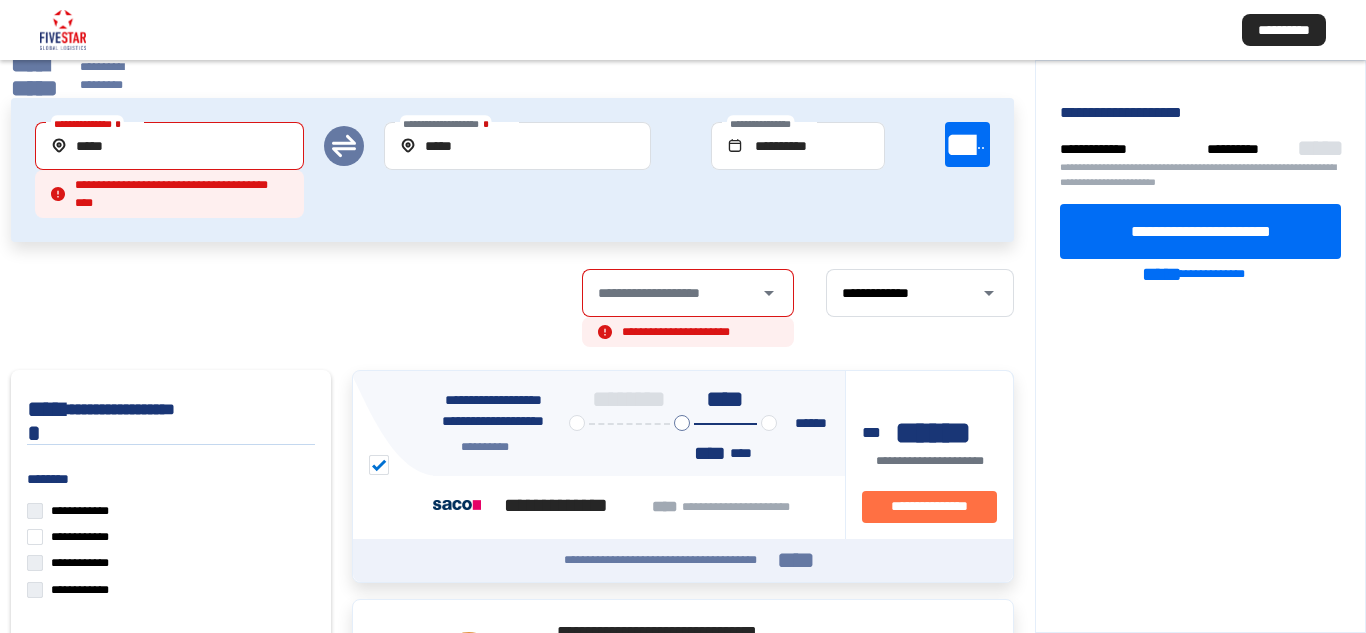 click on "**********" 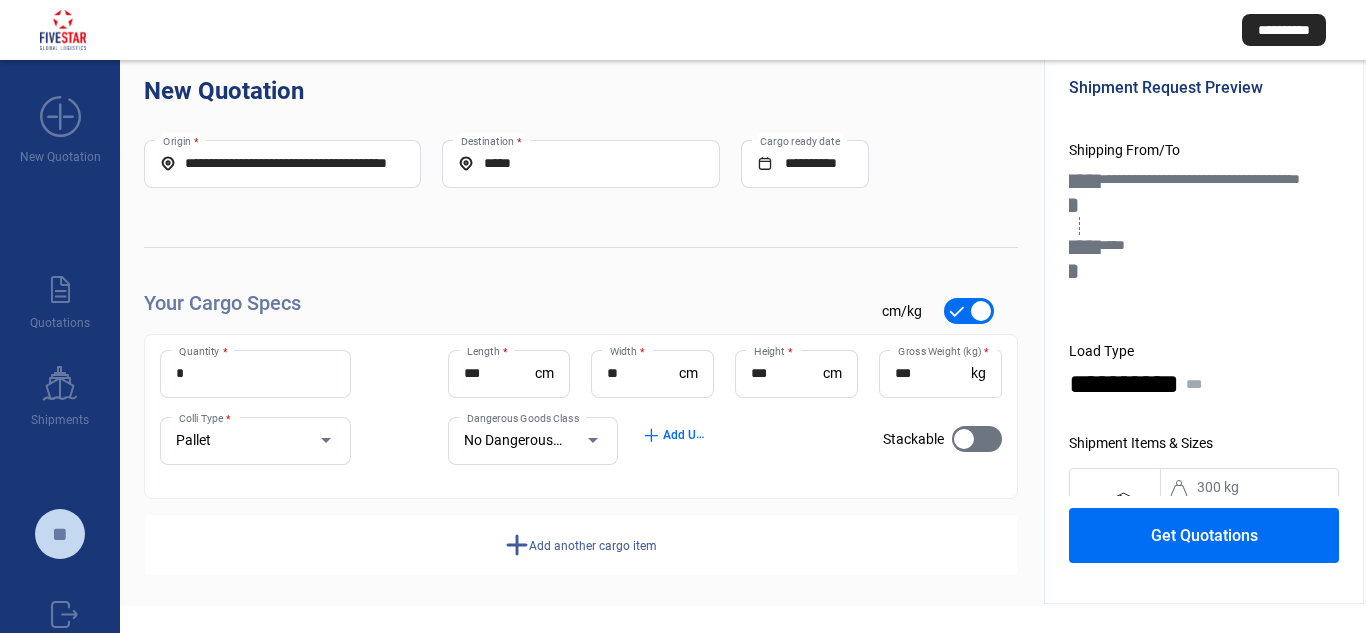click on "**********" at bounding box center (282, 163) 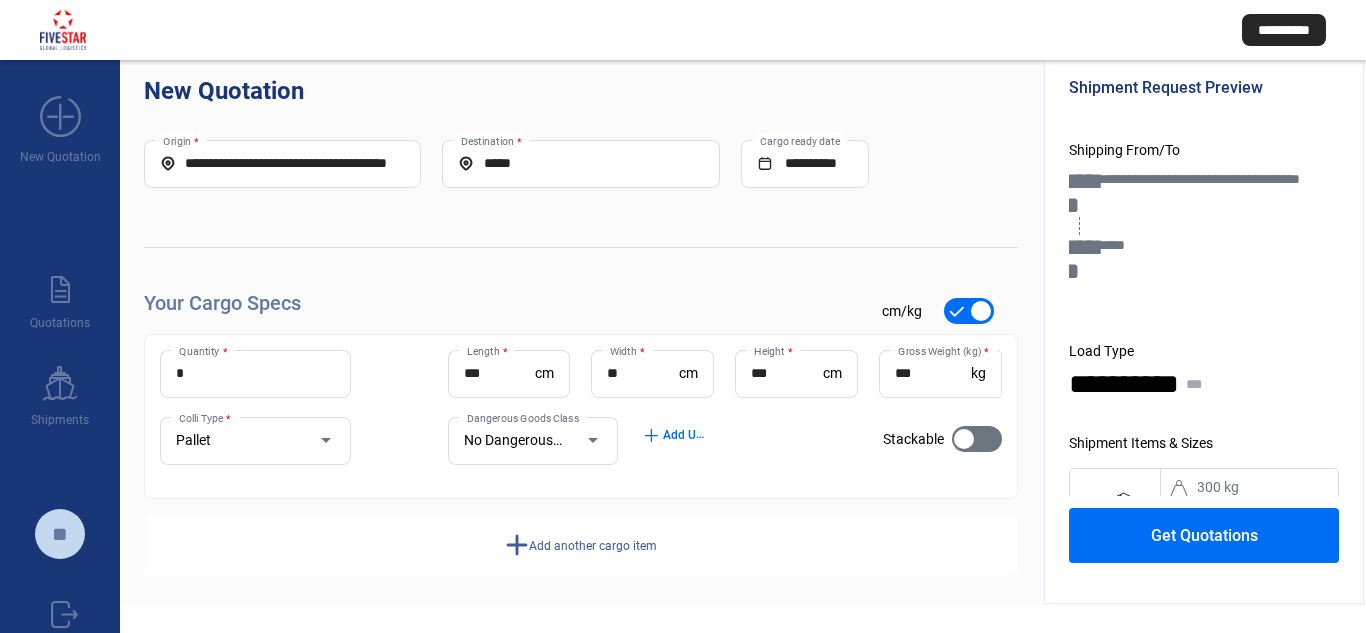 drag, startPoint x: 406, startPoint y: 162, endPoint x: 250, endPoint y: 166, distance: 156.05127 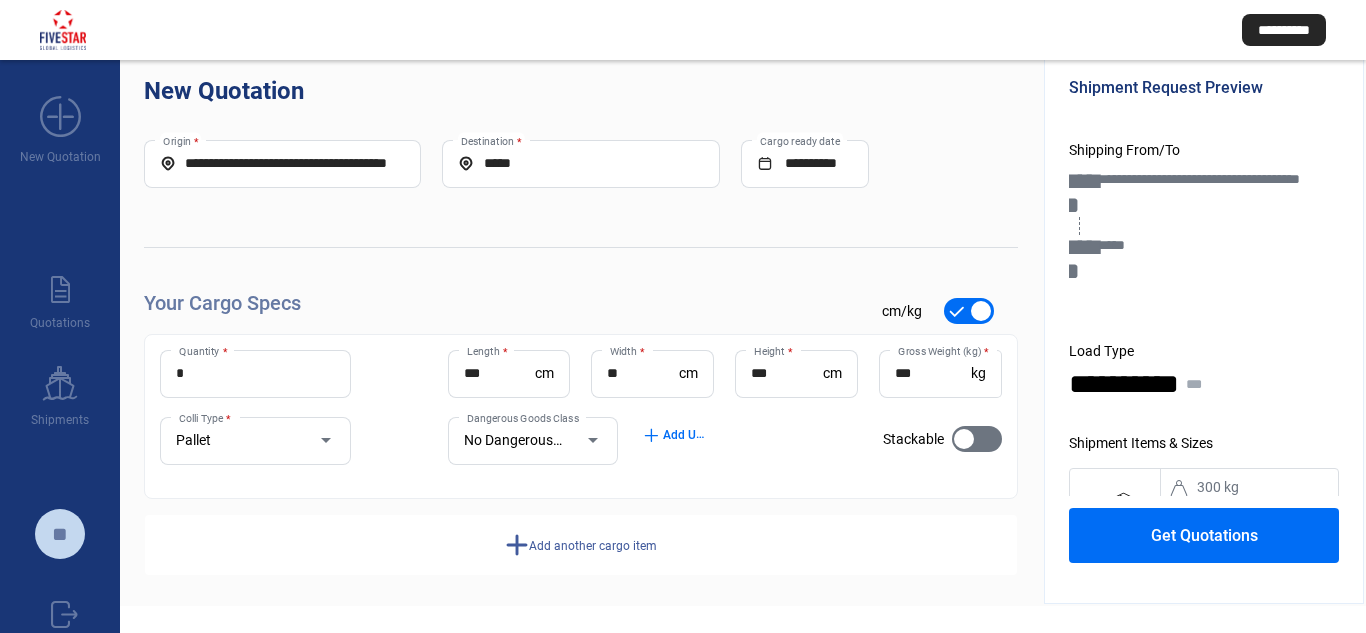 click on "**********" 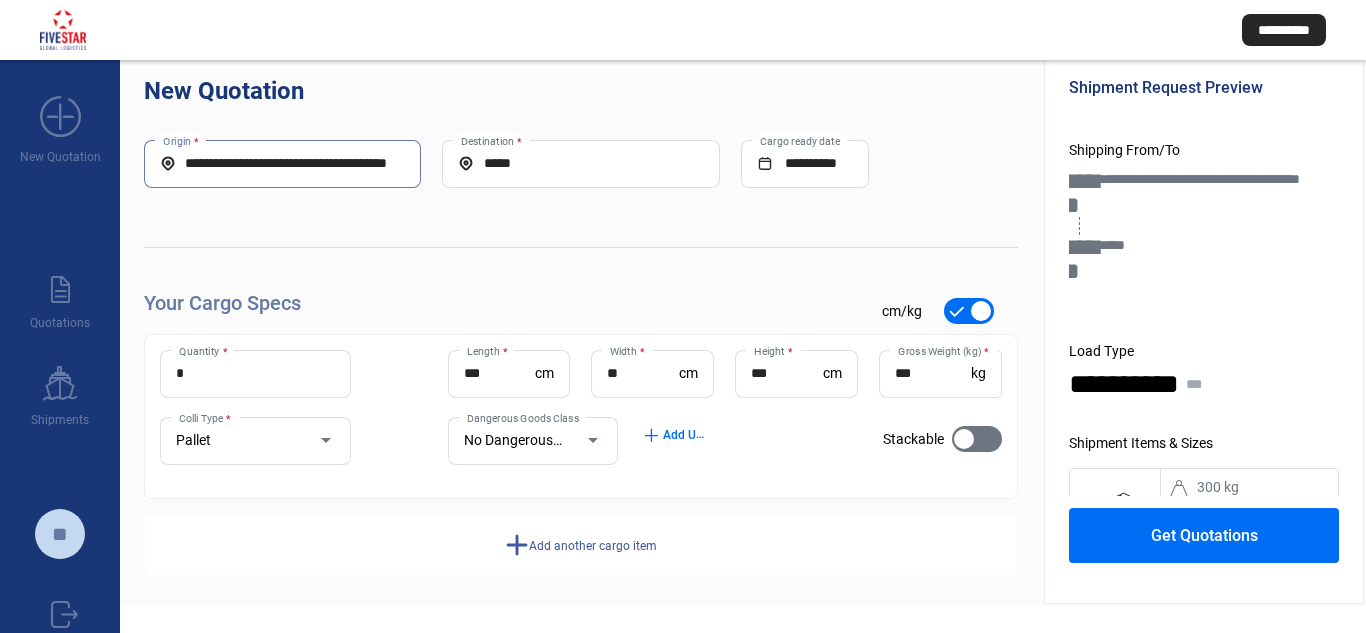 drag, startPoint x: 193, startPoint y: 160, endPoint x: 386, endPoint y: 173, distance: 193.43733 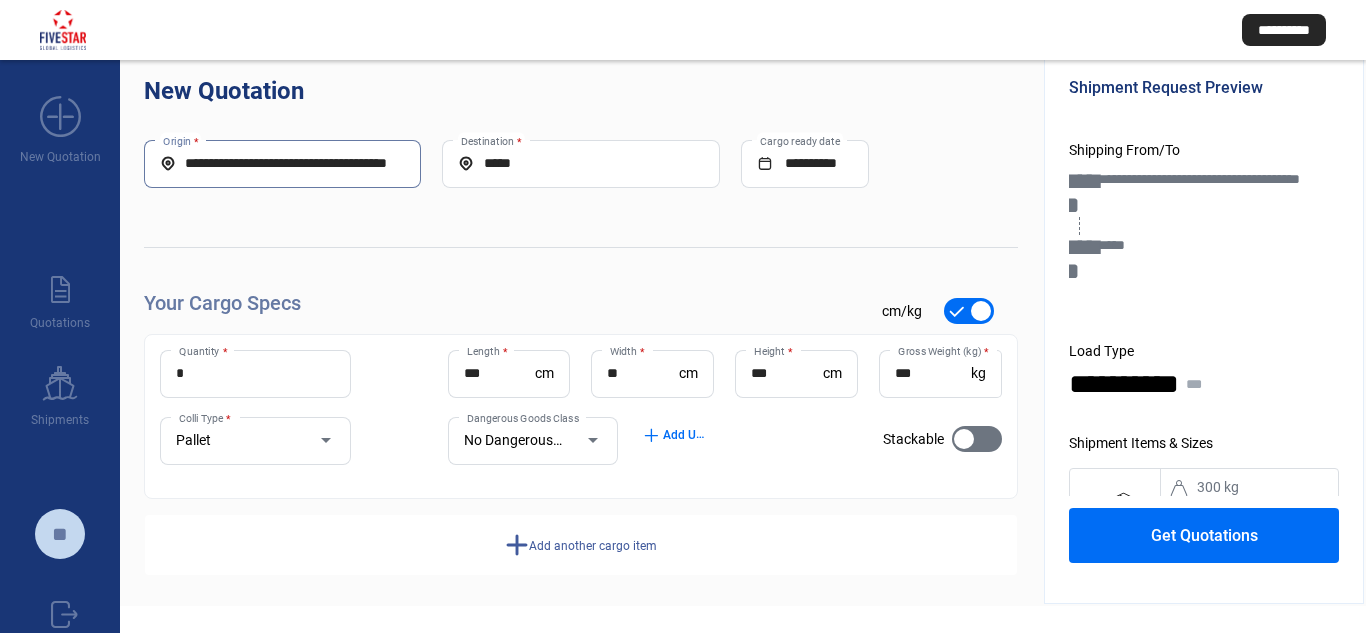 click on "**********" at bounding box center (282, 163) 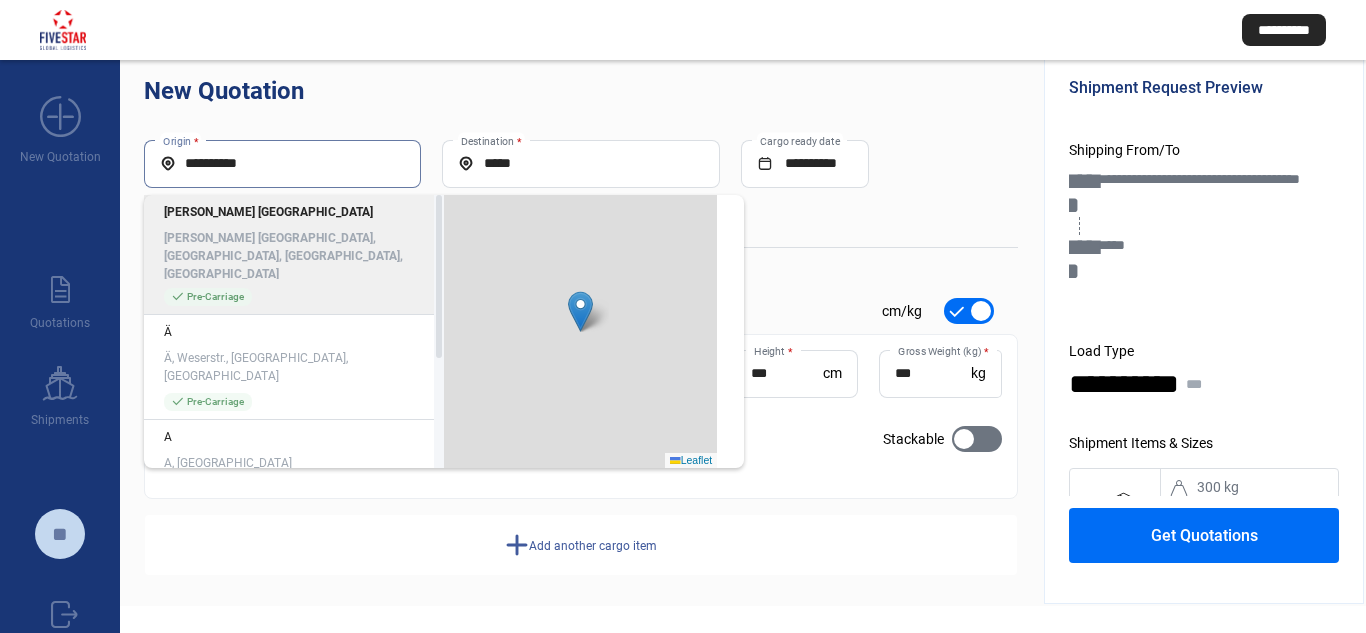 click on "**********" at bounding box center [282, 163] 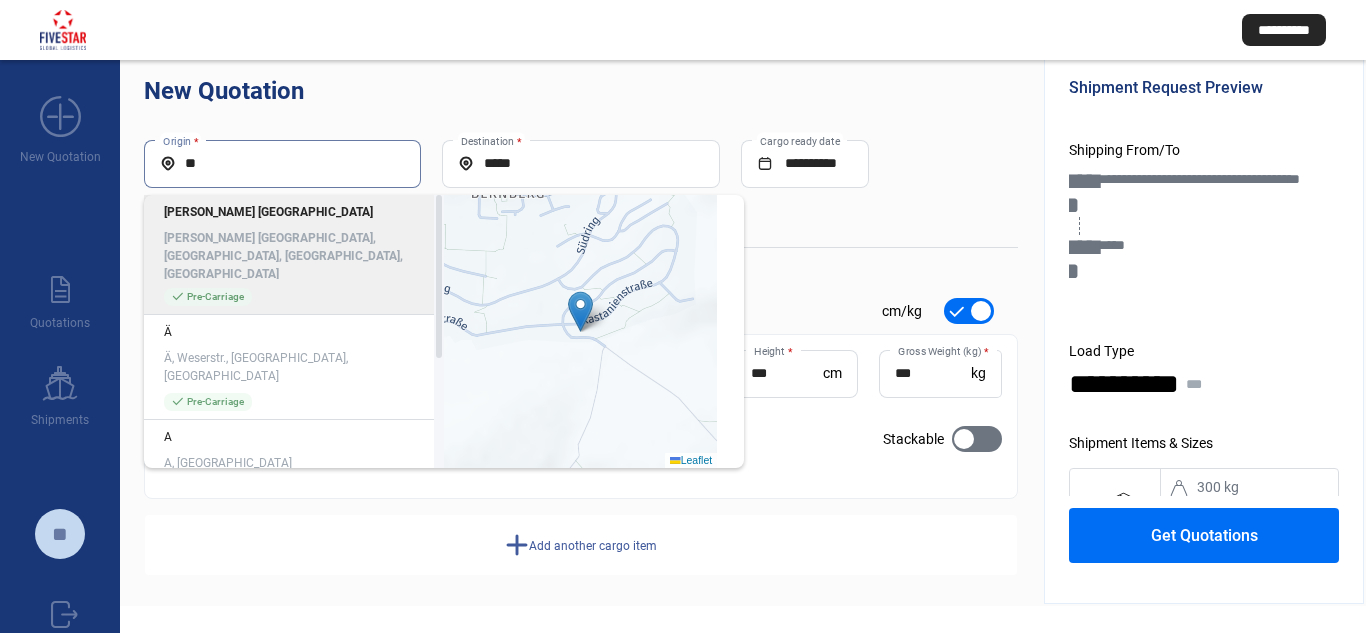 type on "*" 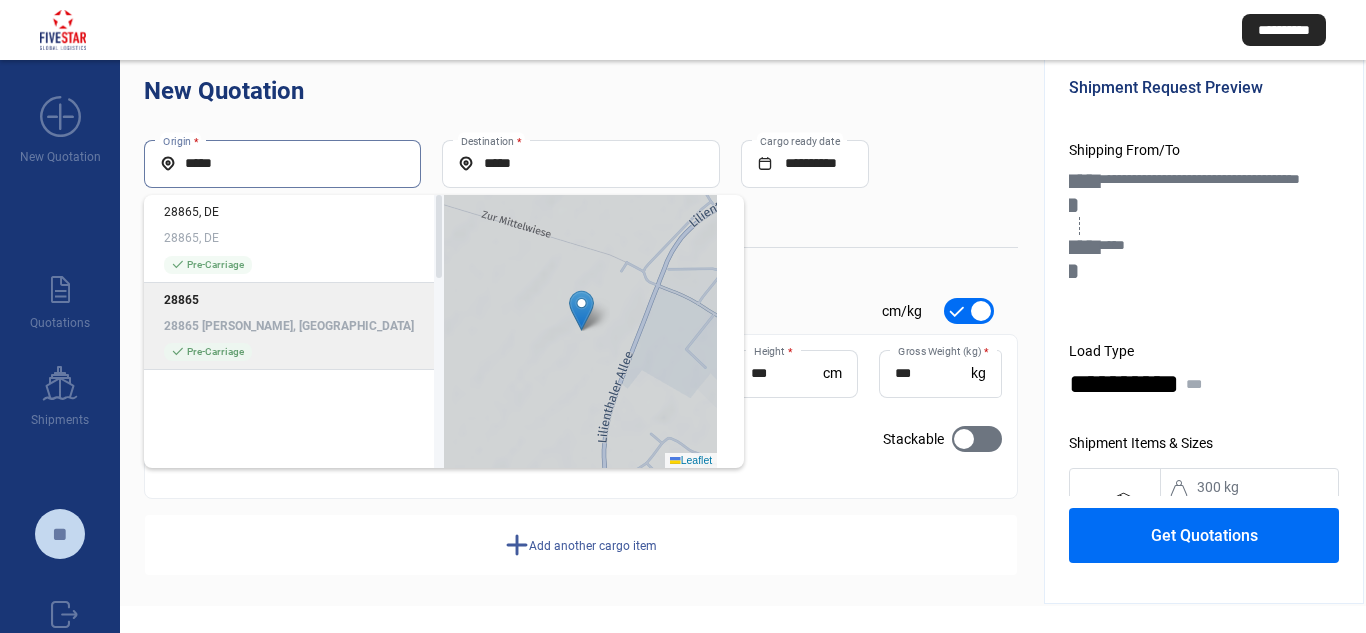 type on "*****" 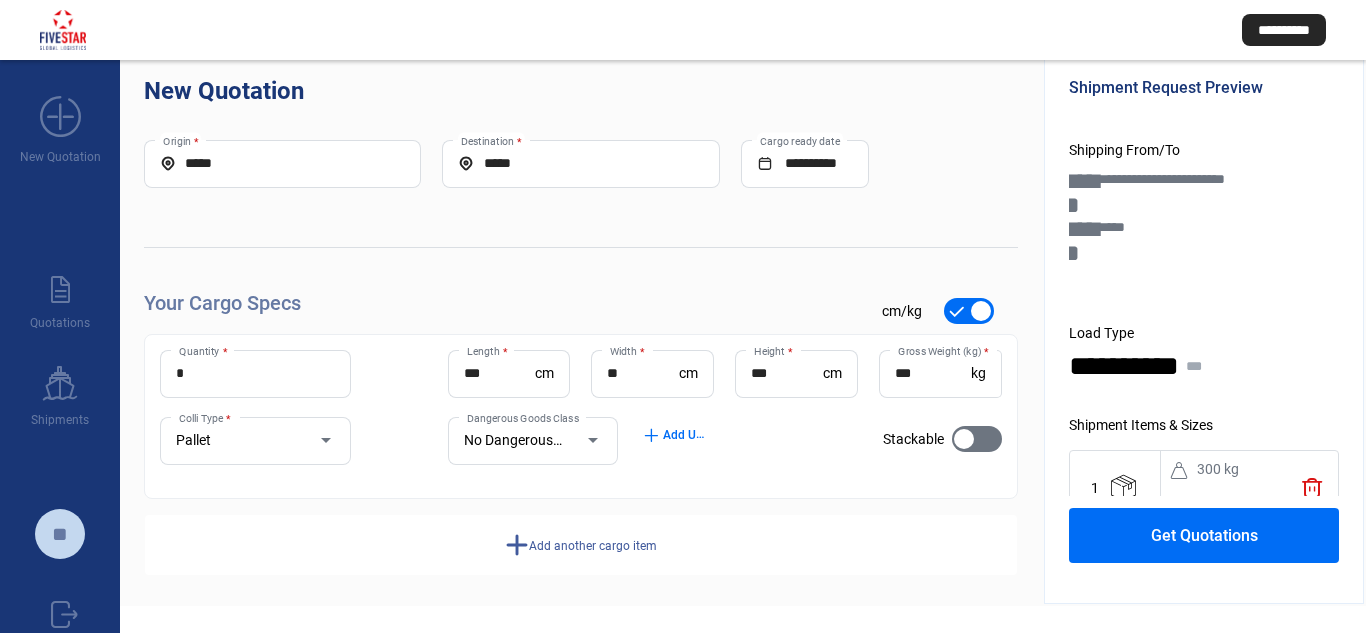 click on "*" at bounding box center (255, 373) 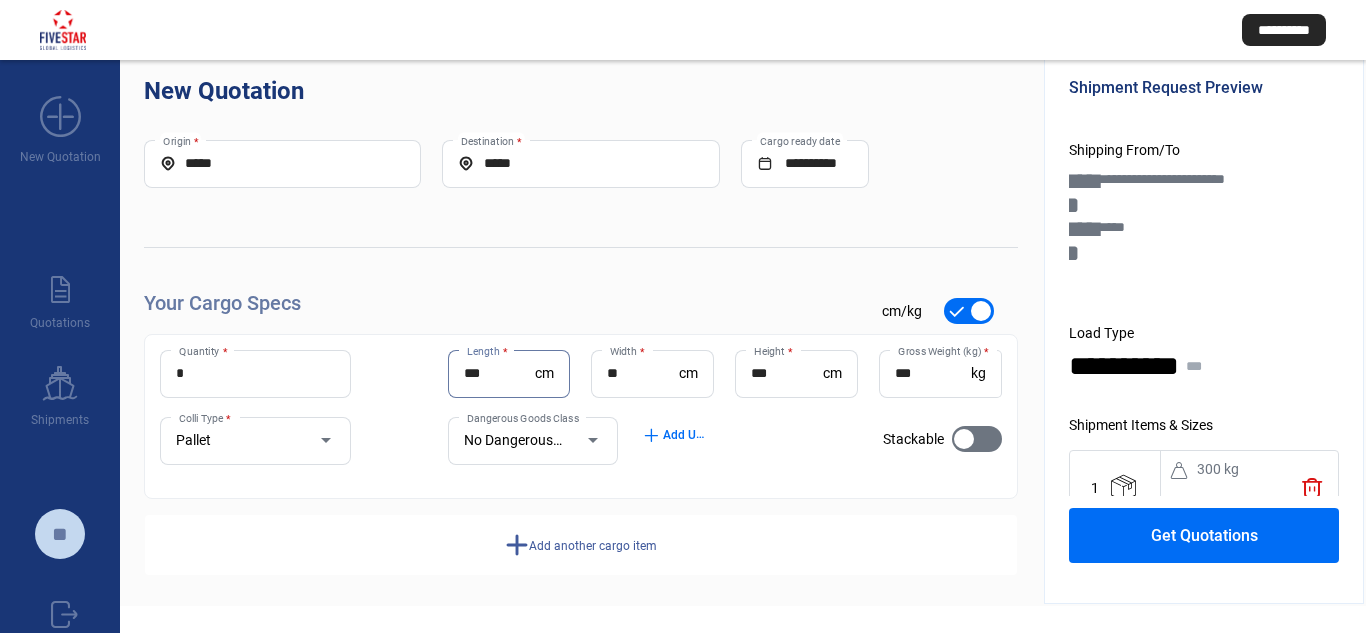 click on "***" at bounding box center (500, 373) 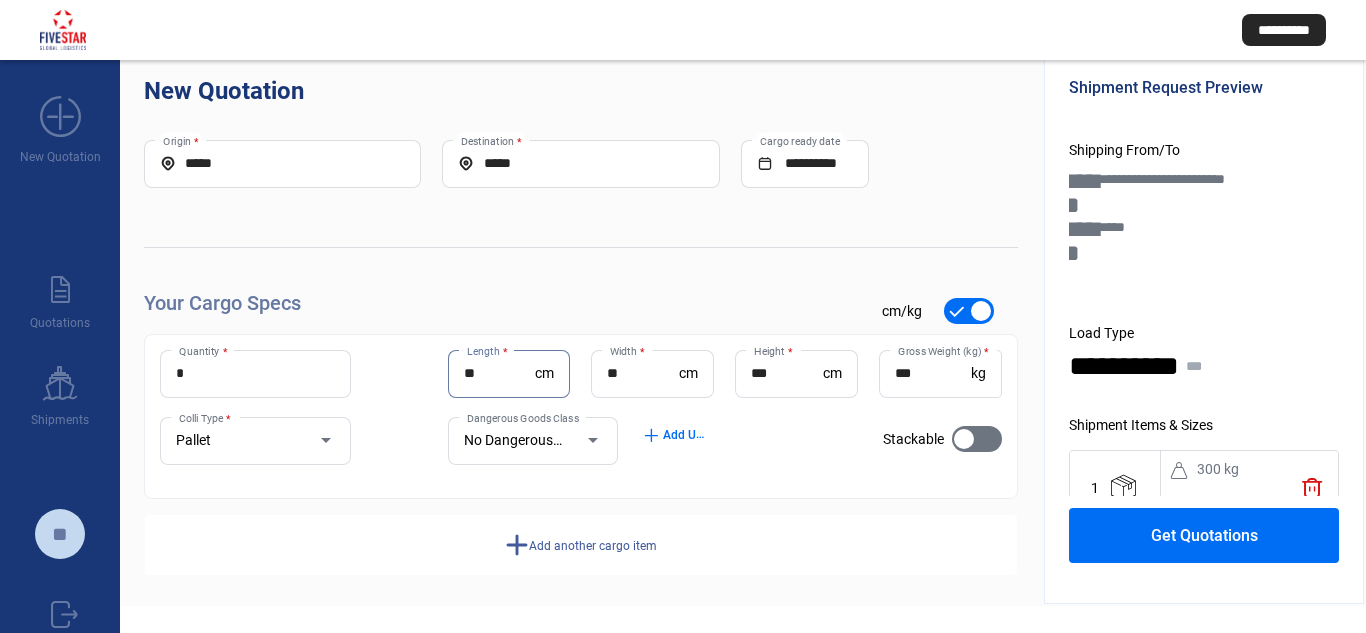 type on "*" 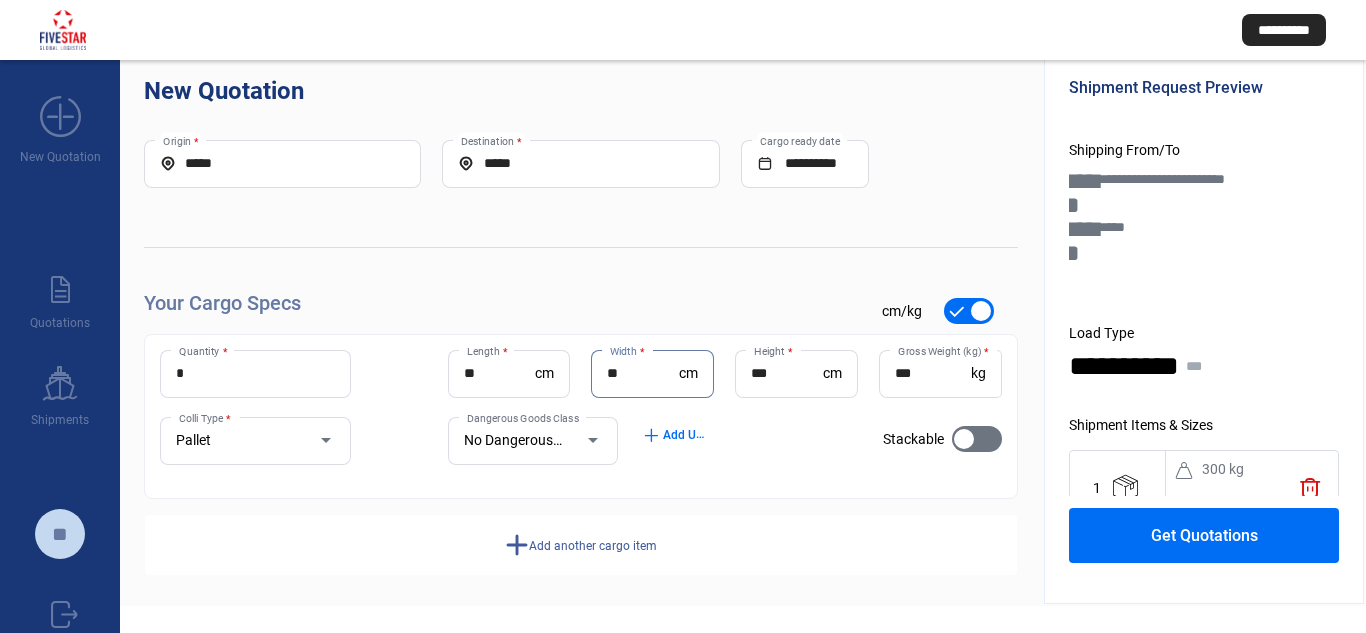 click on "**" at bounding box center (643, 373) 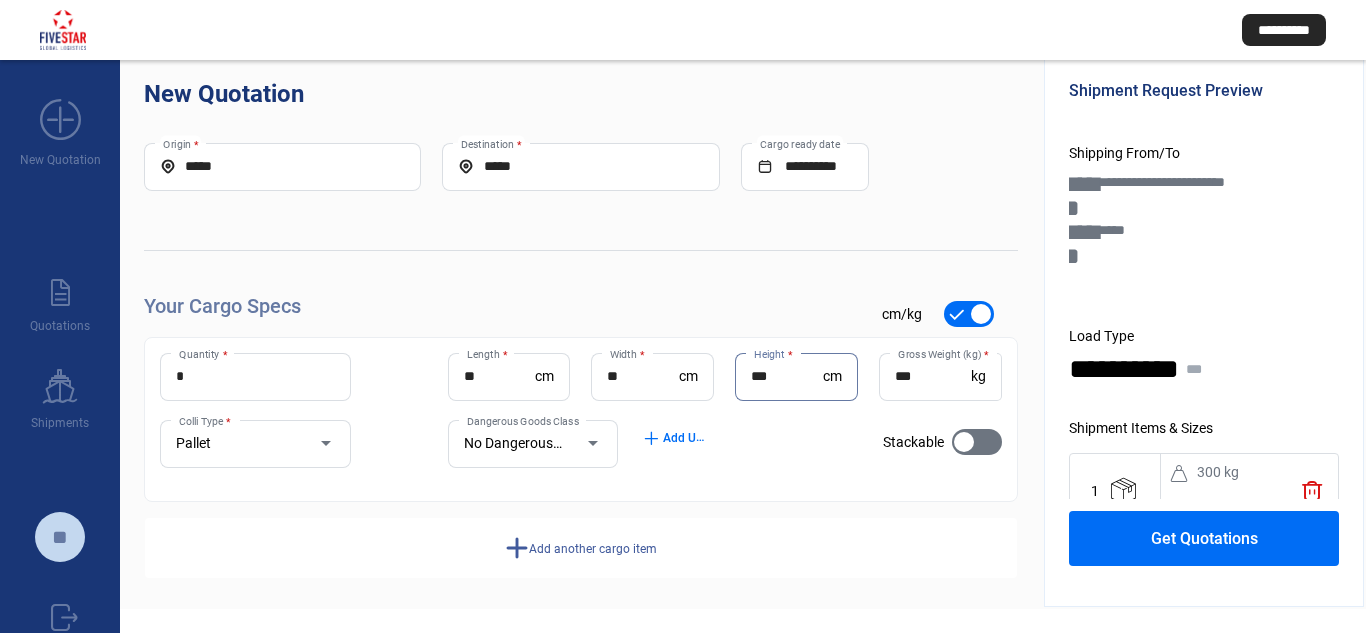 click on "***" at bounding box center (787, 376) 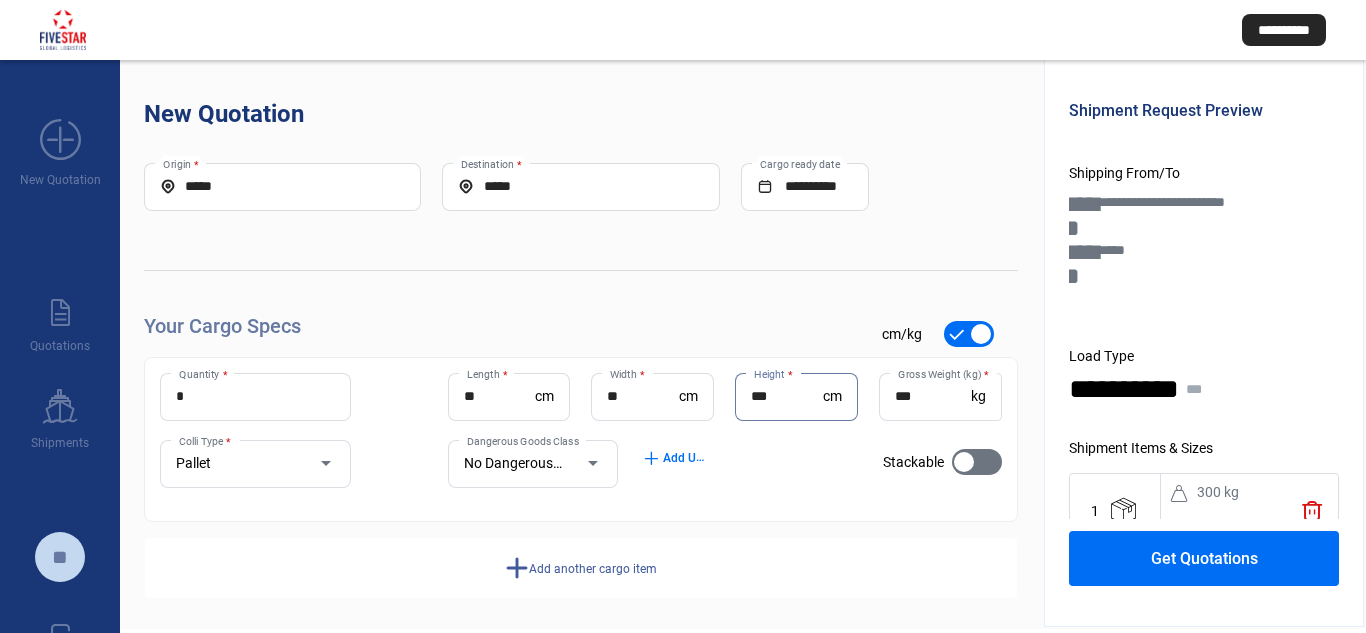 scroll, scrollTop: 0, scrollLeft: 0, axis: both 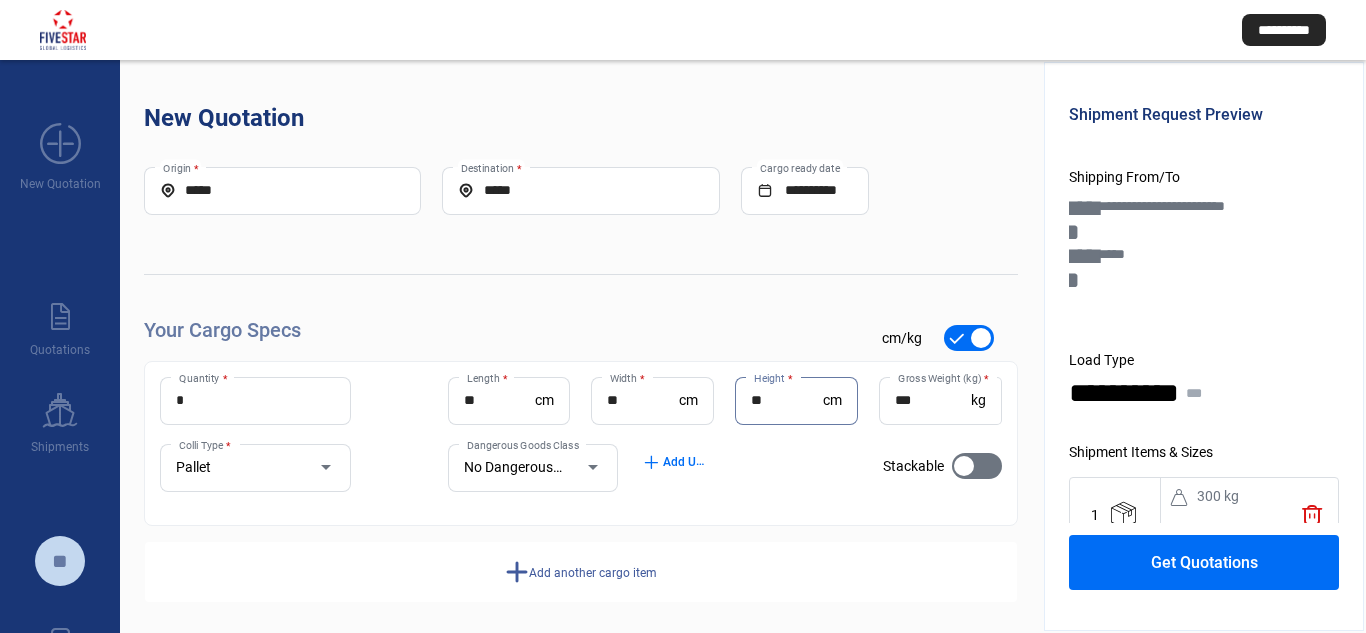 type on "*" 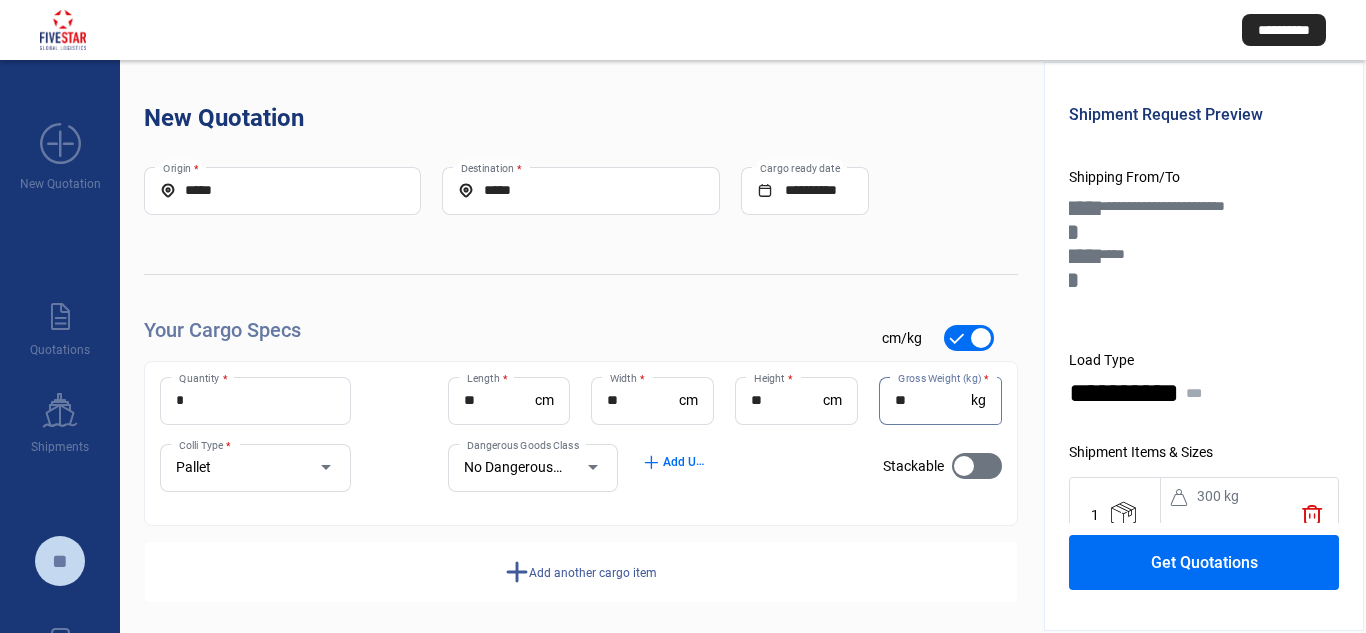 type on "*" 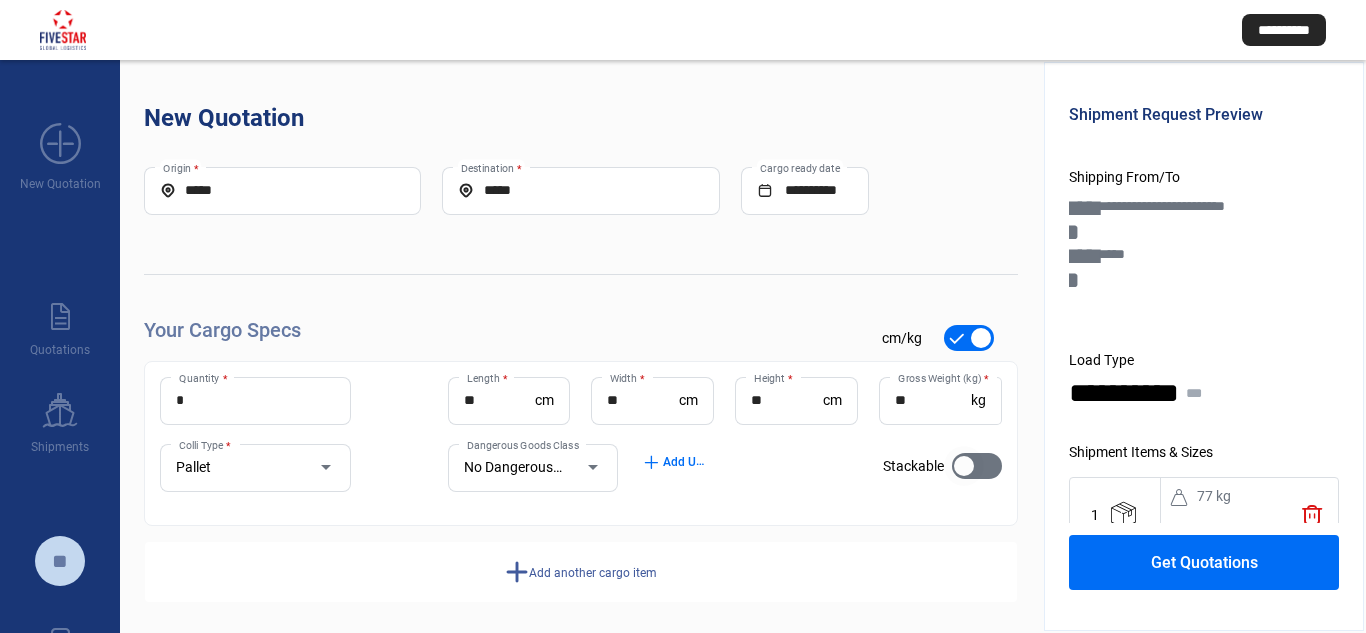 click at bounding box center [964, 466] 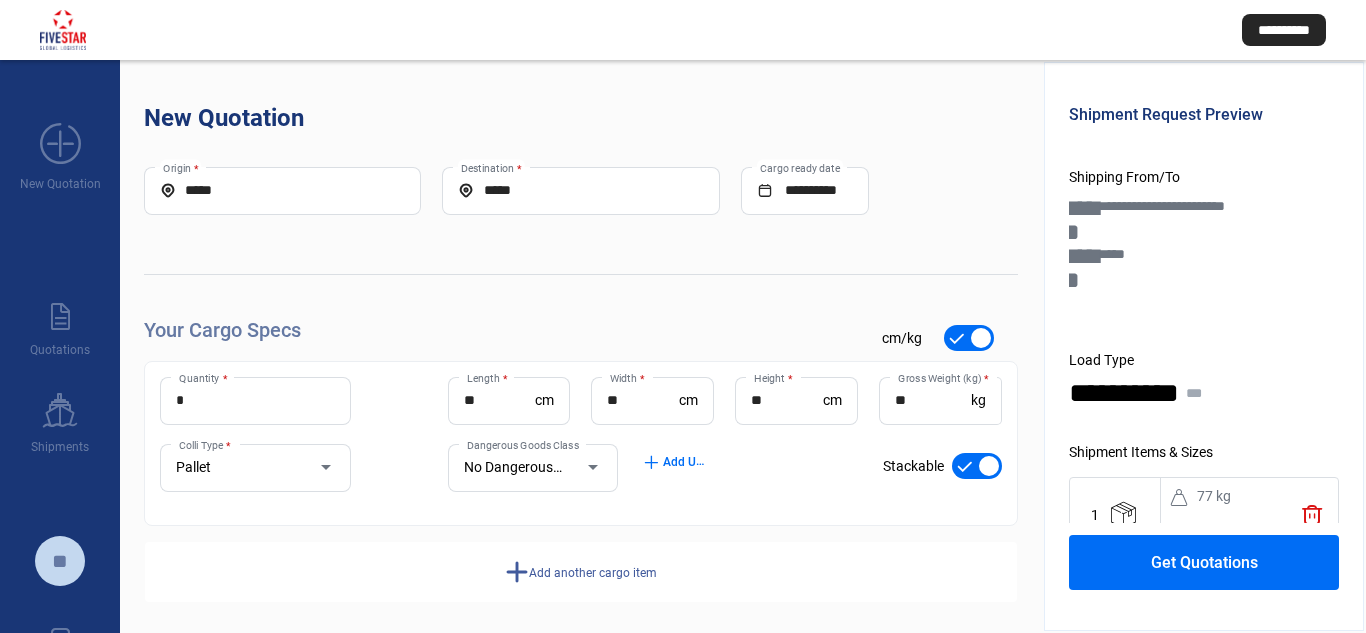 click on "Get Quotations" 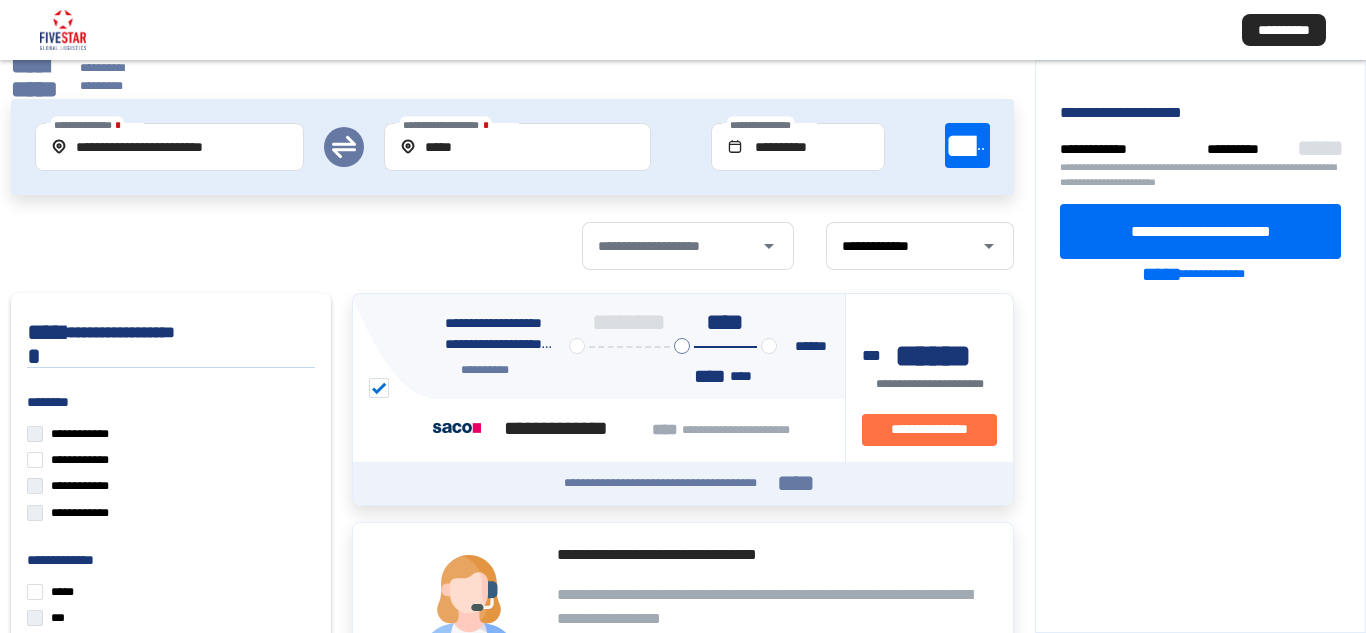 scroll, scrollTop: 0, scrollLeft: 0, axis: both 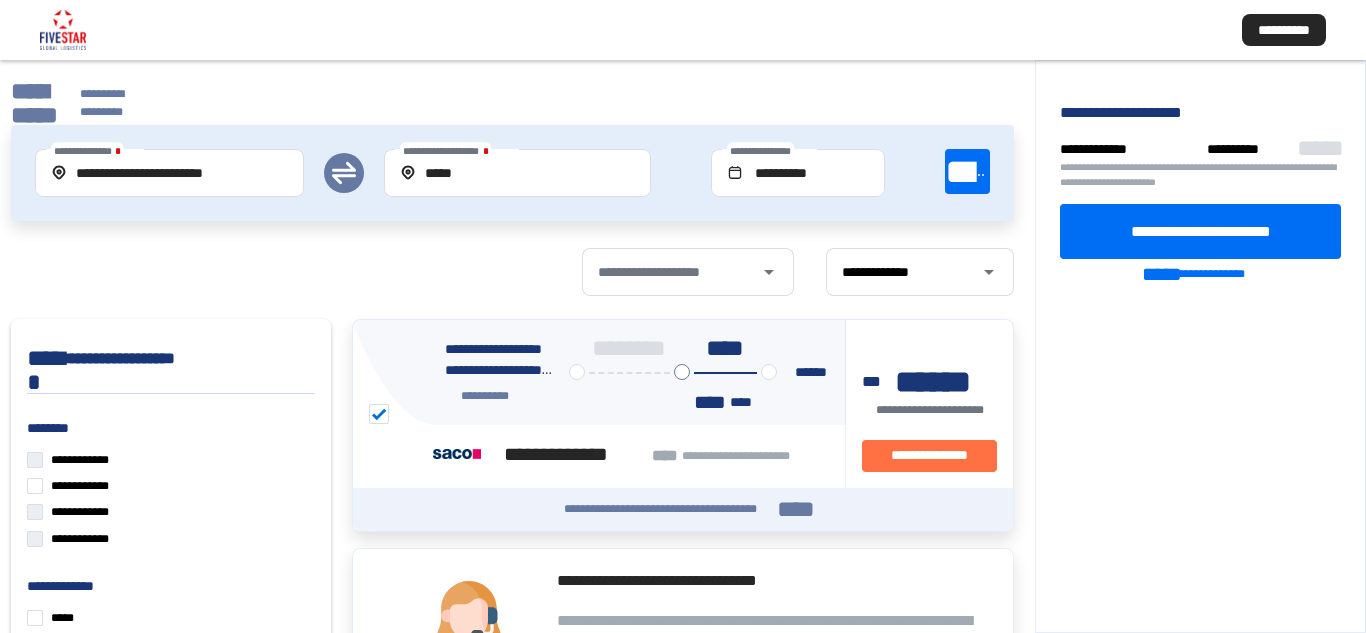 click on "**********" 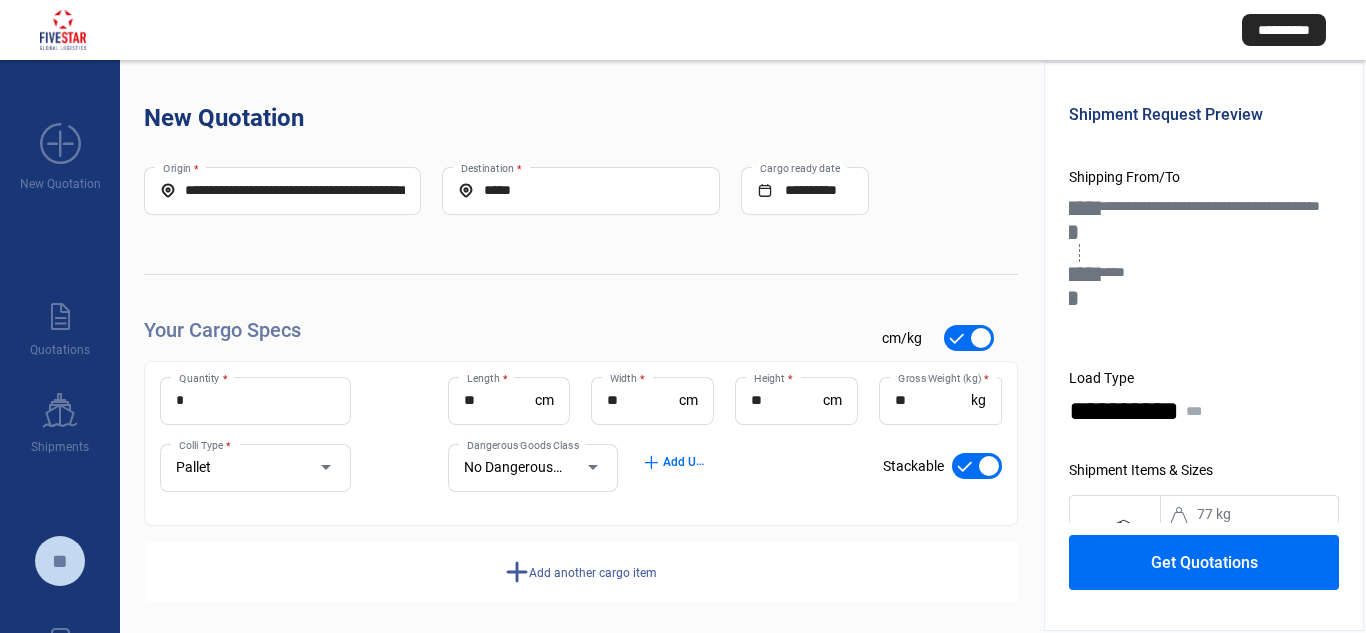 scroll, scrollTop: 10, scrollLeft: 0, axis: vertical 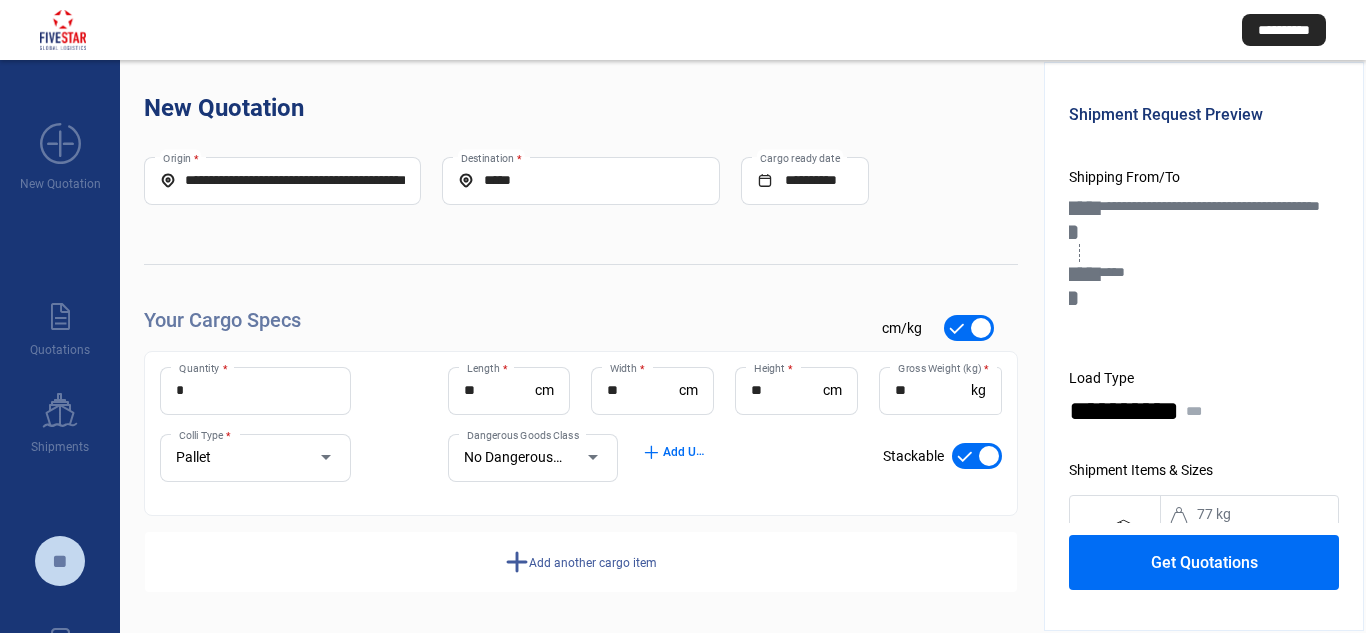 click on "**********" at bounding box center (282, 180) 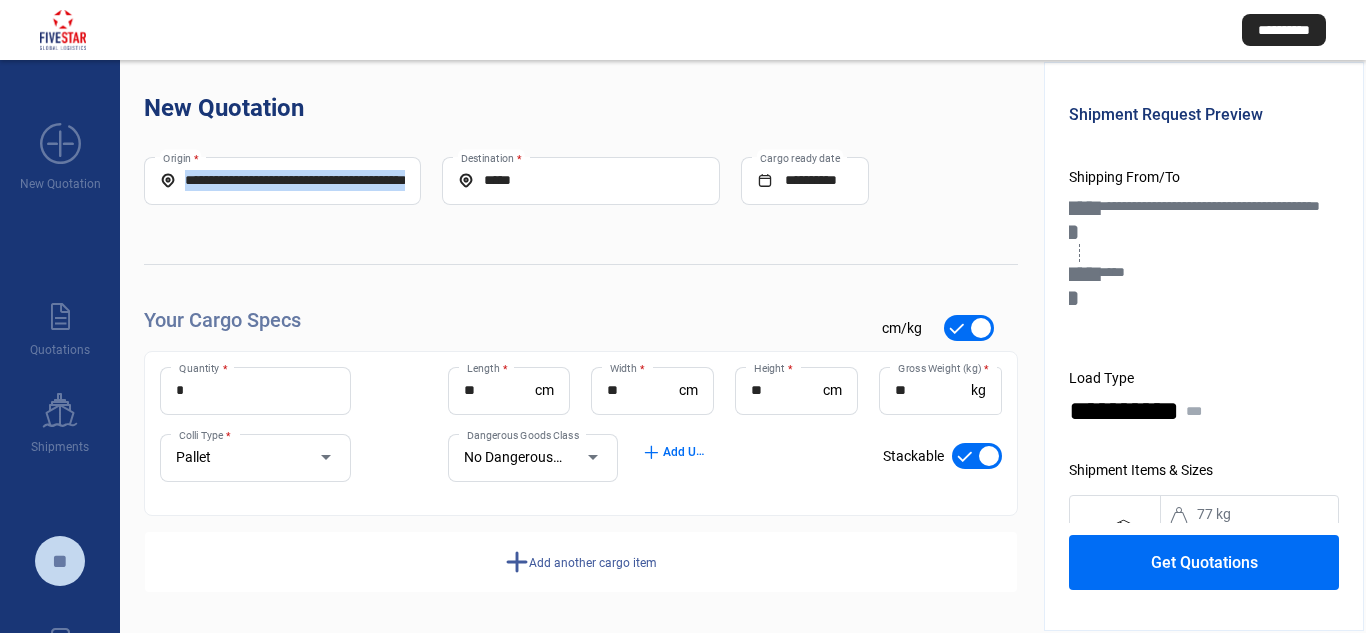 drag, startPoint x: 409, startPoint y: 176, endPoint x: 178, endPoint y: 182, distance: 231.07791 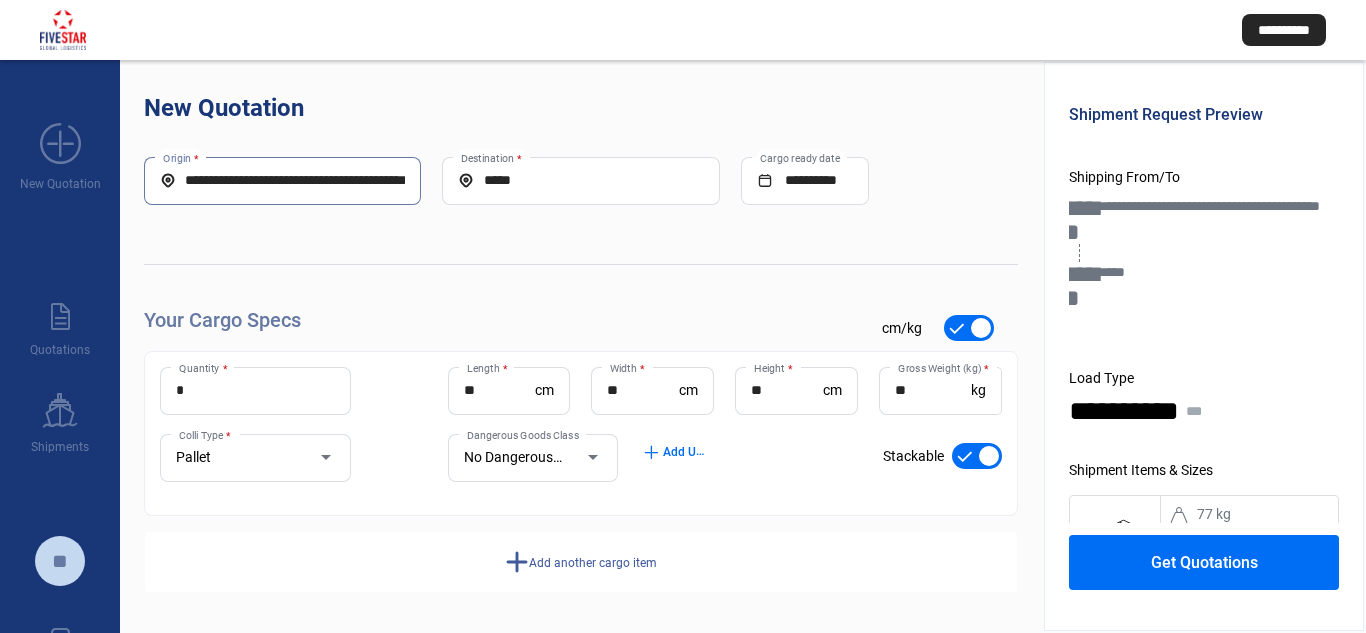 drag, startPoint x: 205, startPoint y: 174, endPoint x: 228, endPoint y: 183, distance: 24.698177 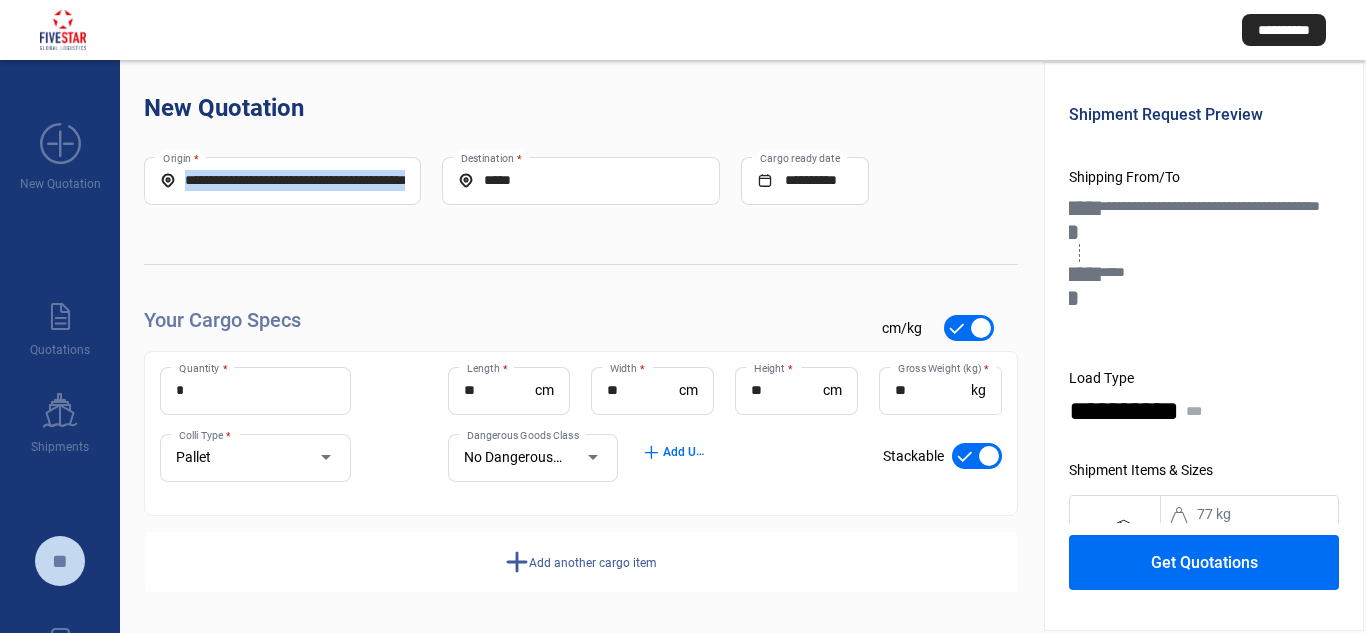drag, startPoint x: 187, startPoint y: 178, endPoint x: 360, endPoint y: 198, distance: 174.15224 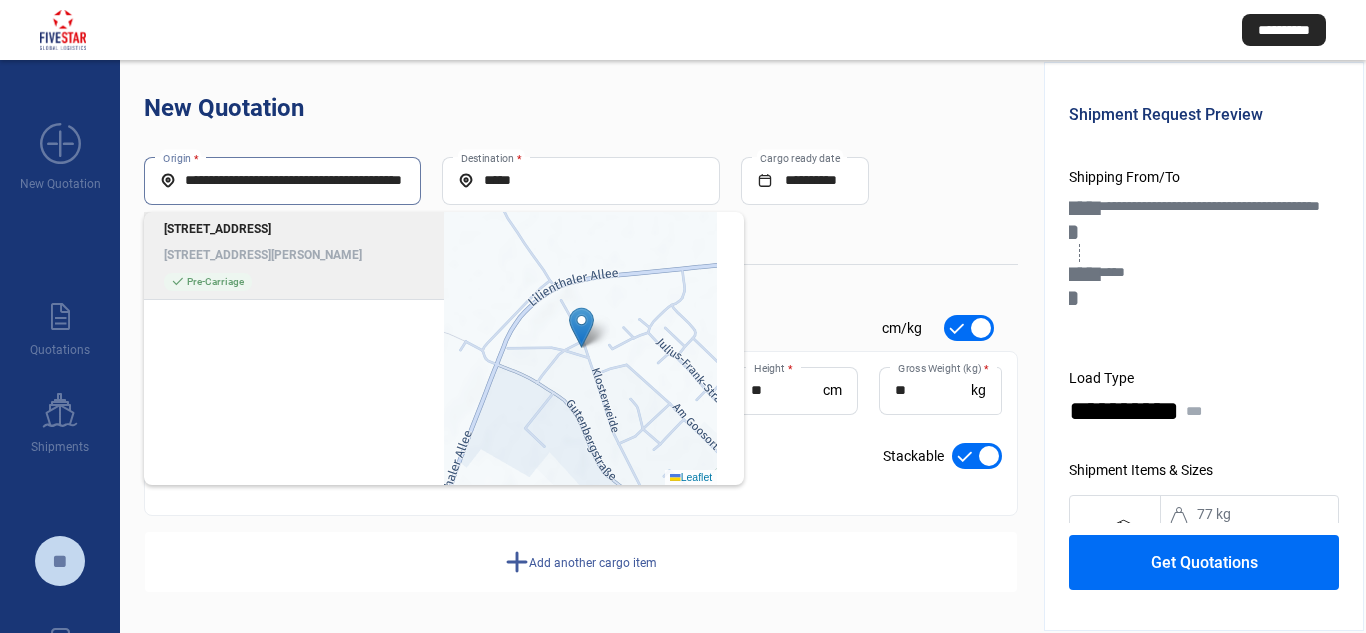 drag, startPoint x: 389, startPoint y: 180, endPoint x: 186, endPoint y: 151, distance: 205.06097 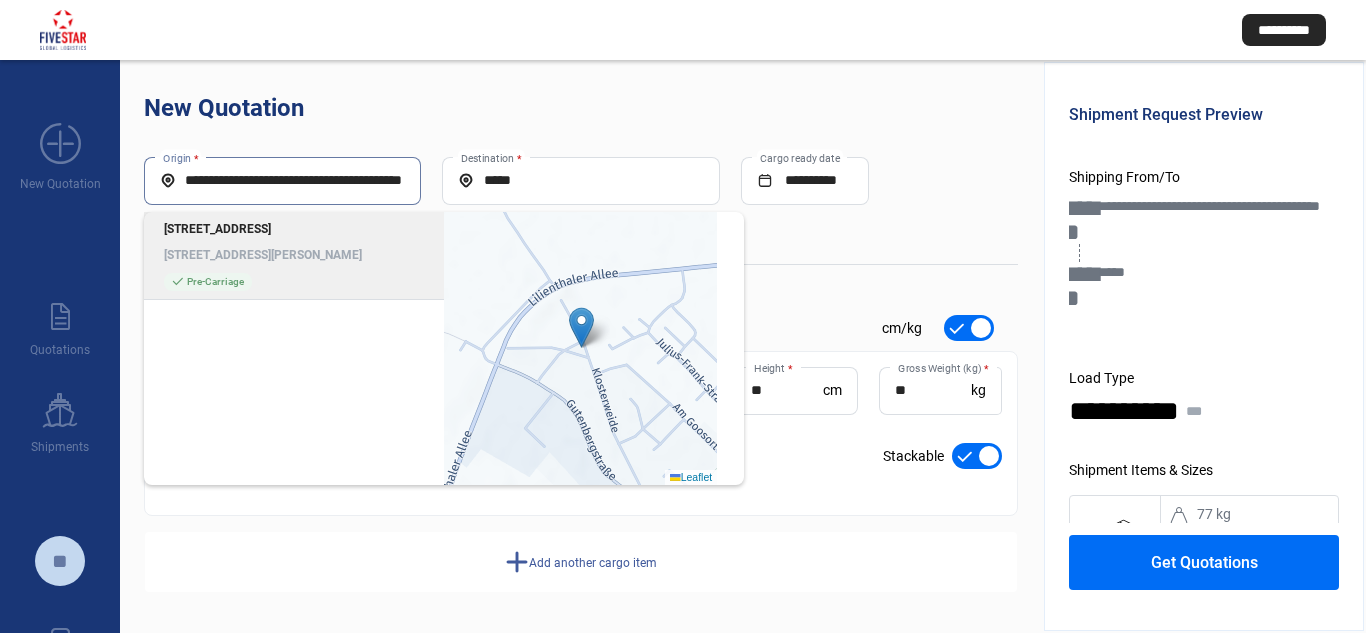 click on "**********" 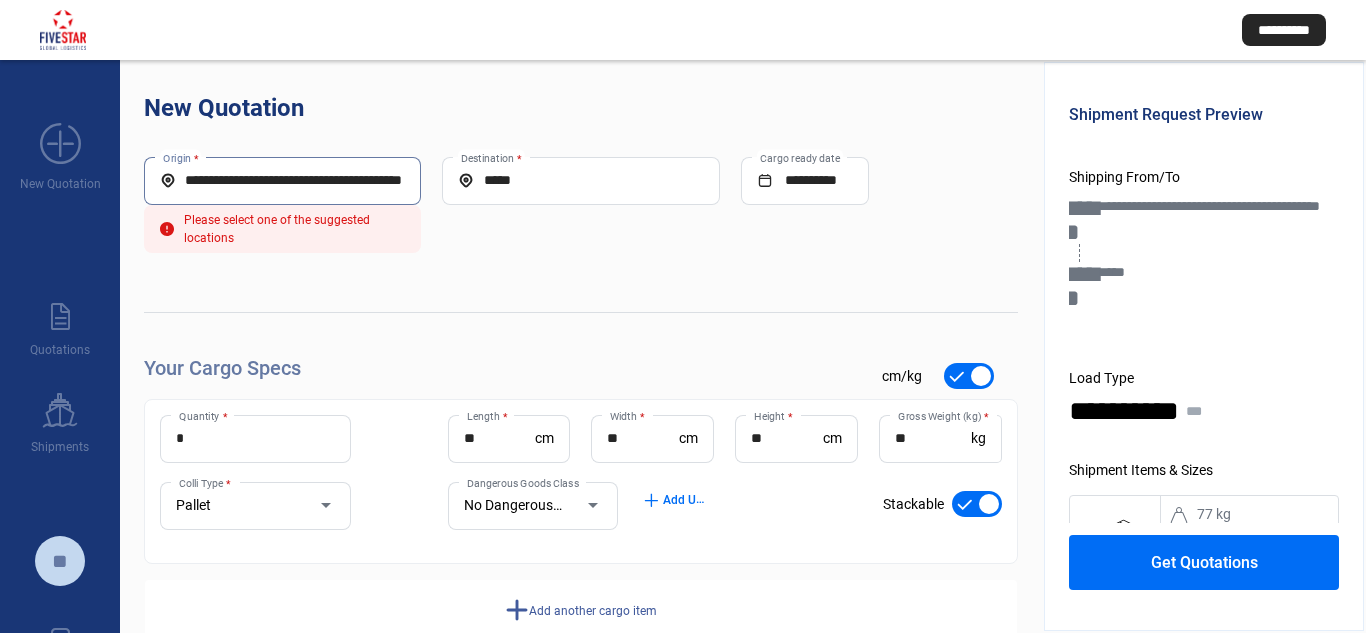 type on "**********" 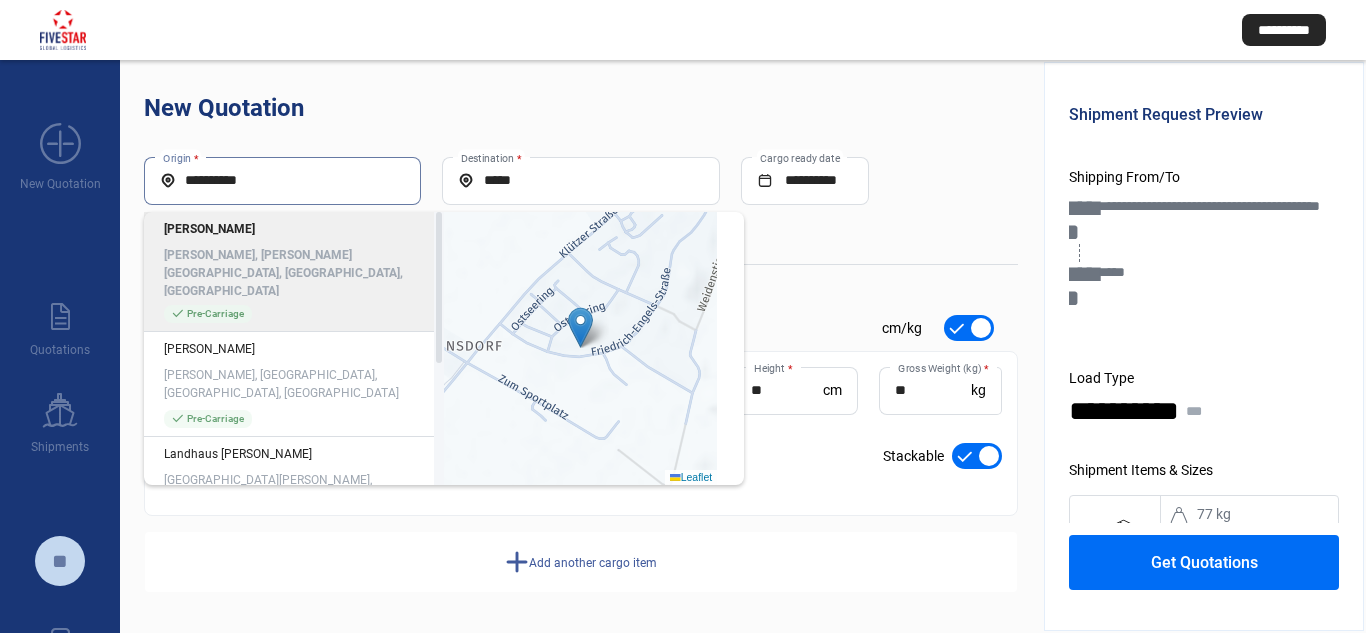 drag, startPoint x: 266, startPoint y: 170, endPoint x: 181, endPoint y: 183, distance: 85.98837 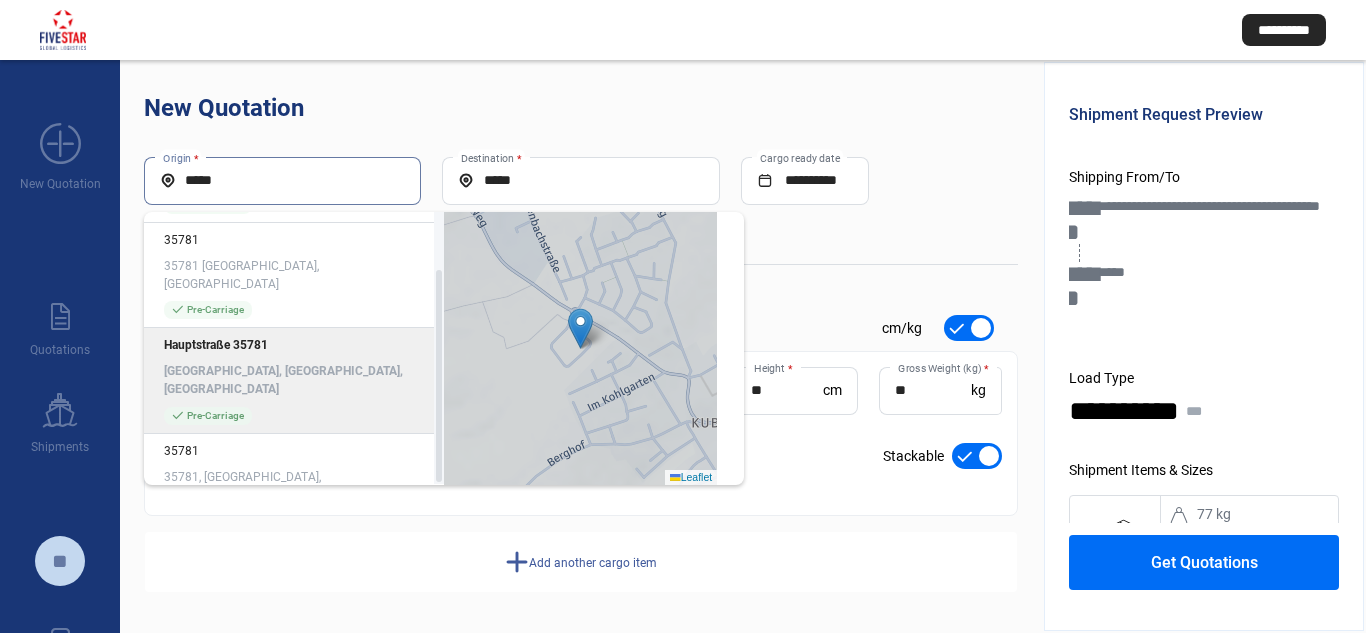 scroll, scrollTop: 78, scrollLeft: 0, axis: vertical 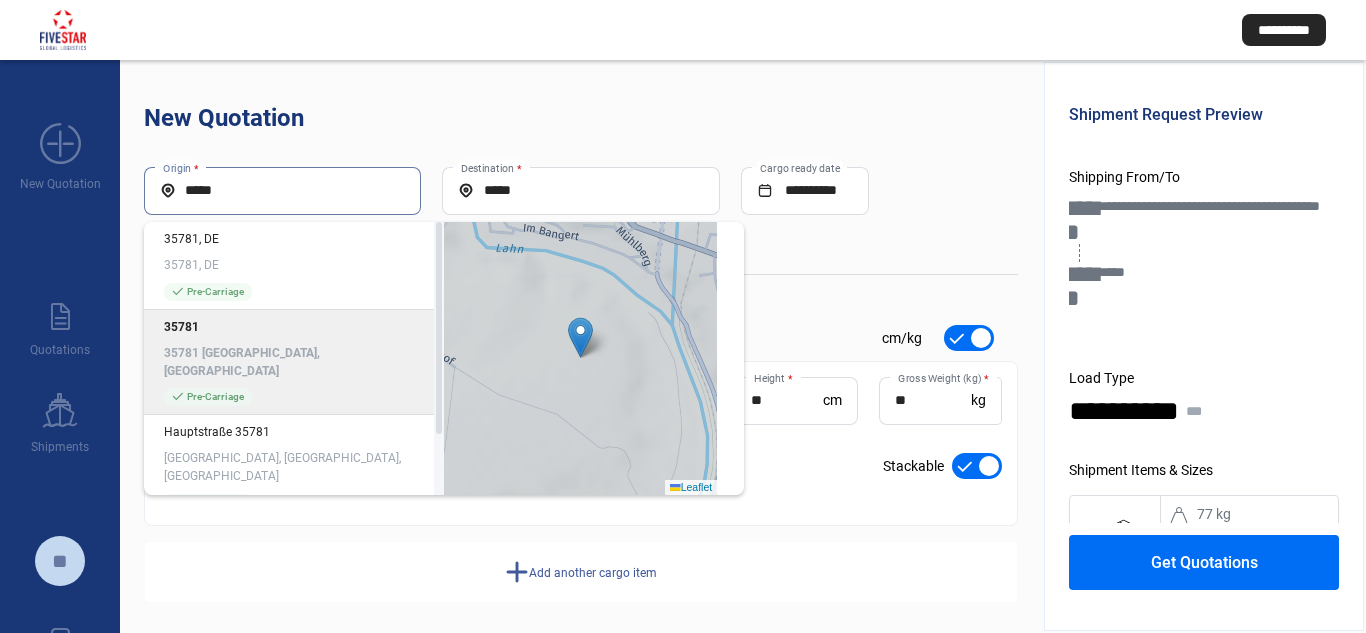 type on "*****" 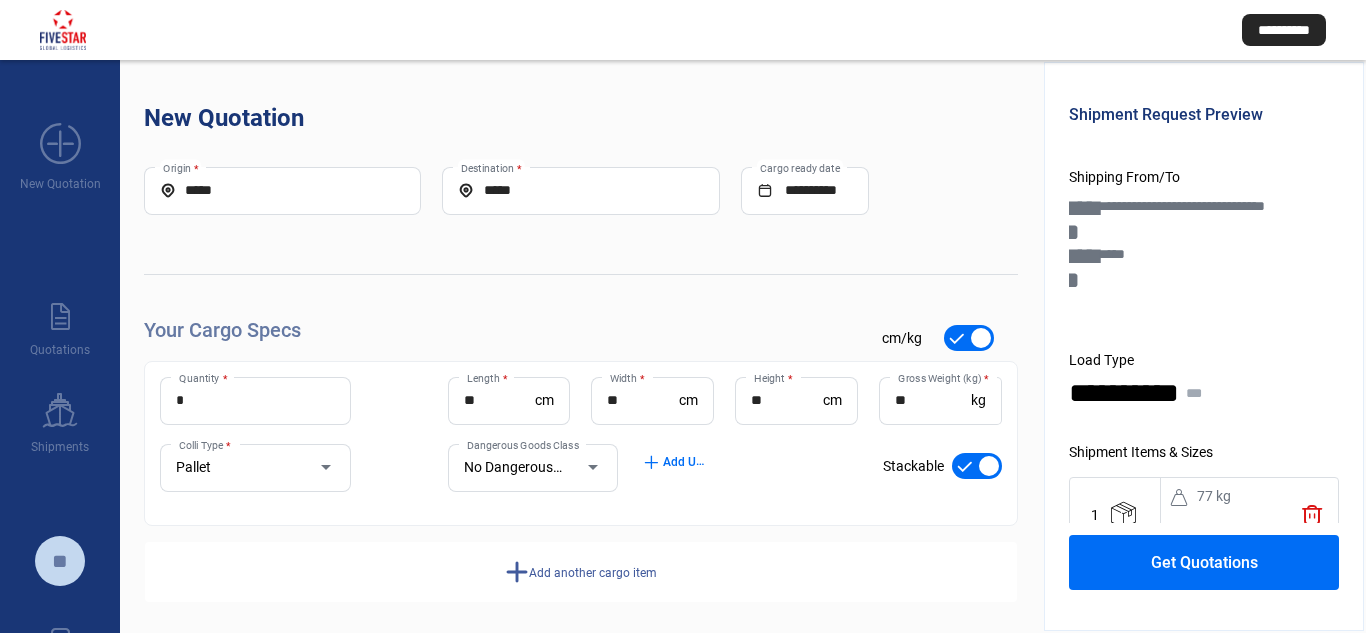 click on "** Length  *" 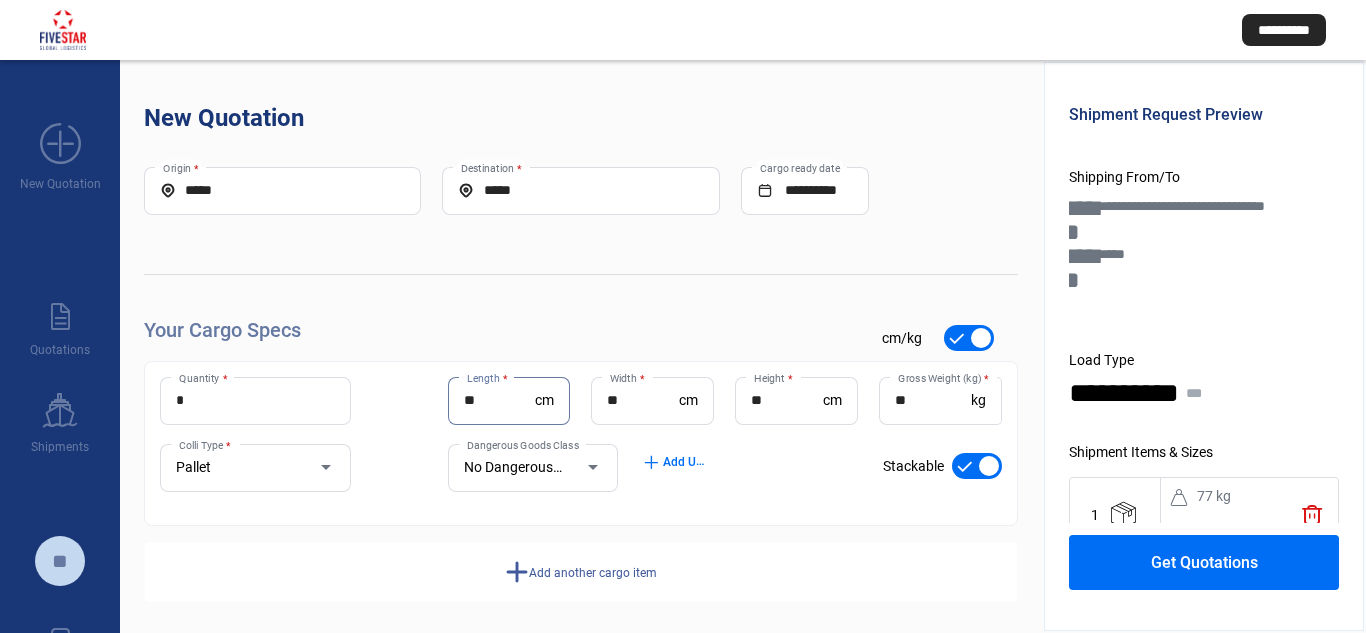 type on "*" 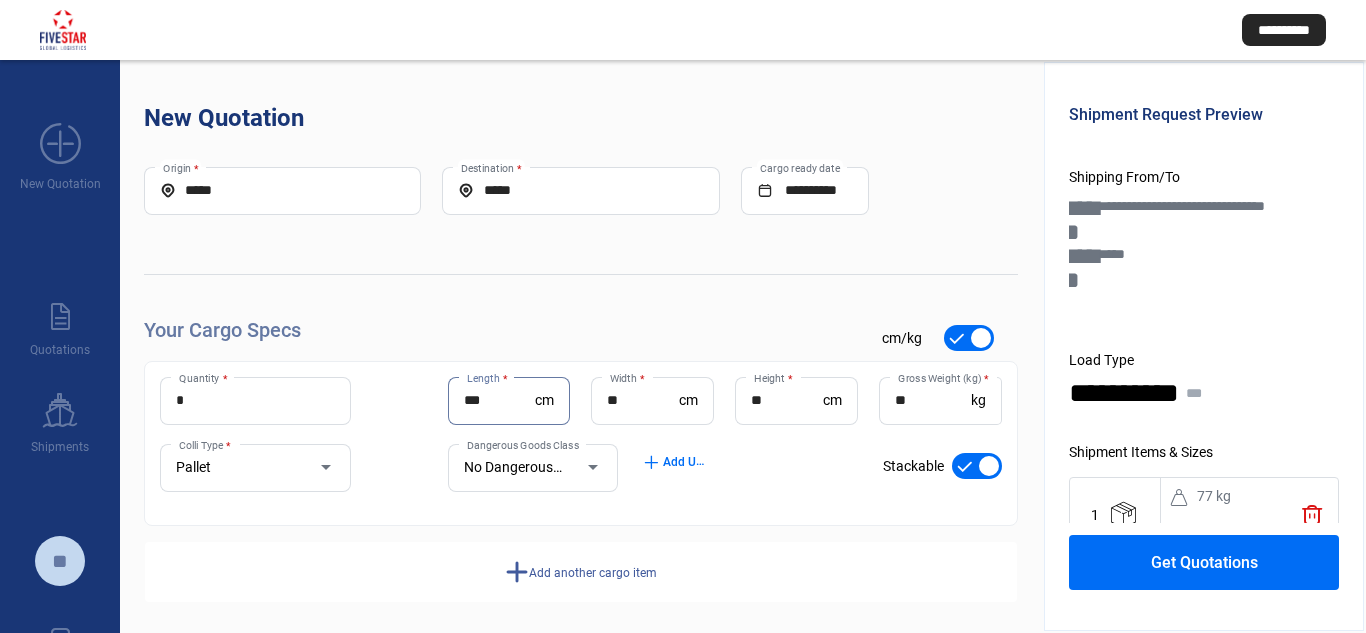 type on "***" 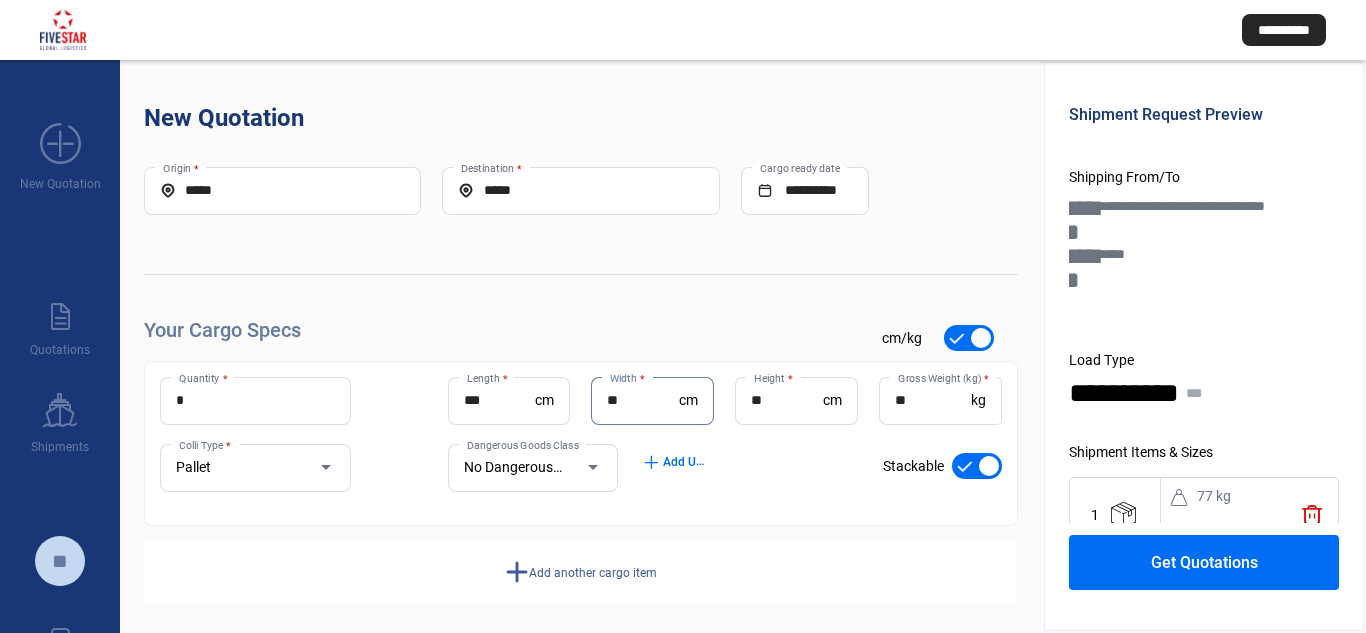 type on "*" 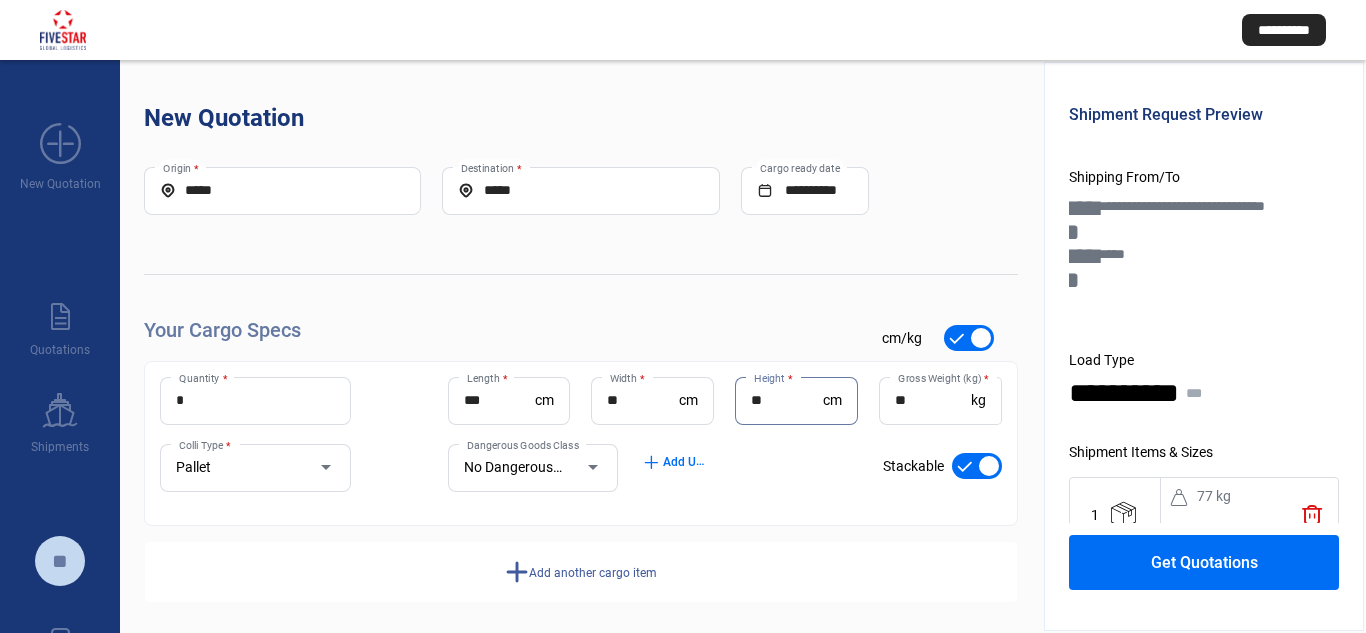 click on "**" at bounding box center (787, 400) 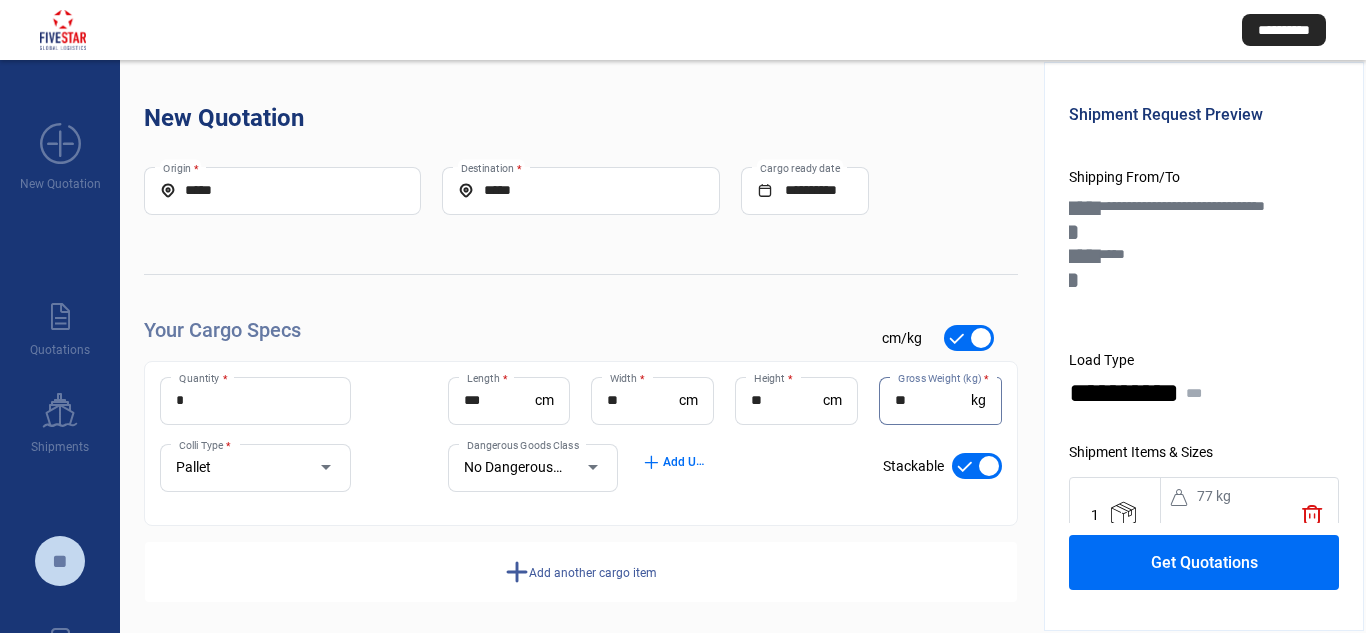 type on "*" 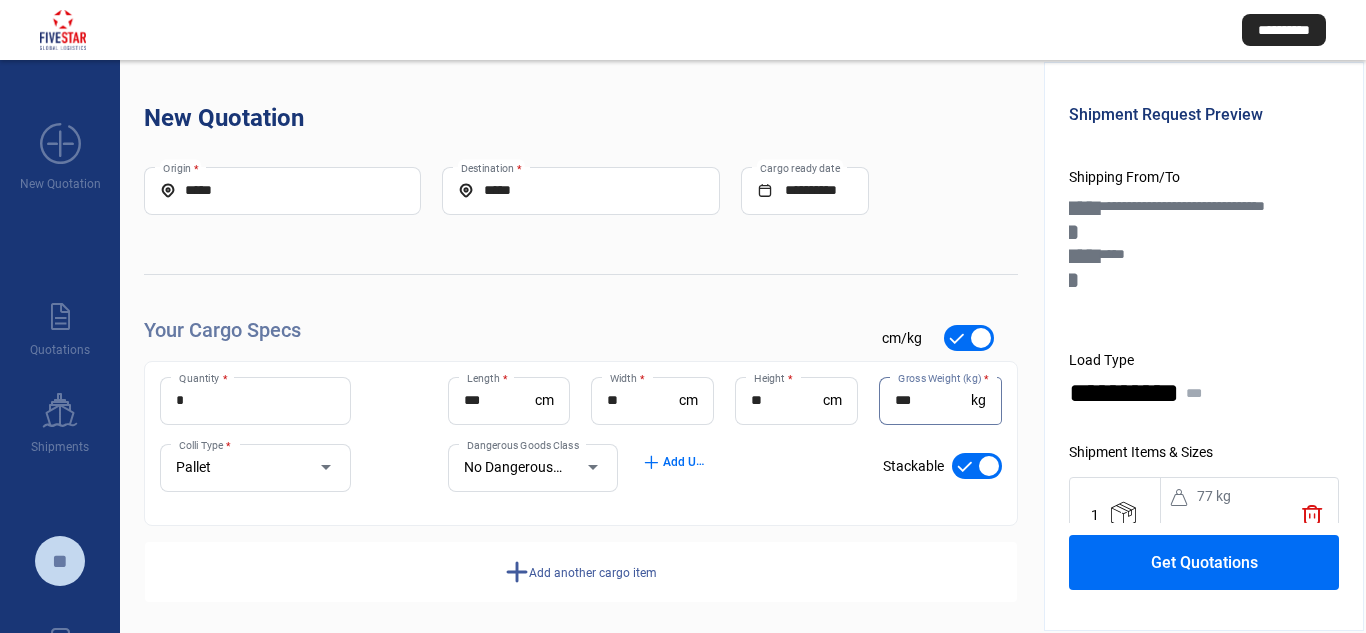 type on "***" 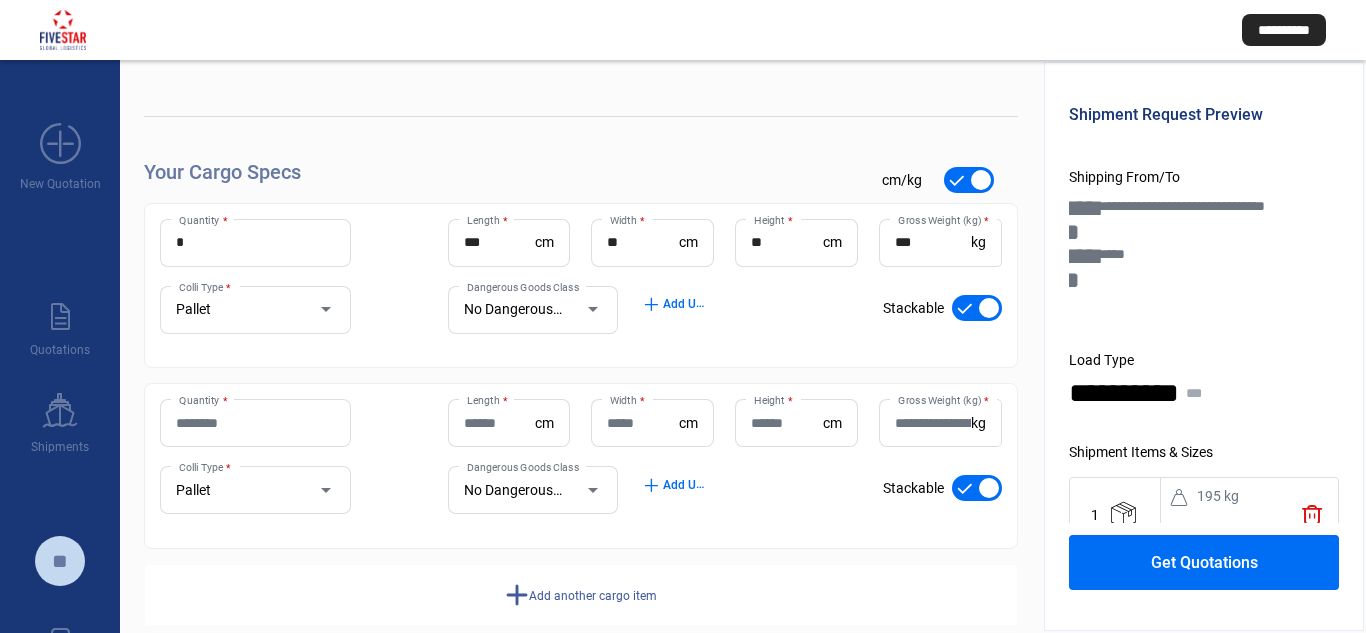 scroll, scrollTop: 191, scrollLeft: 0, axis: vertical 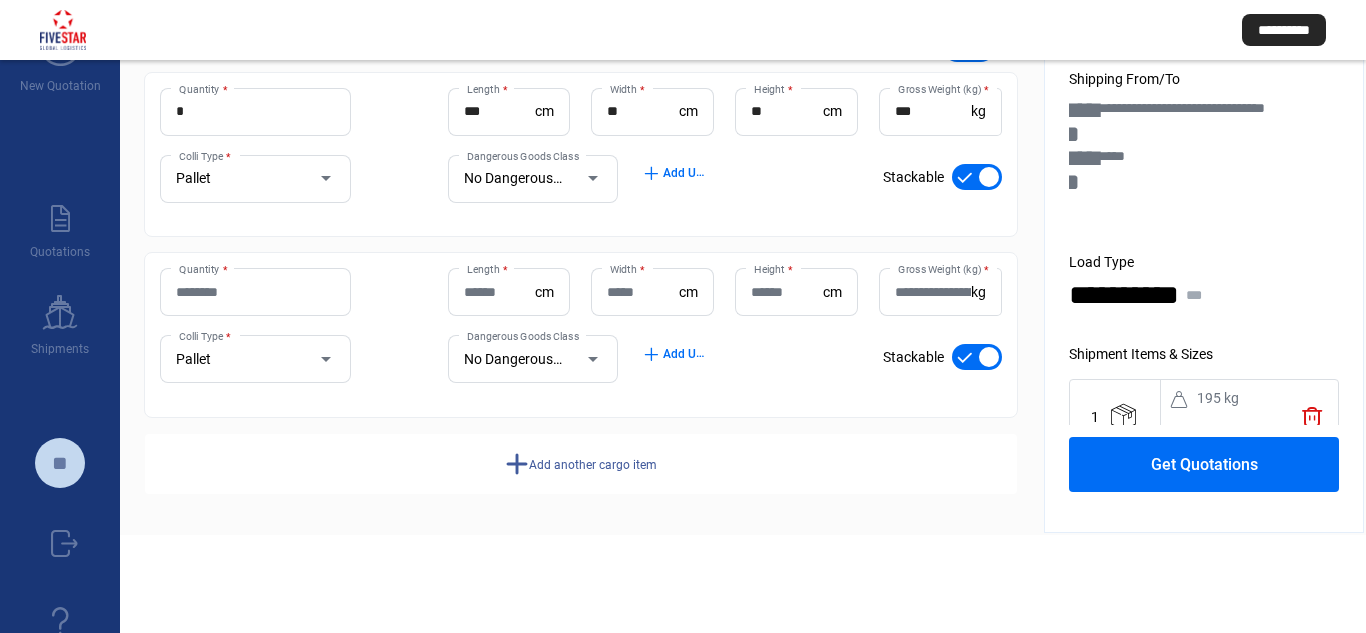 click on "Quantity *" at bounding box center (255, 292) 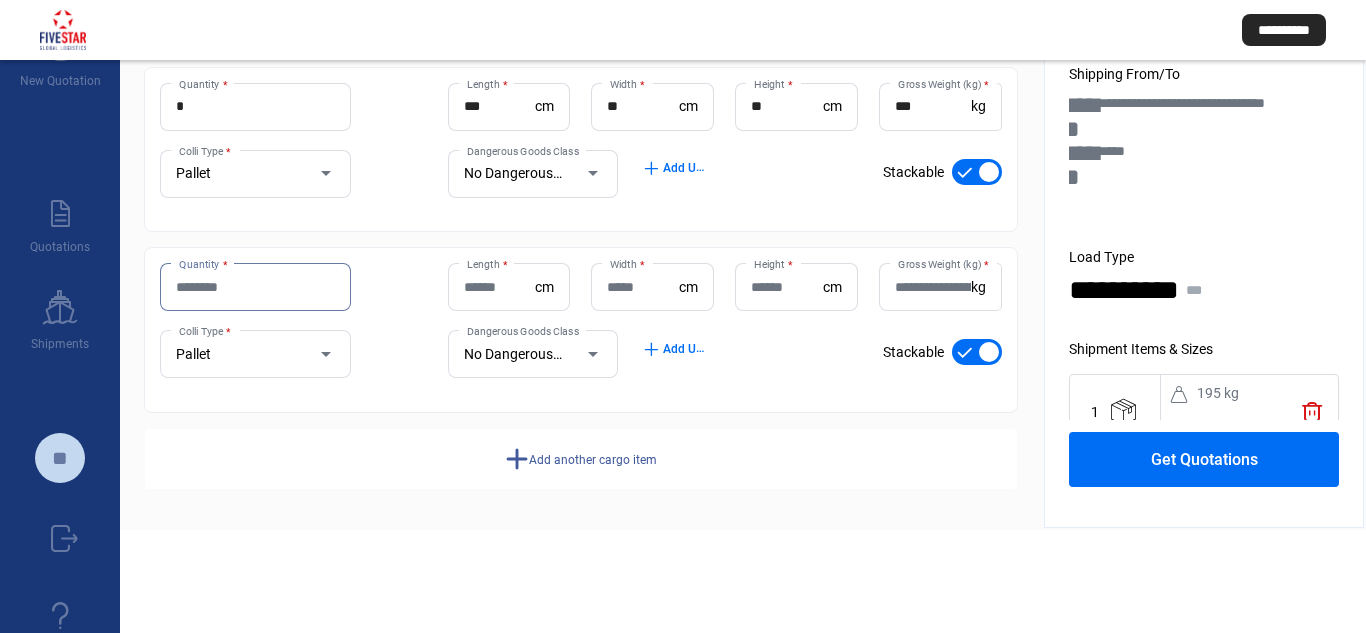 scroll, scrollTop: 104, scrollLeft: 0, axis: vertical 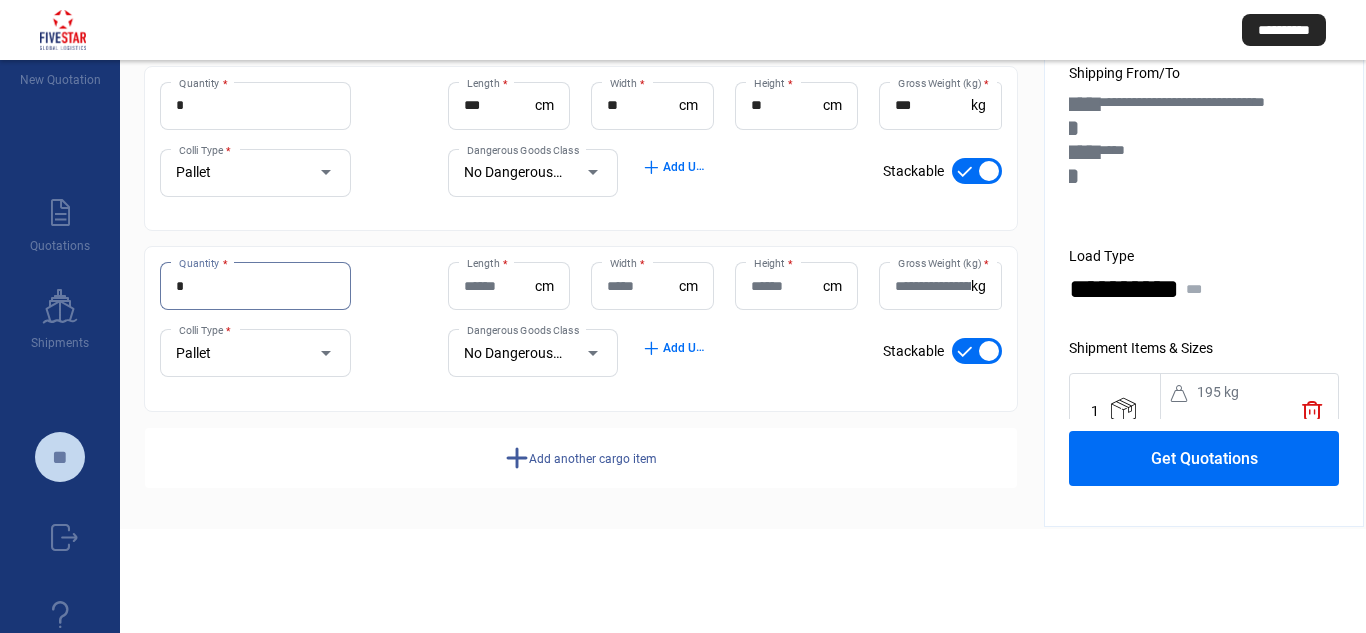 type on "*" 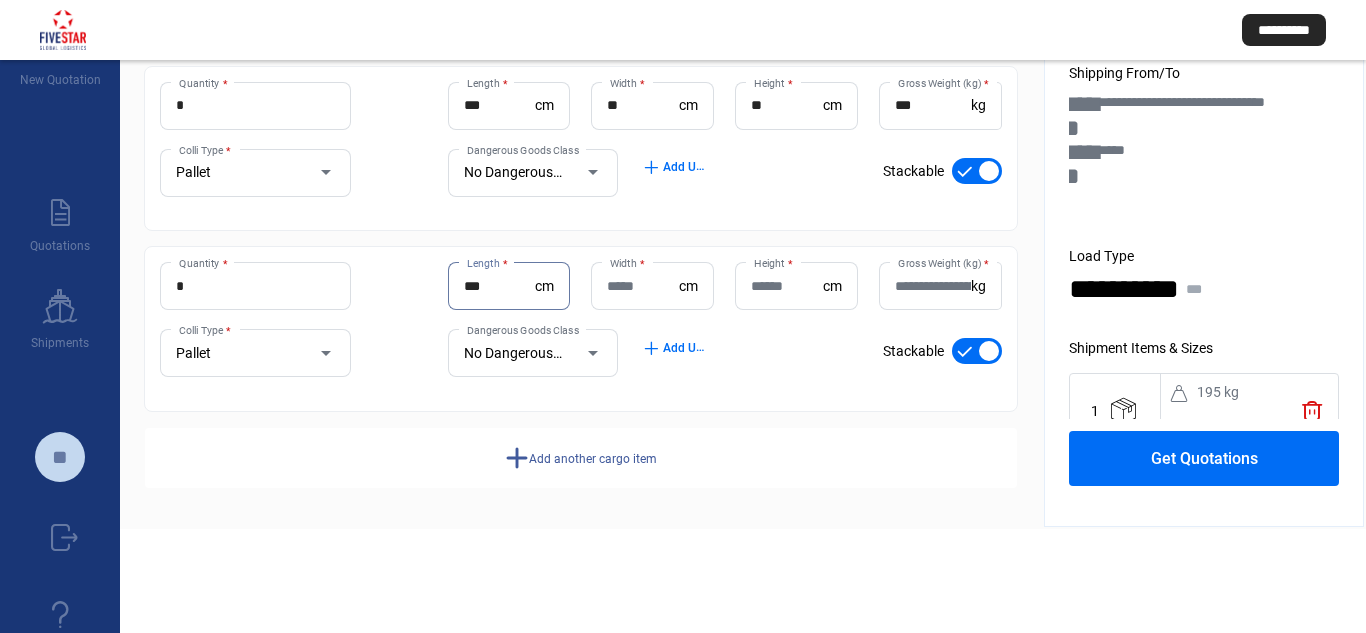 type on "***" 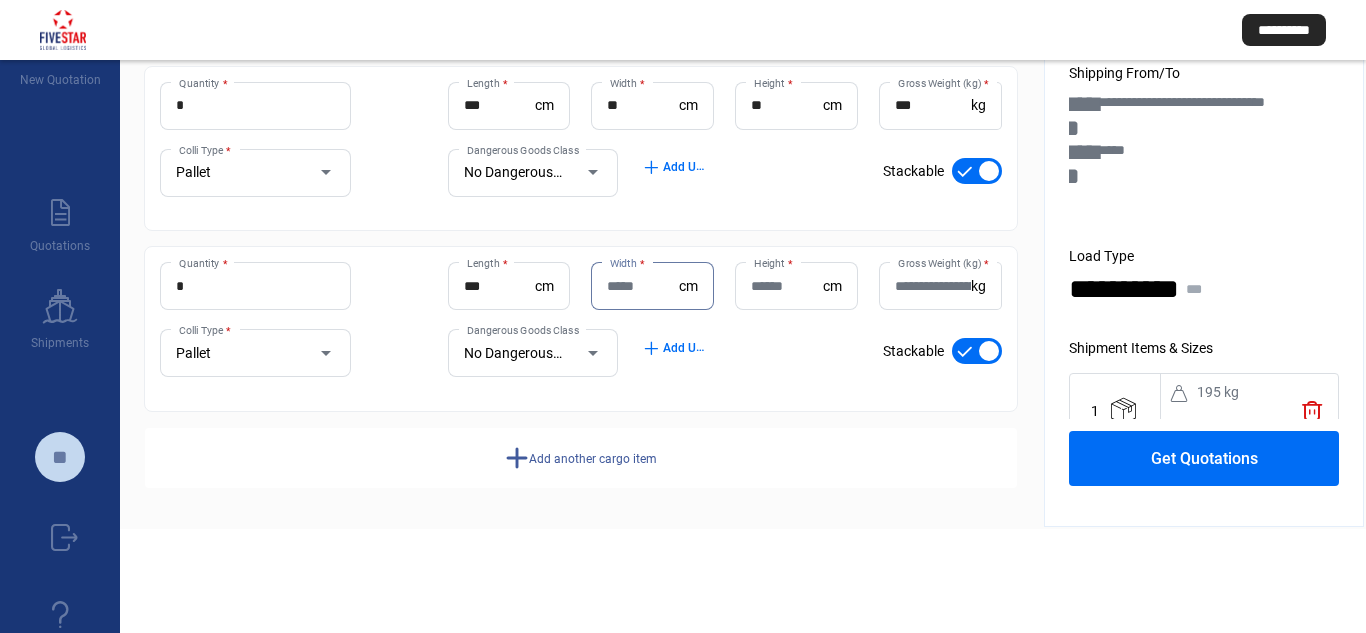 click on "Width  *" at bounding box center (643, 286) 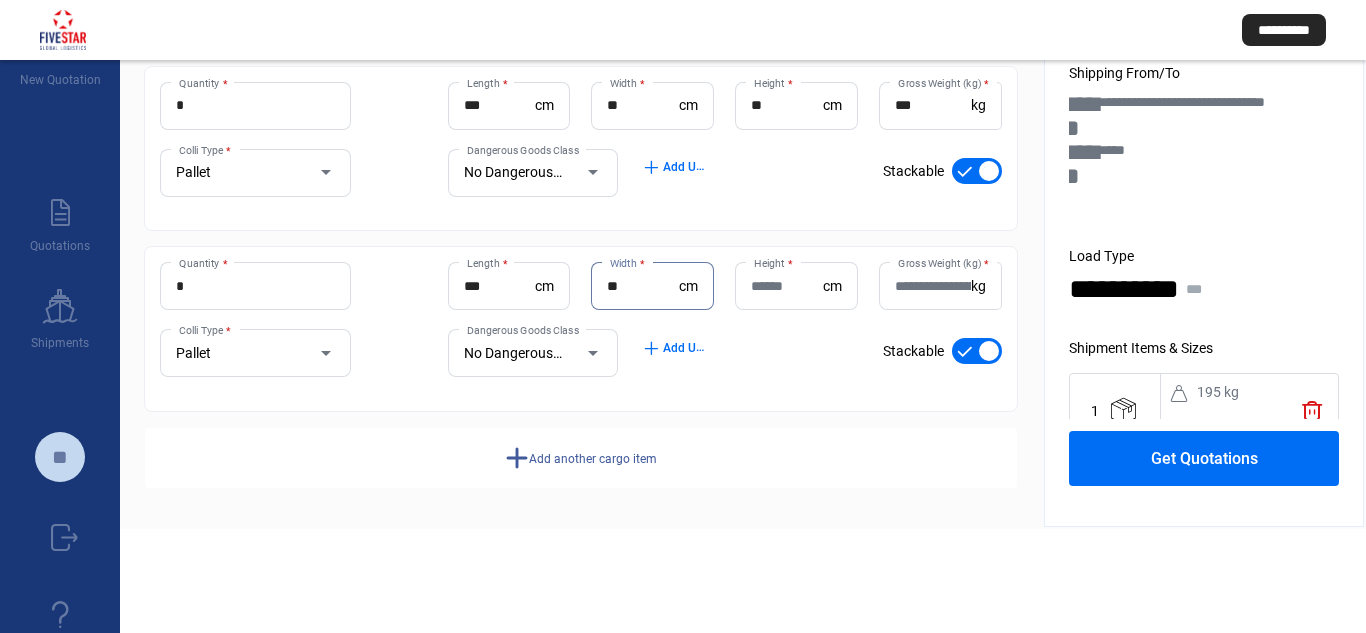 type on "**" 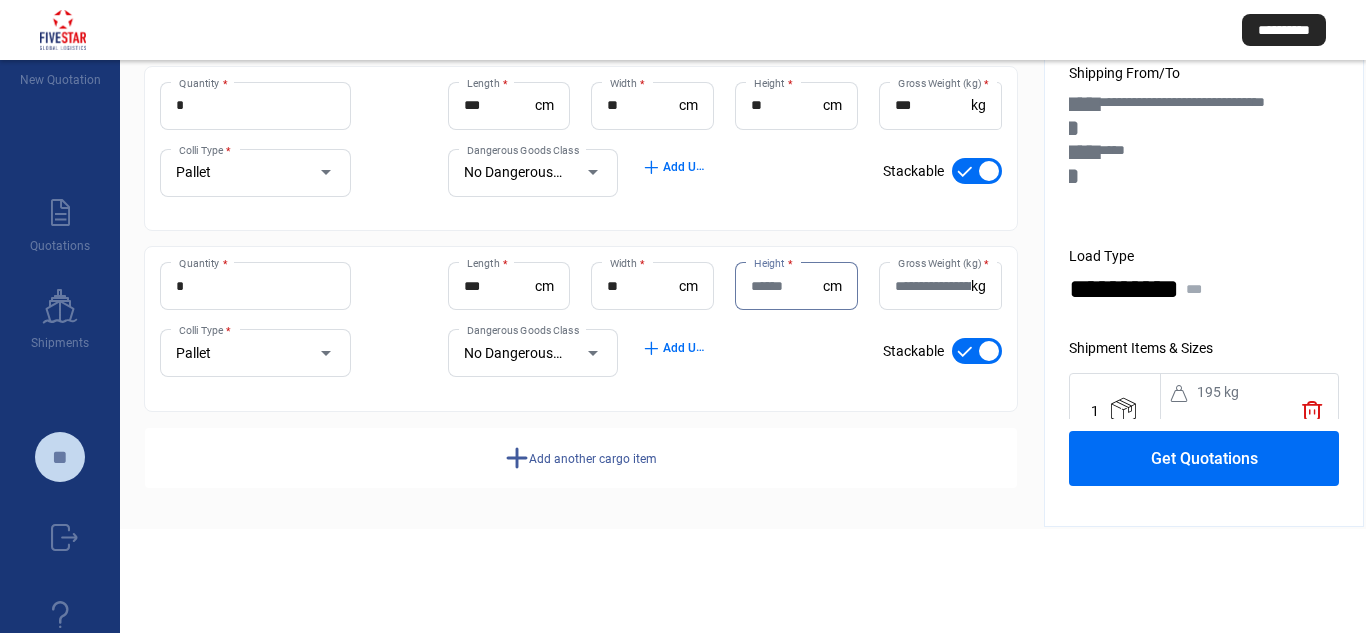 click on "Height  *" at bounding box center [787, 286] 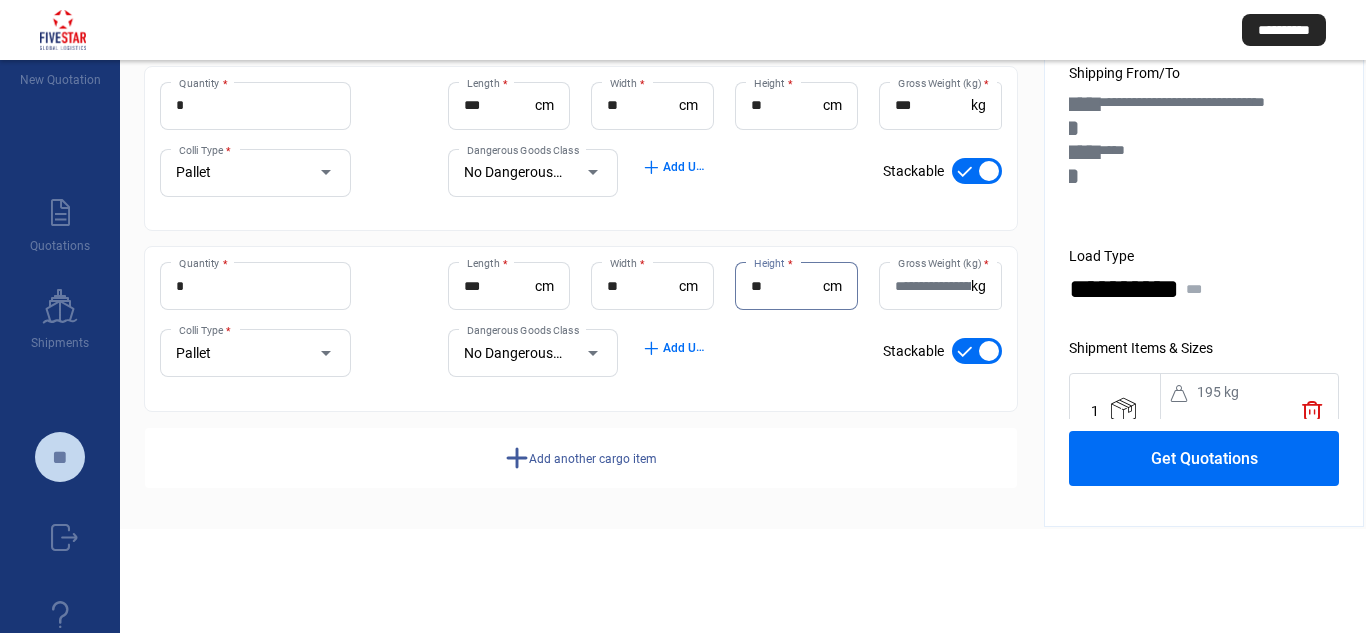 type on "**" 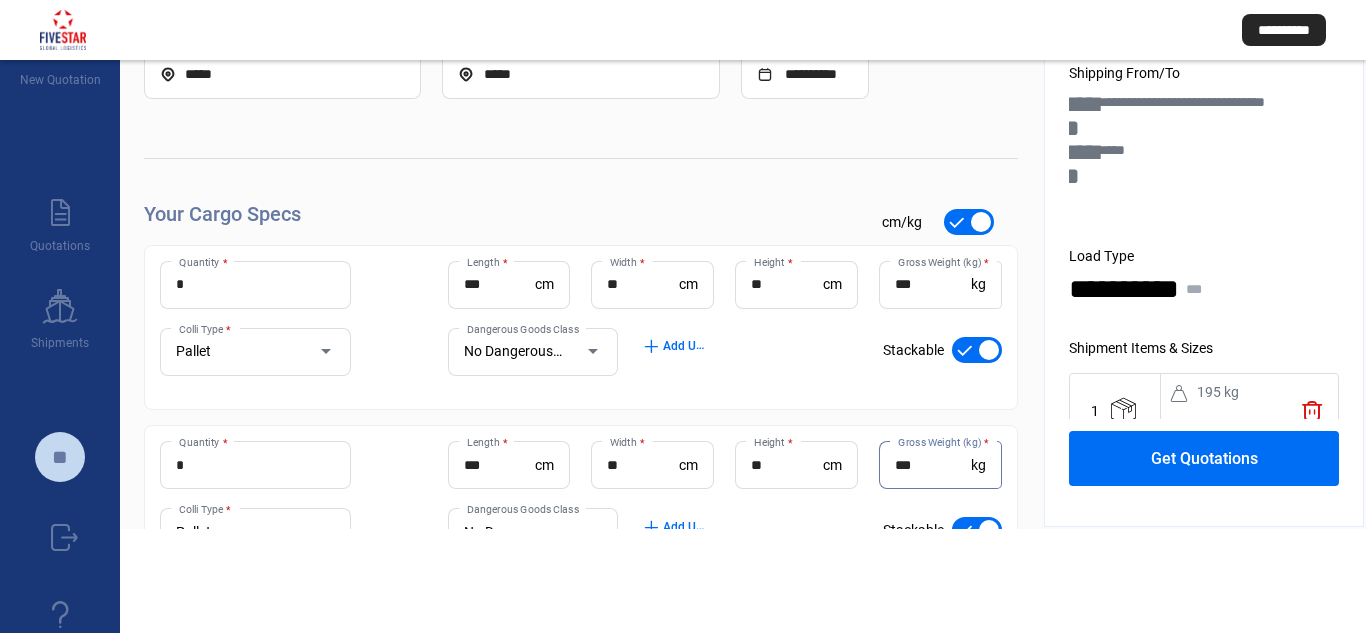 scroll, scrollTop: 0, scrollLeft: 0, axis: both 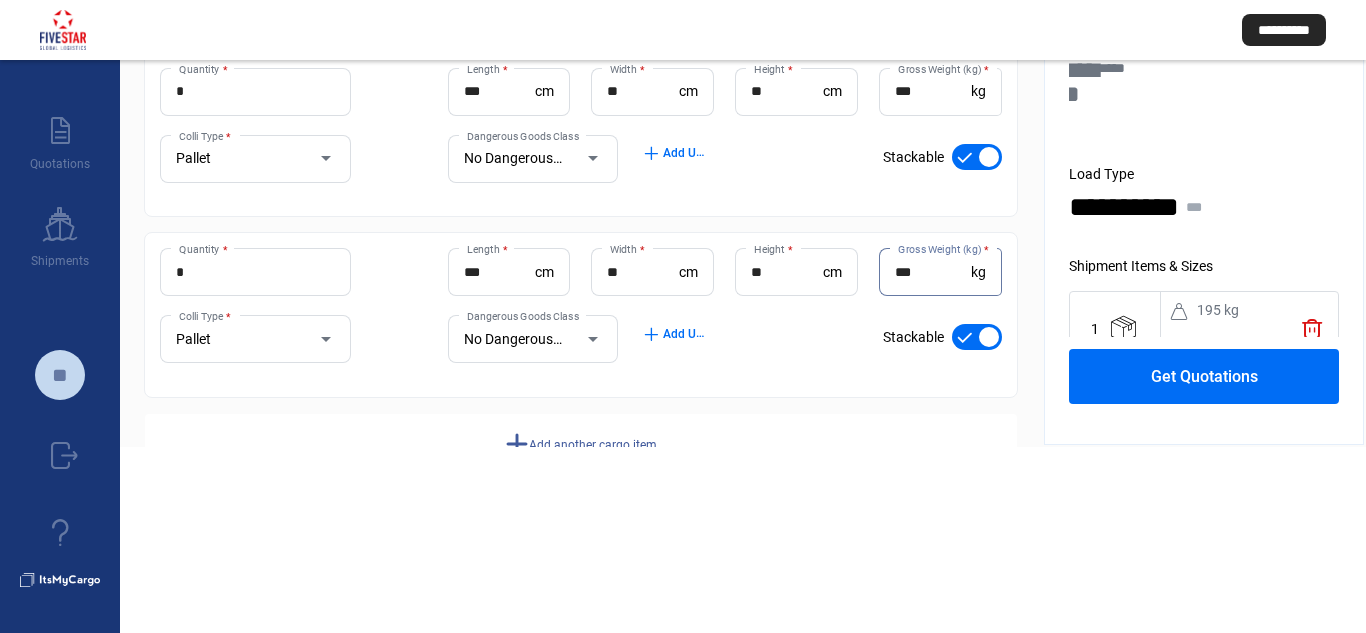 type on "***" 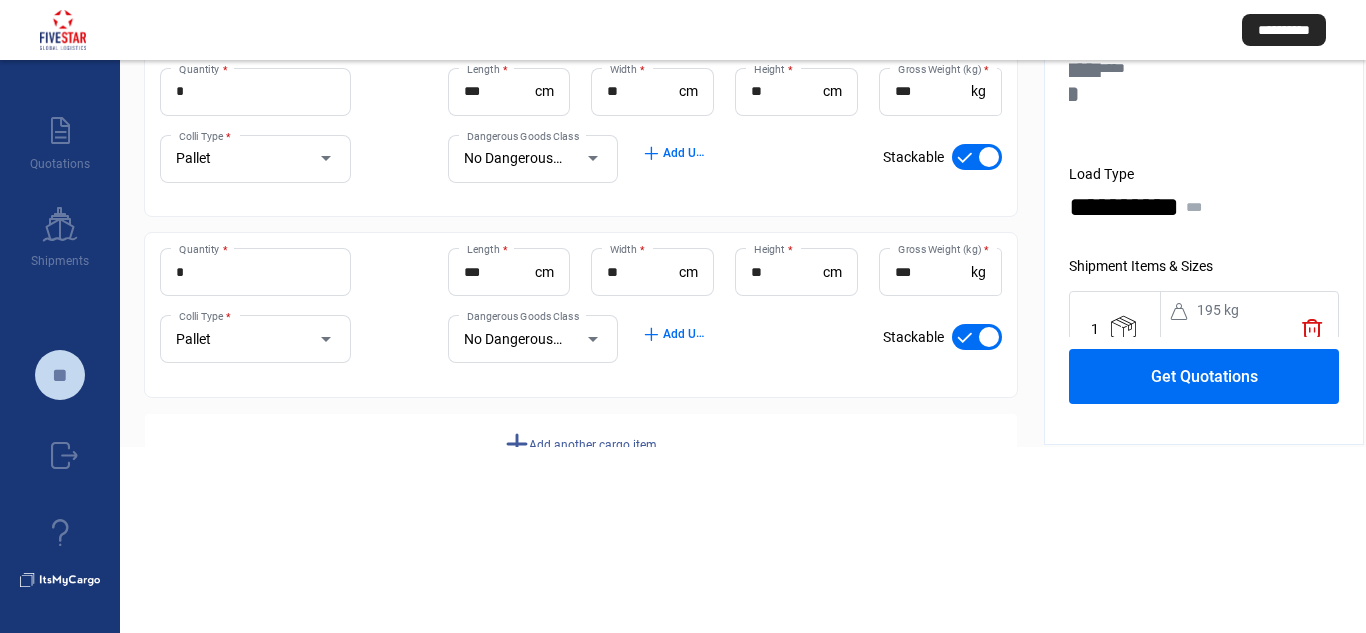 click on "Get Quotations" 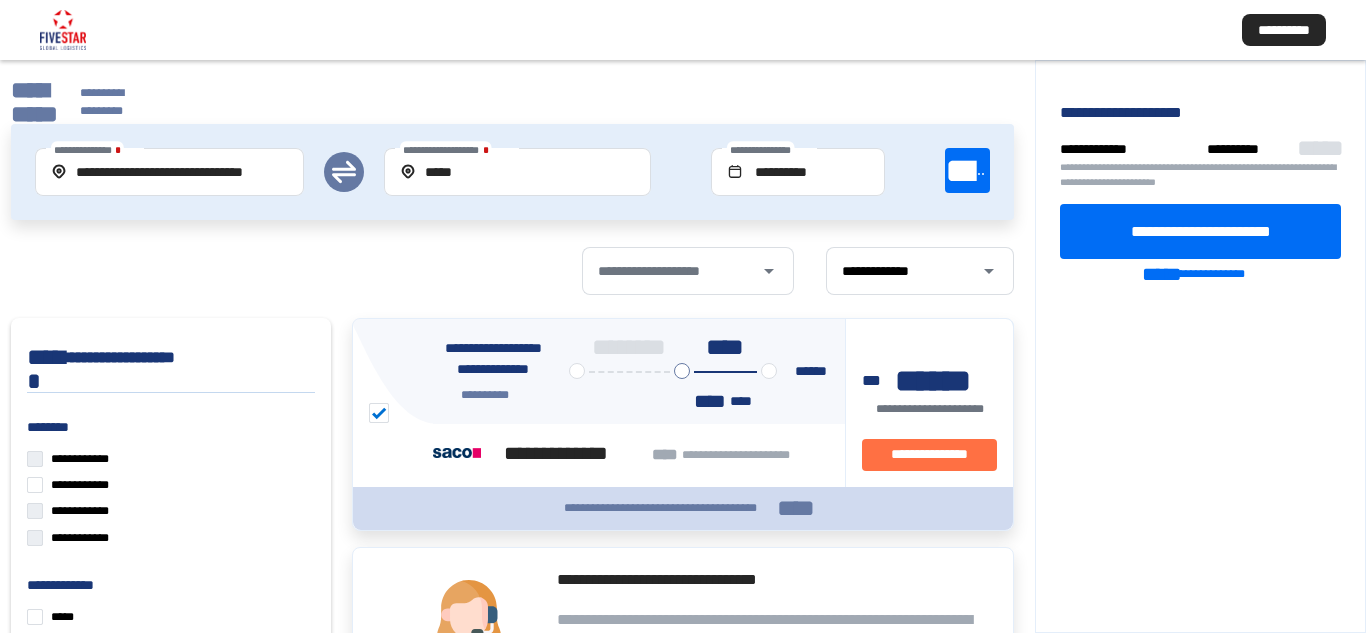 scroll, scrollTop: 0, scrollLeft: 0, axis: both 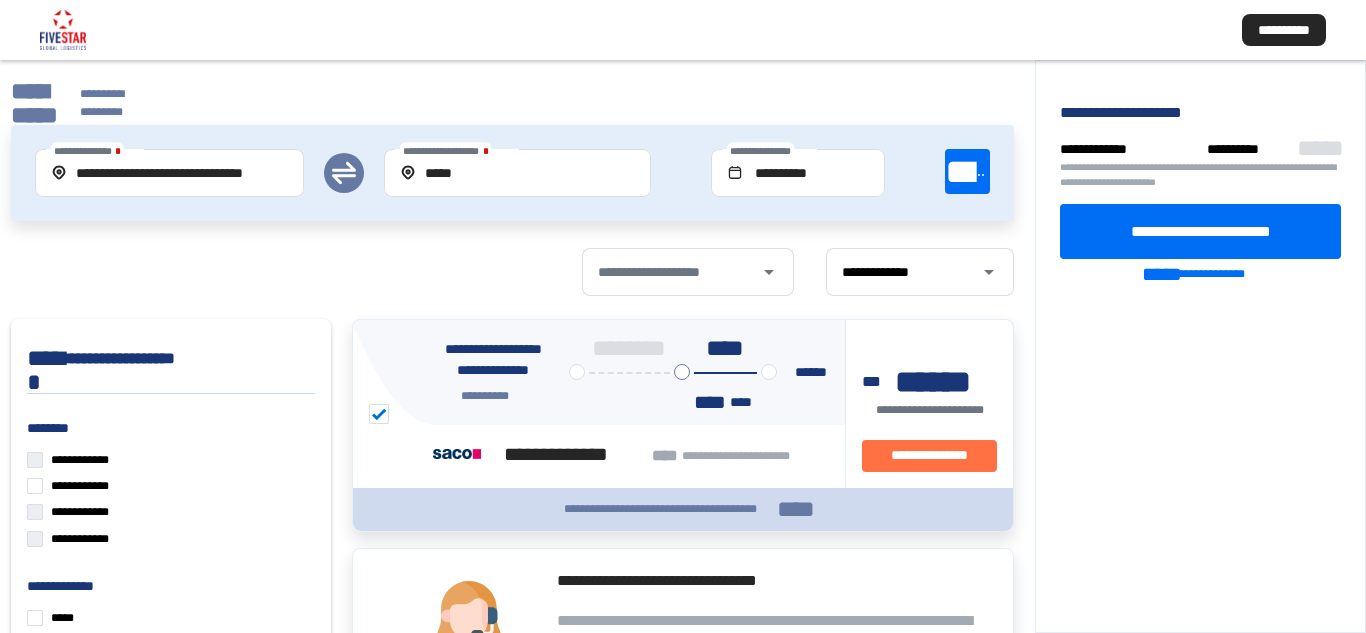 click on "****" 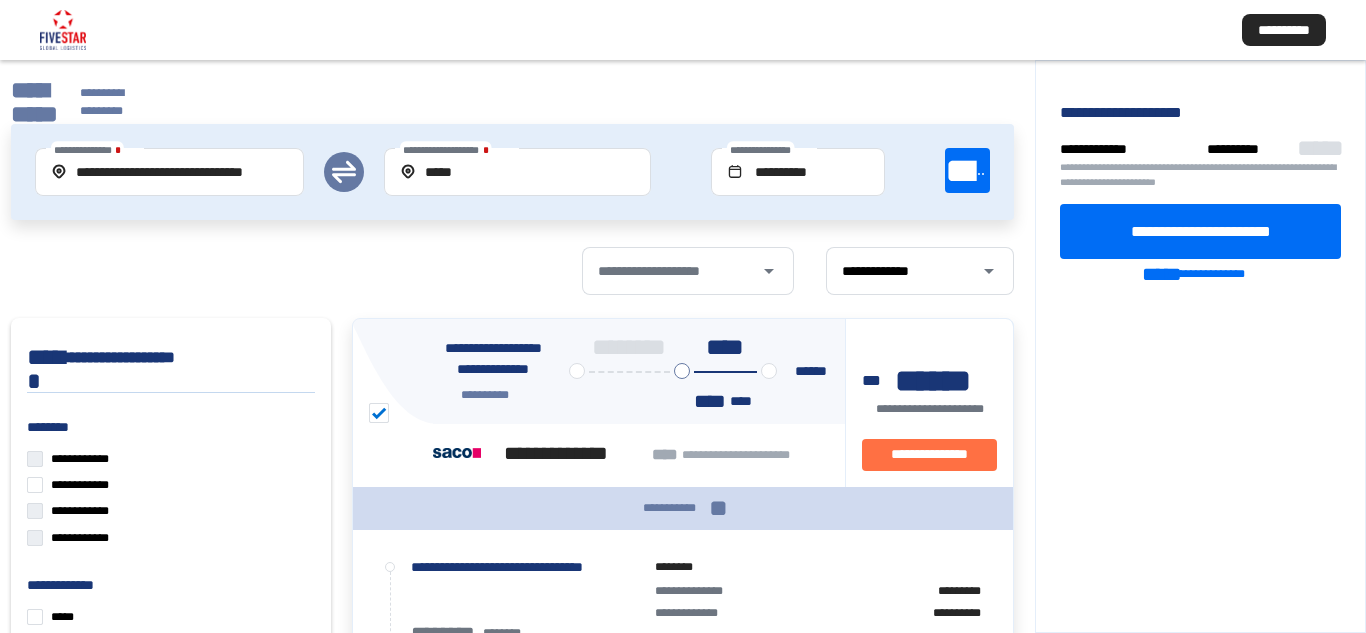 scroll, scrollTop: 0, scrollLeft: 0, axis: both 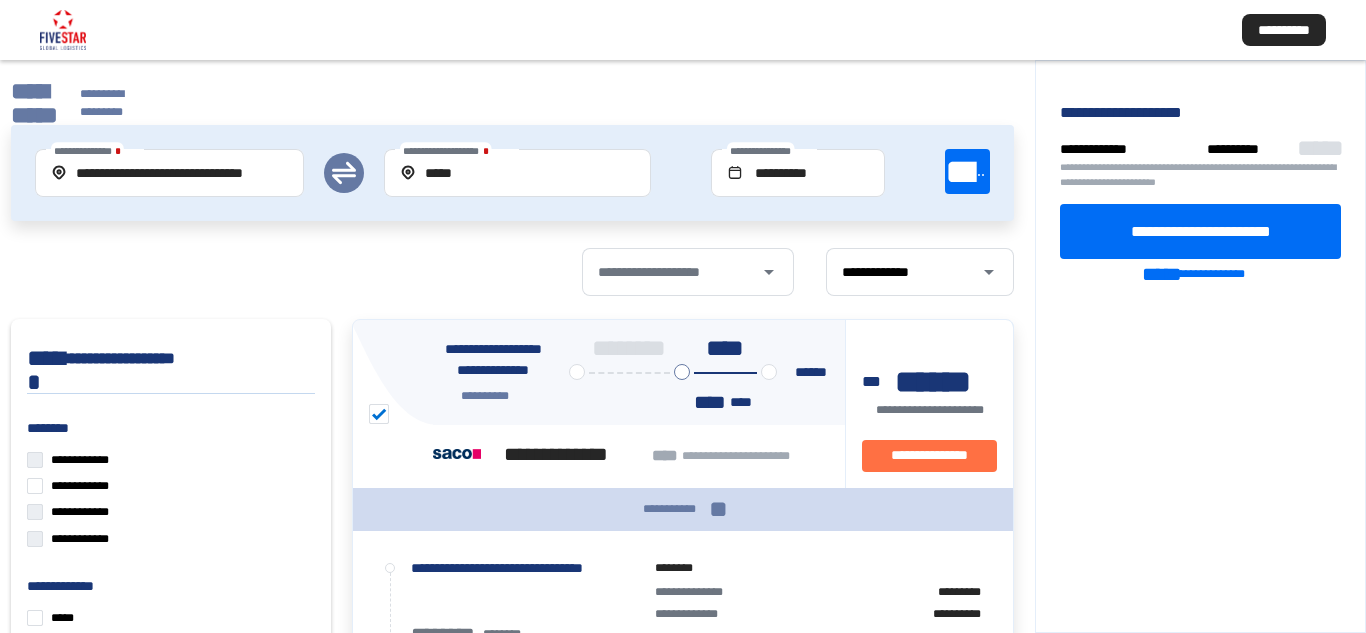 click on "**********" 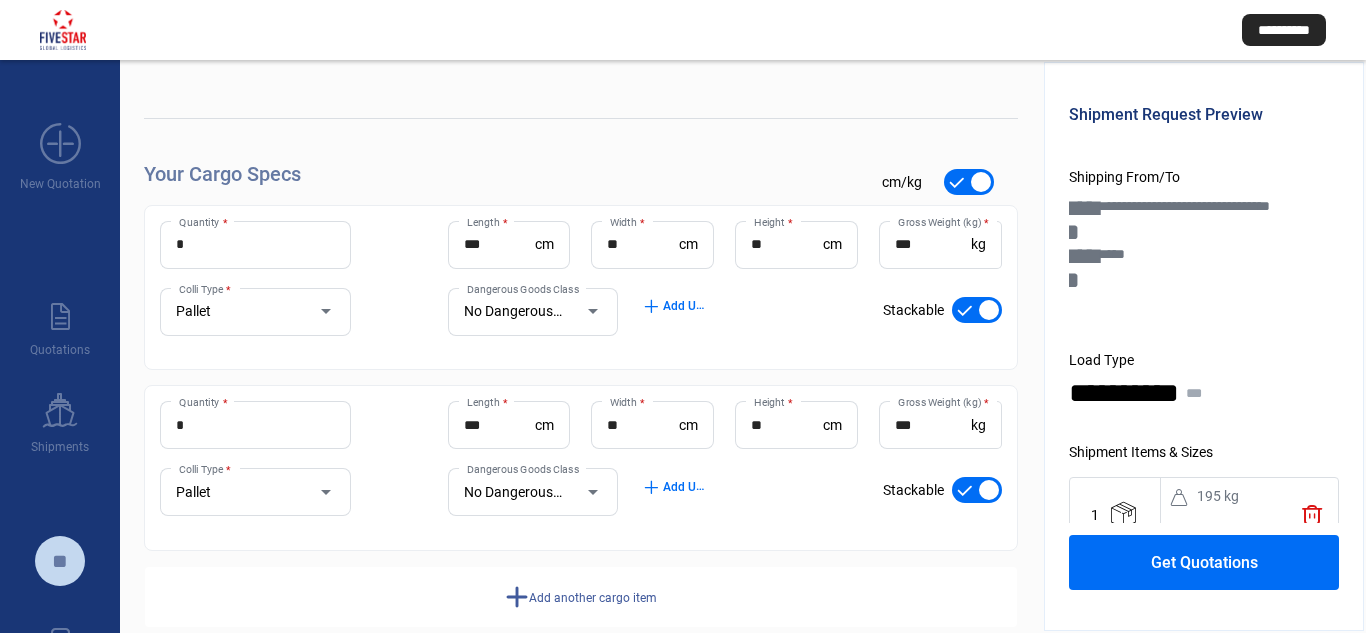 scroll, scrollTop: 191, scrollLeft: 0, axis: vertical 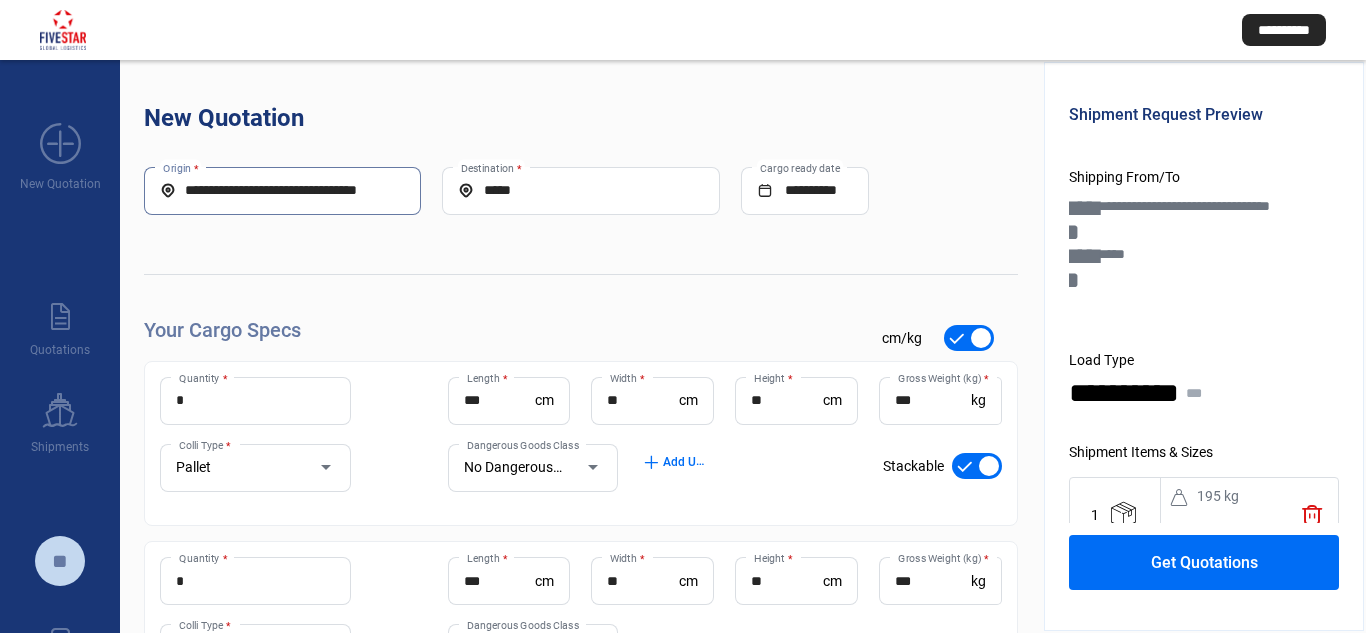 click on "**********" at bounding box center (282, 190) 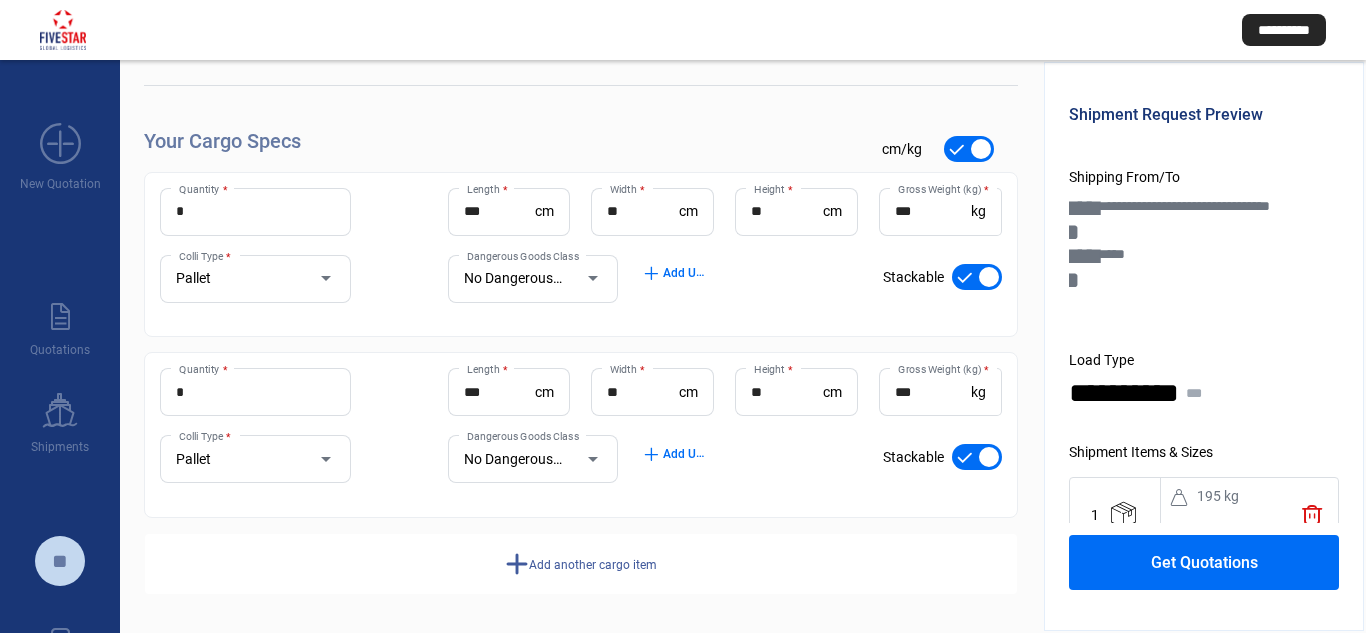 scroll, scrollTop: 191, scrollLeft: 0, axis: vertical 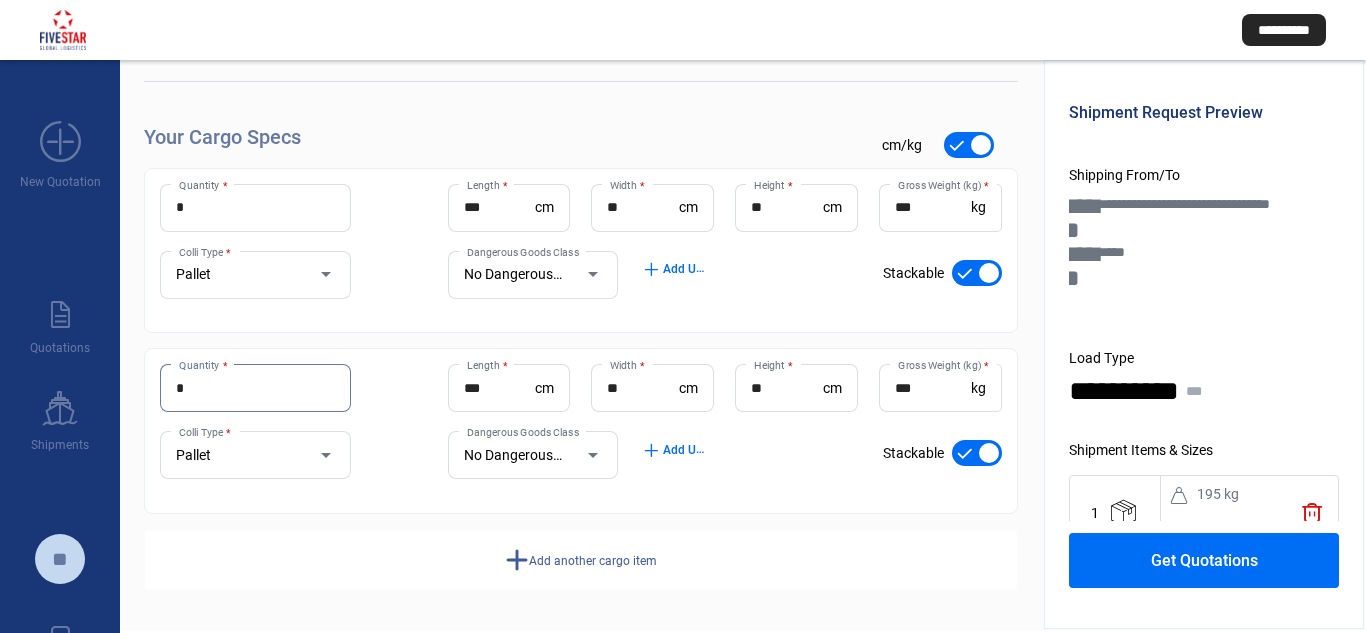 click on "*" at bounding box center (255, 388) 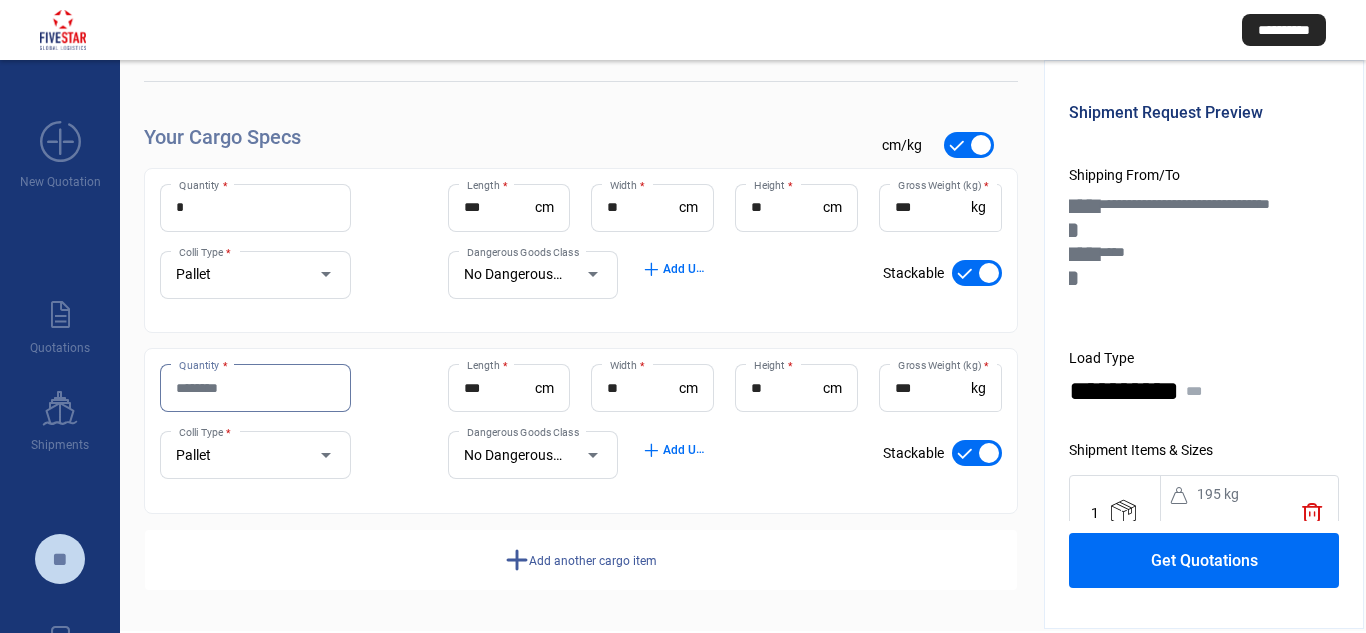 type 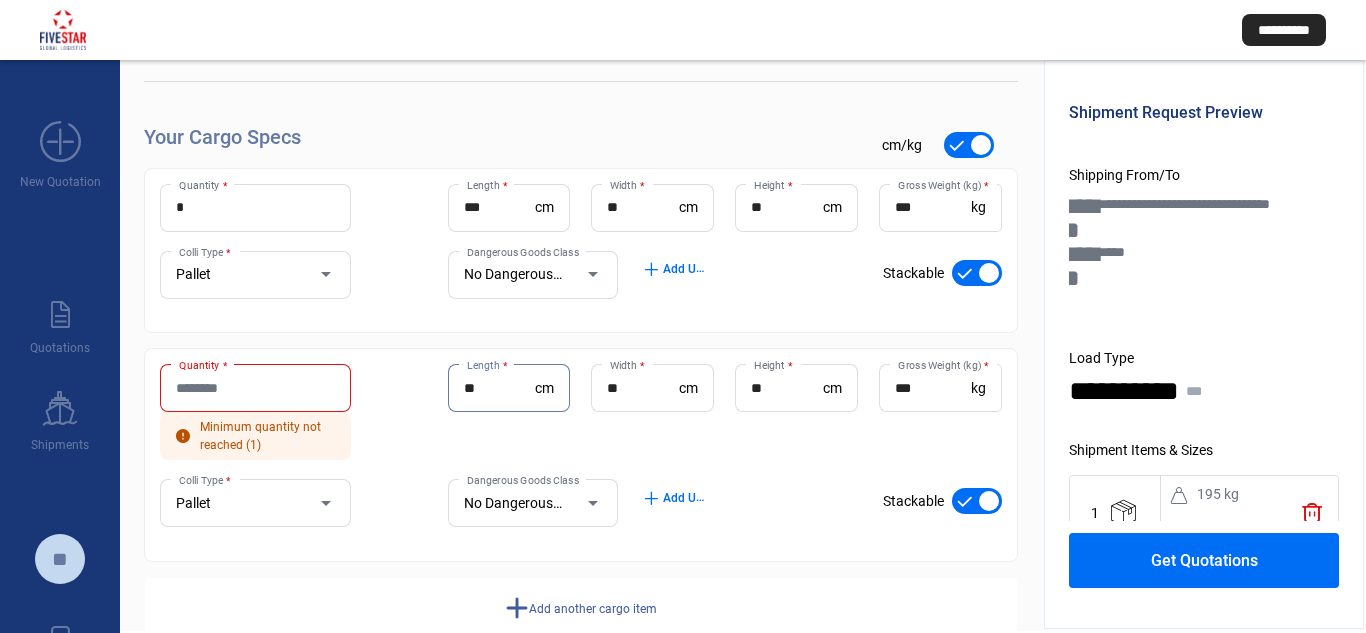 type on "*" 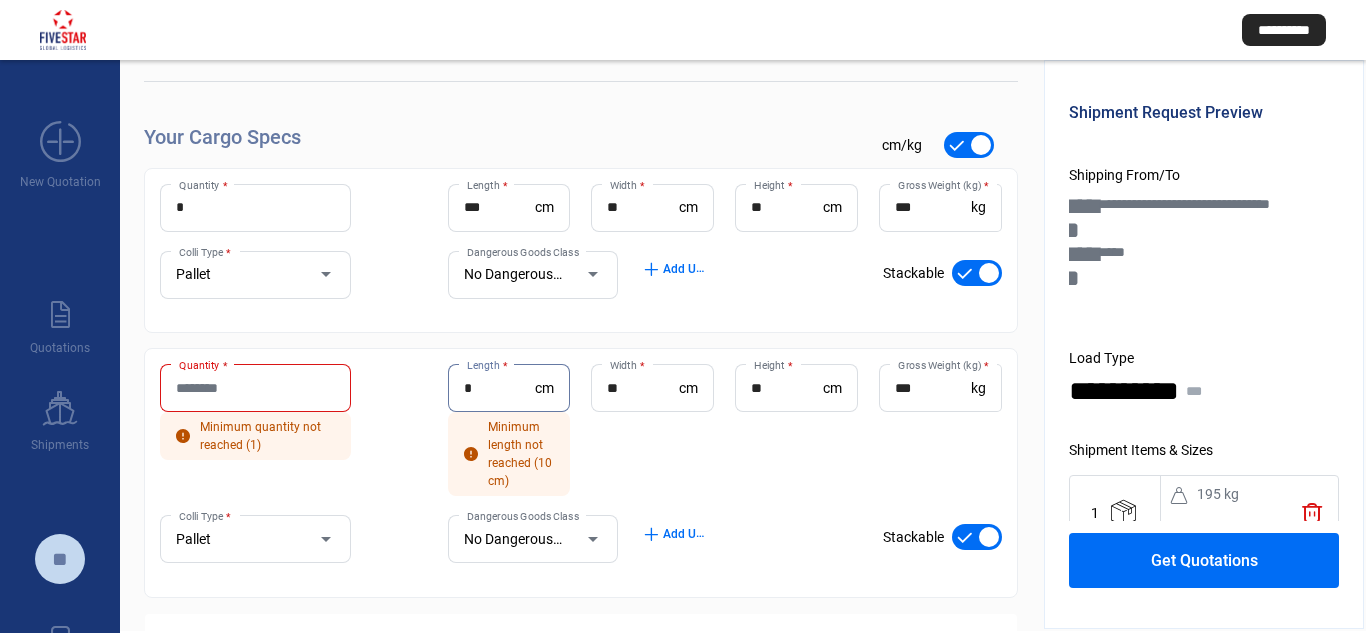 type 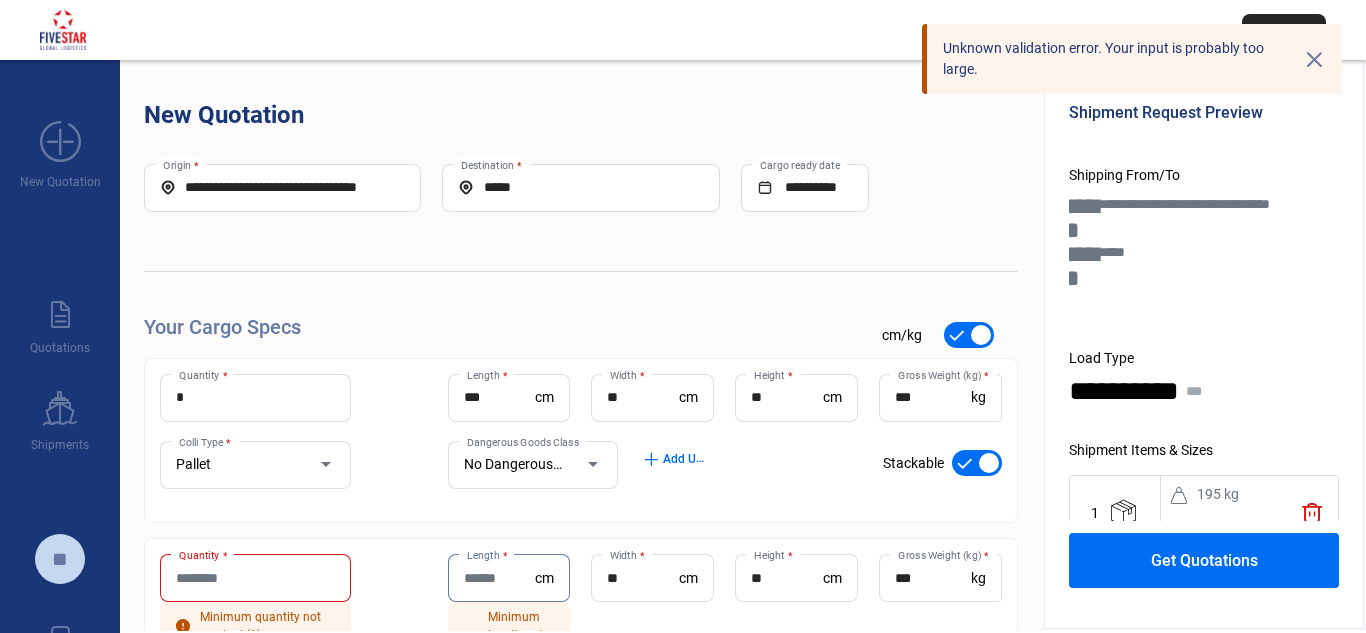 scroll, scrollTop: 0, scrollLeft: 0, axis: both 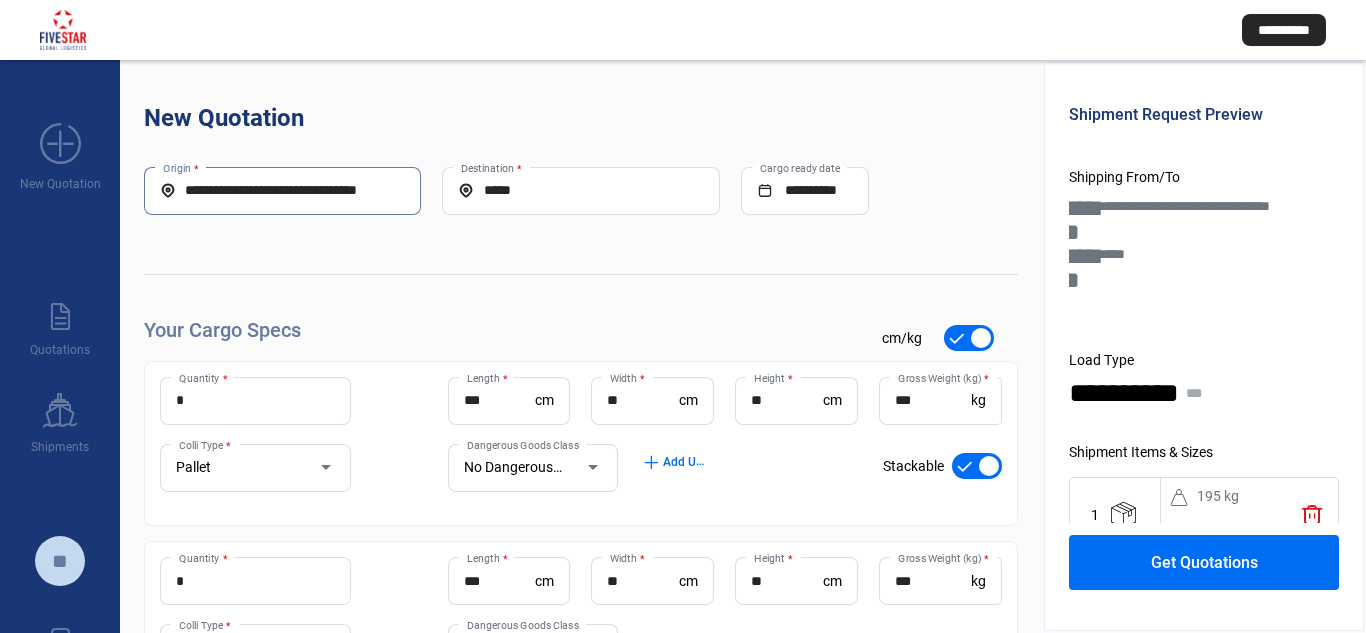 click on "**********" at bounding box center (282, 190) 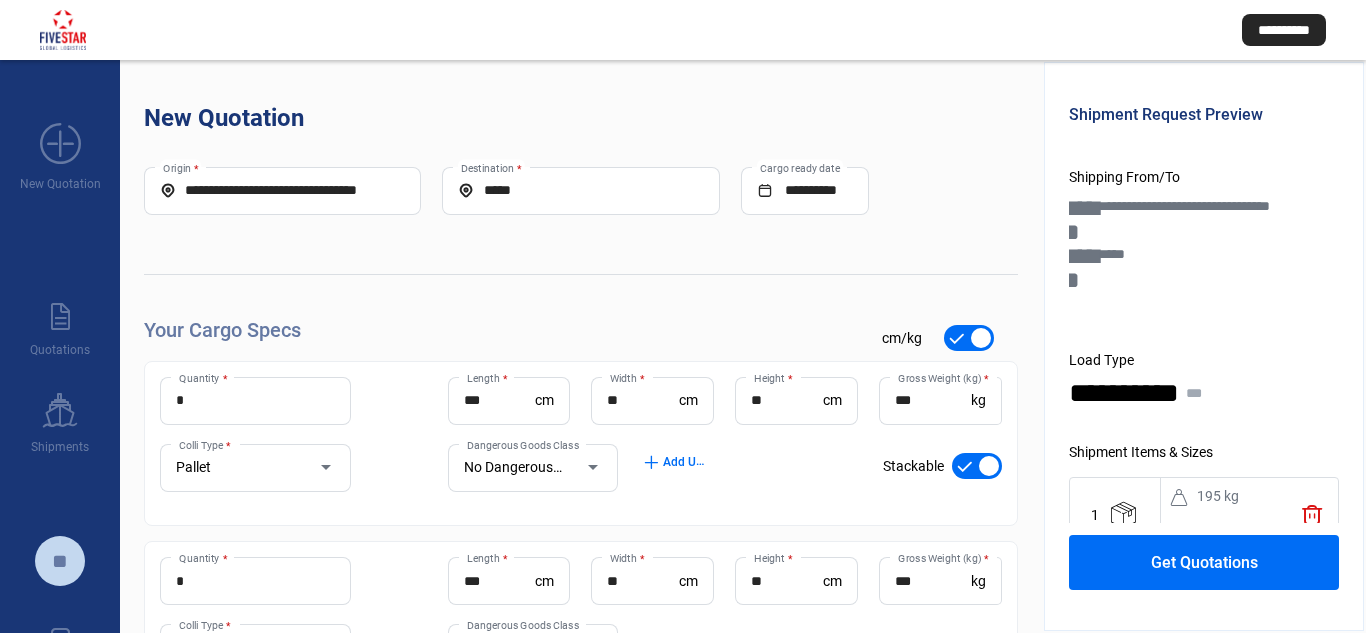 click on "*  Quantity * *** Length  * cm ** Width  * cm ** Height  * cm *** Gross Weight (kg)  * kg Pallet Colli Type * No Dangerous Goods Dangerous Goods Class add  Add UN Numbers check_mark    Stackable" 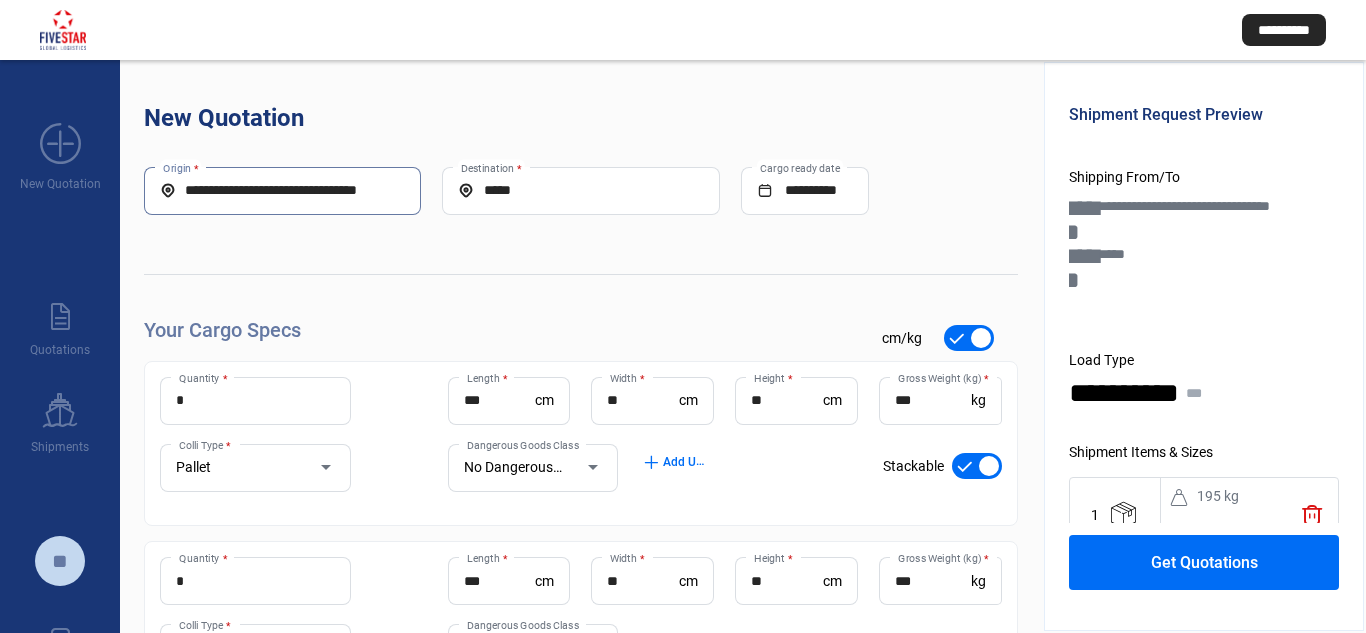 click on "**********" at bounding box center (282, 190) 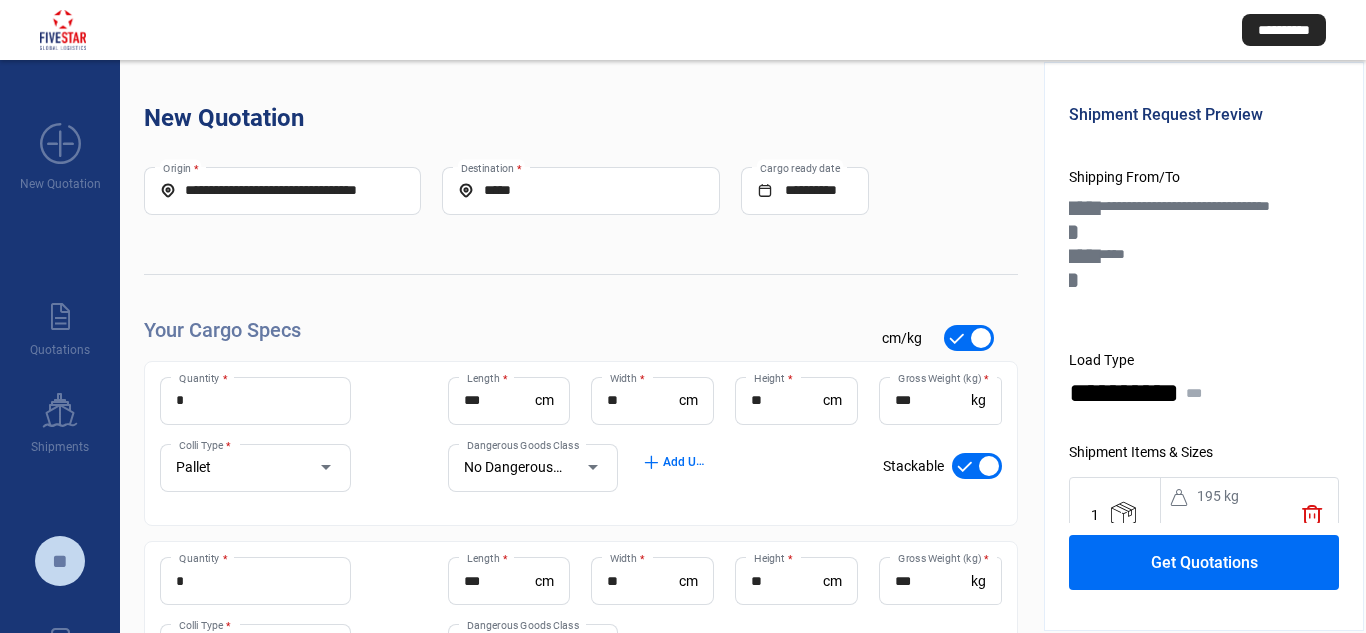 drag, startPoint x: 182, startPoint y: 183, endPoint x: 206, endPoint y: 190, distance: 25 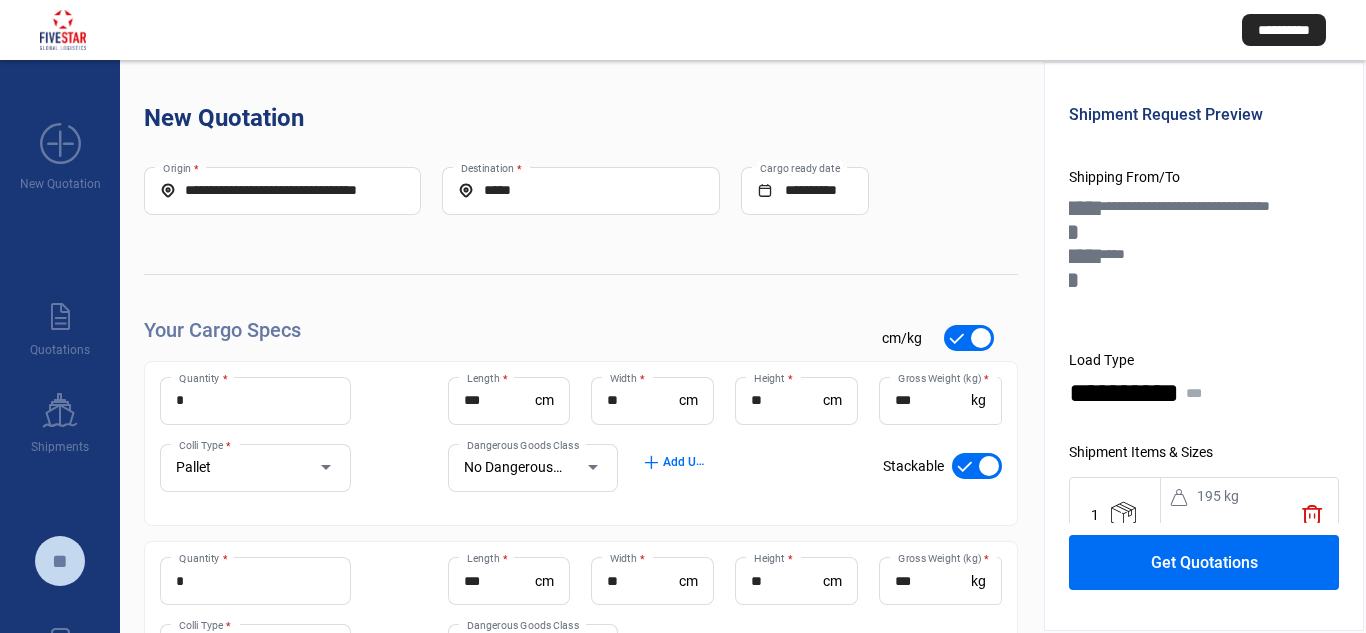 click on "**********" 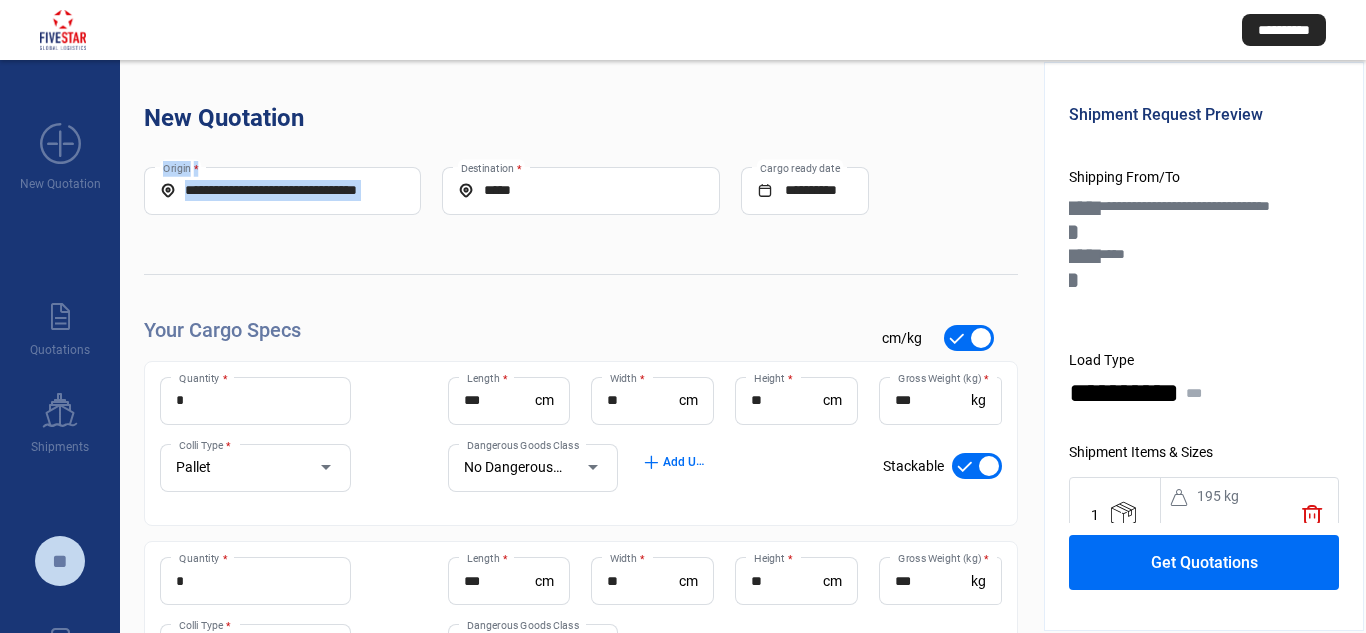 drag, startPoint x: 187, startPoint y: 184, endPoint x: 430, endPoint y: 194, distance: 243.20567 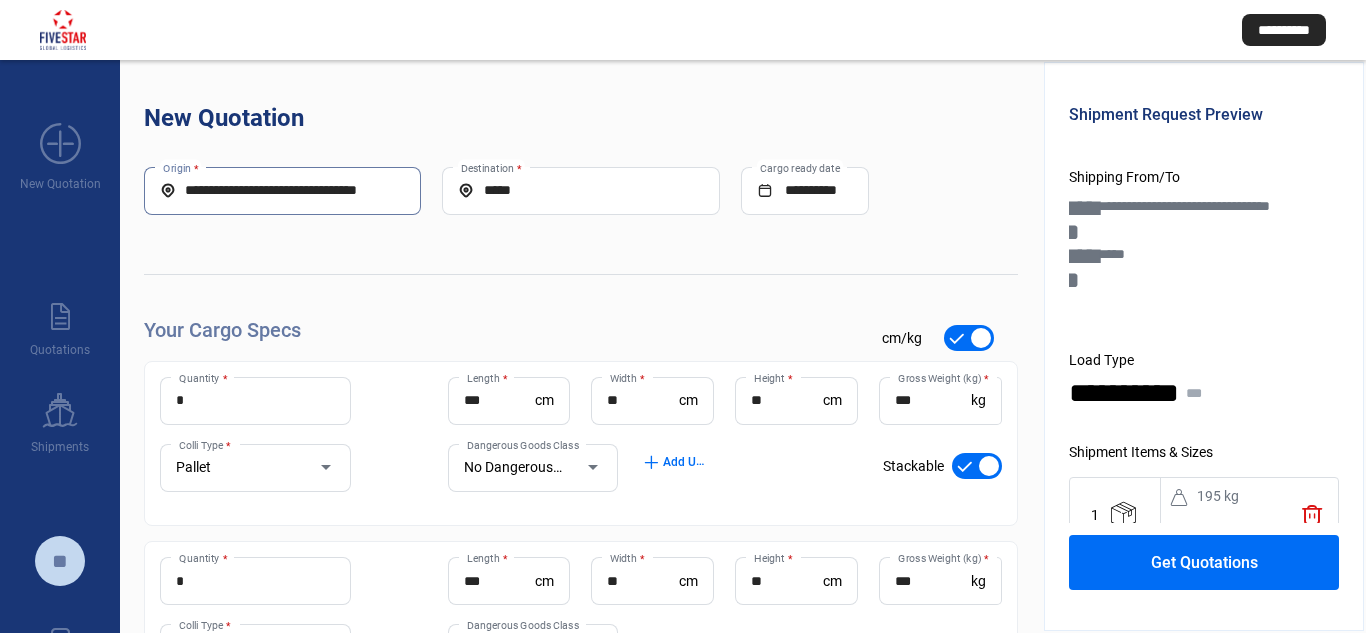 click on "**********" at bounding box center [282, 190] 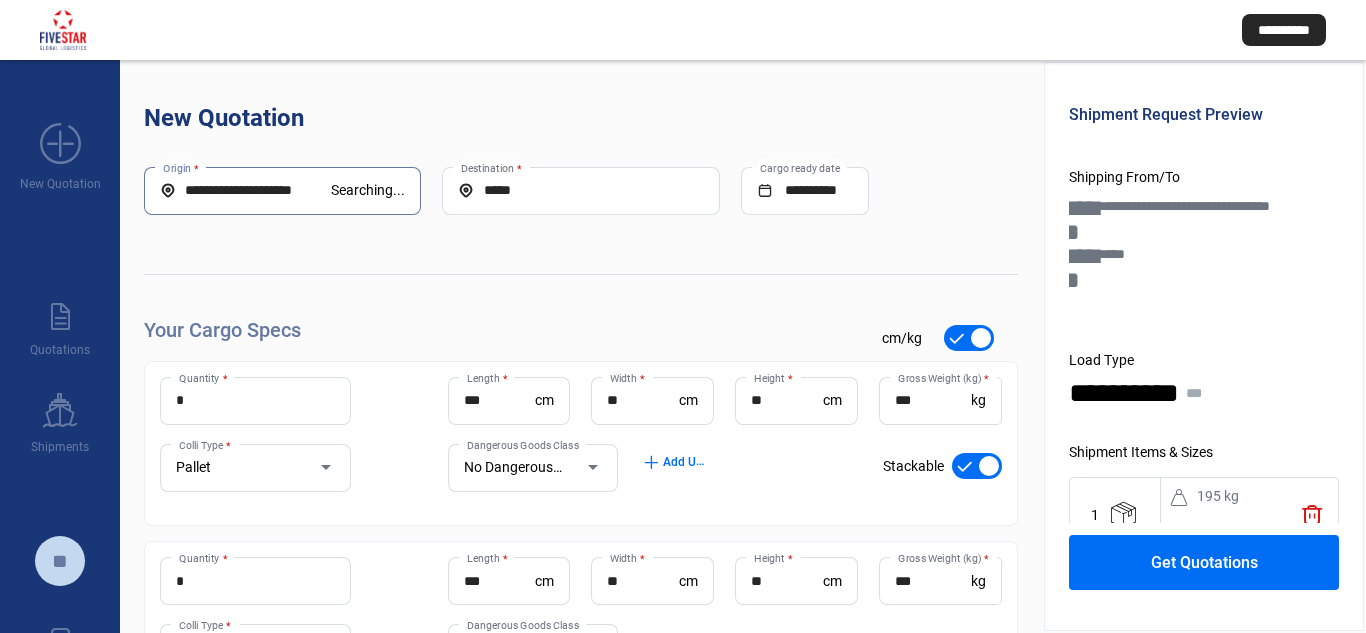 scroll, scrollTop: 0, scrollLeft: 0, axis: both 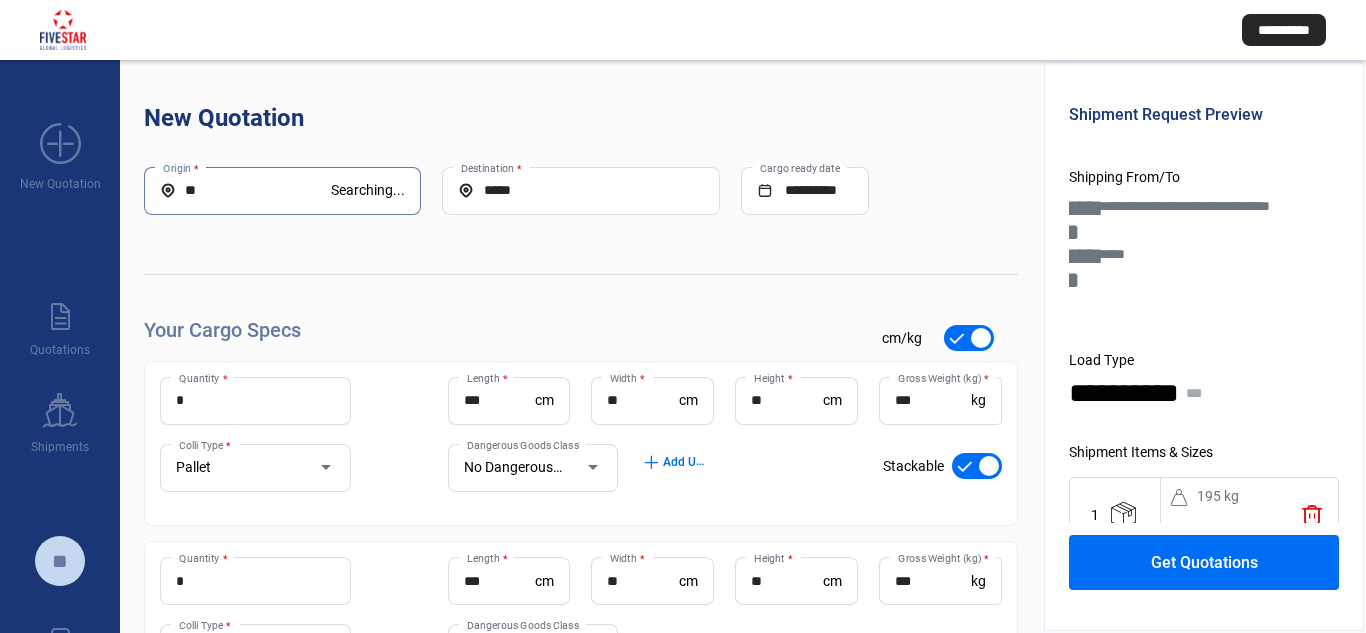 type on "*" 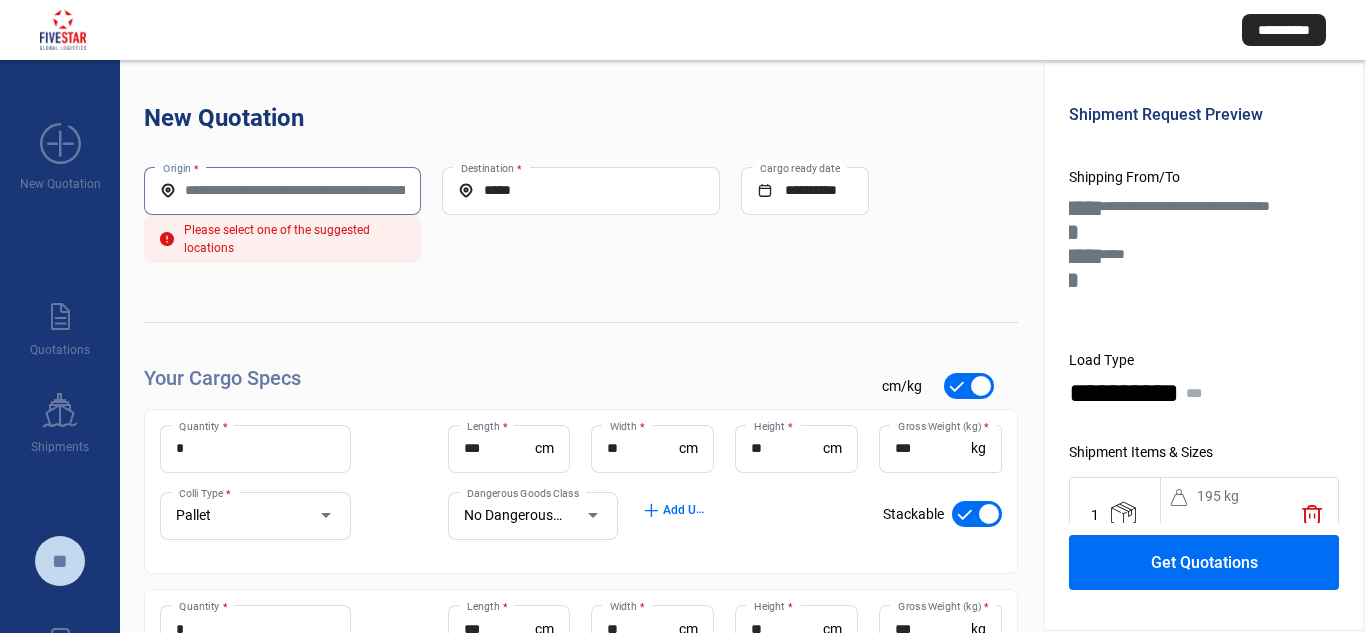 click on "Origin *" at bounding box center (282, 190) 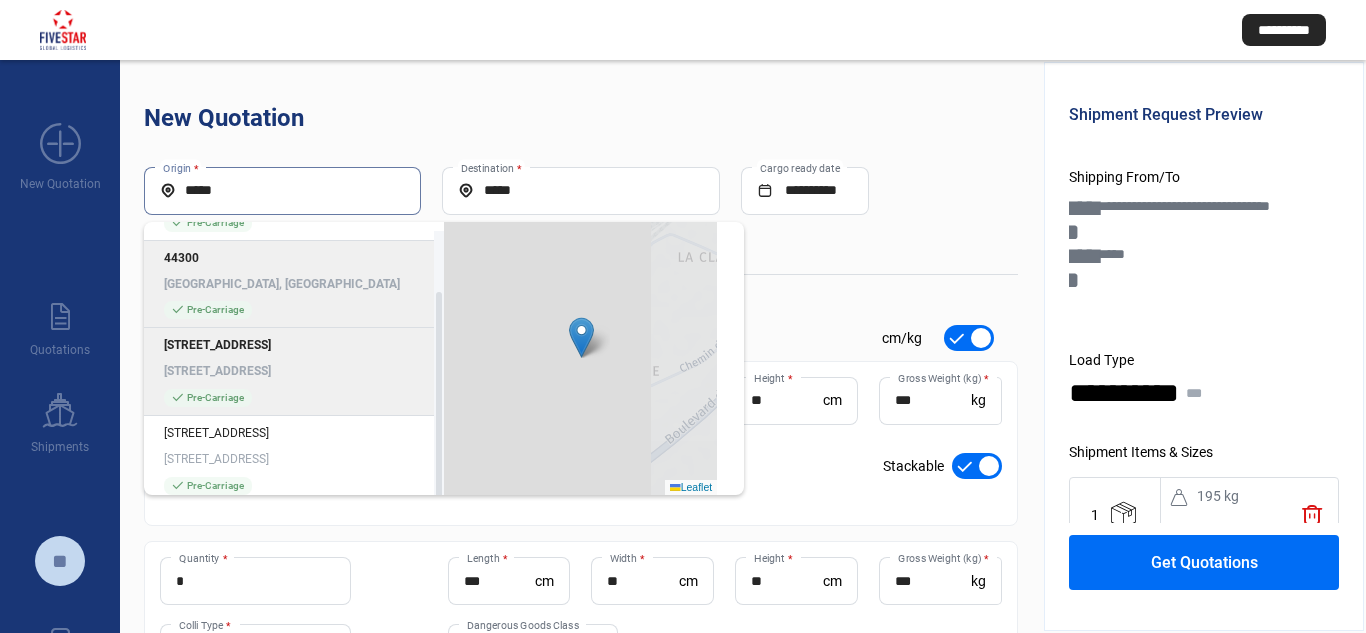 scroll, scrollTop: 78, scrollLeft: 0, axis: vertical 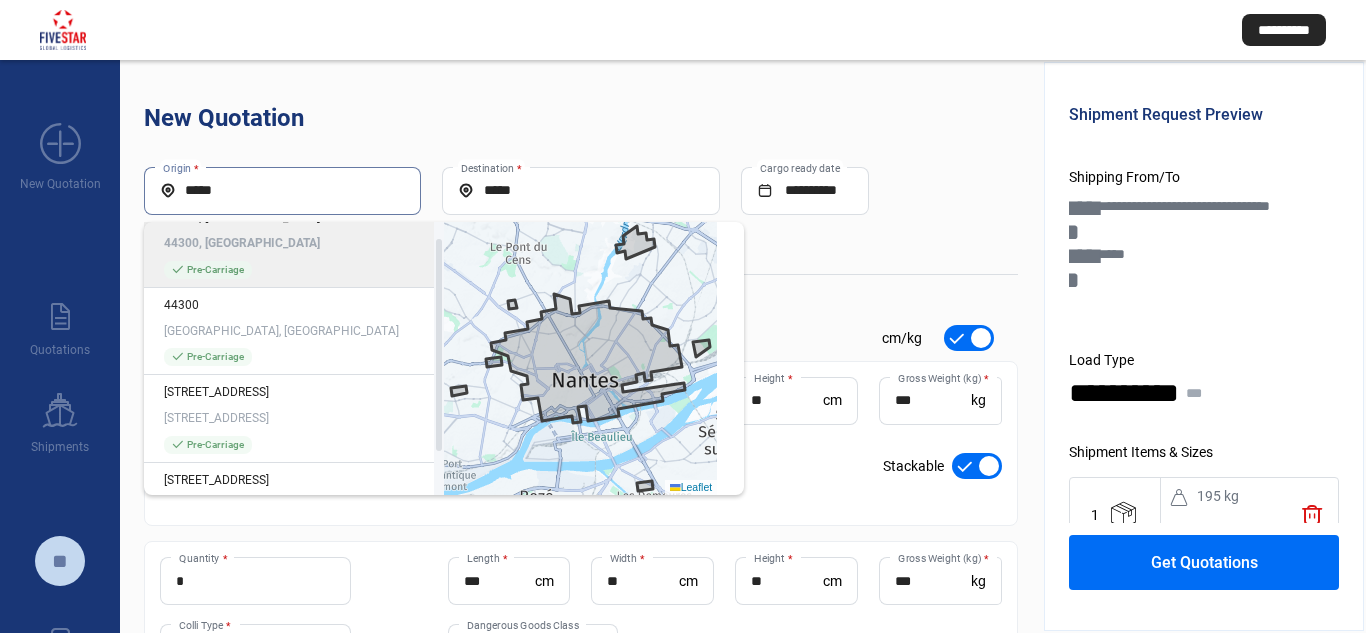 click on "*****" at bounding box center [282, 190] 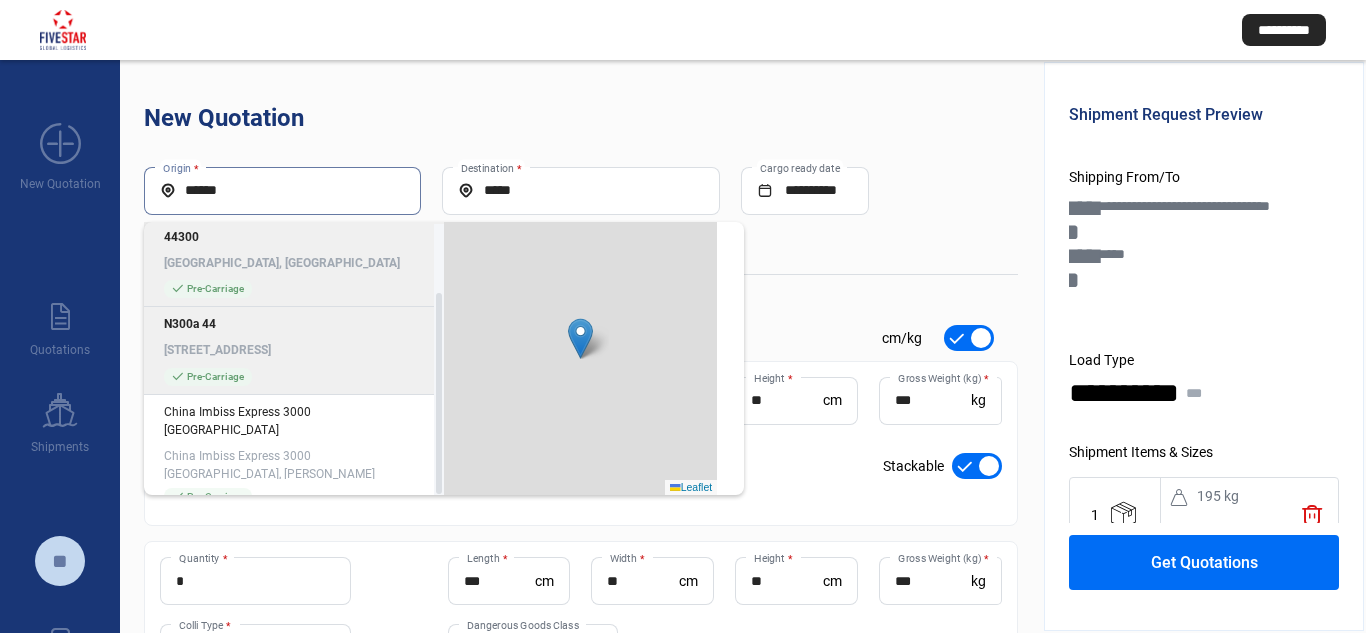 scroll, scrollTop: 96, scrollLeft: 0, axis: vertical 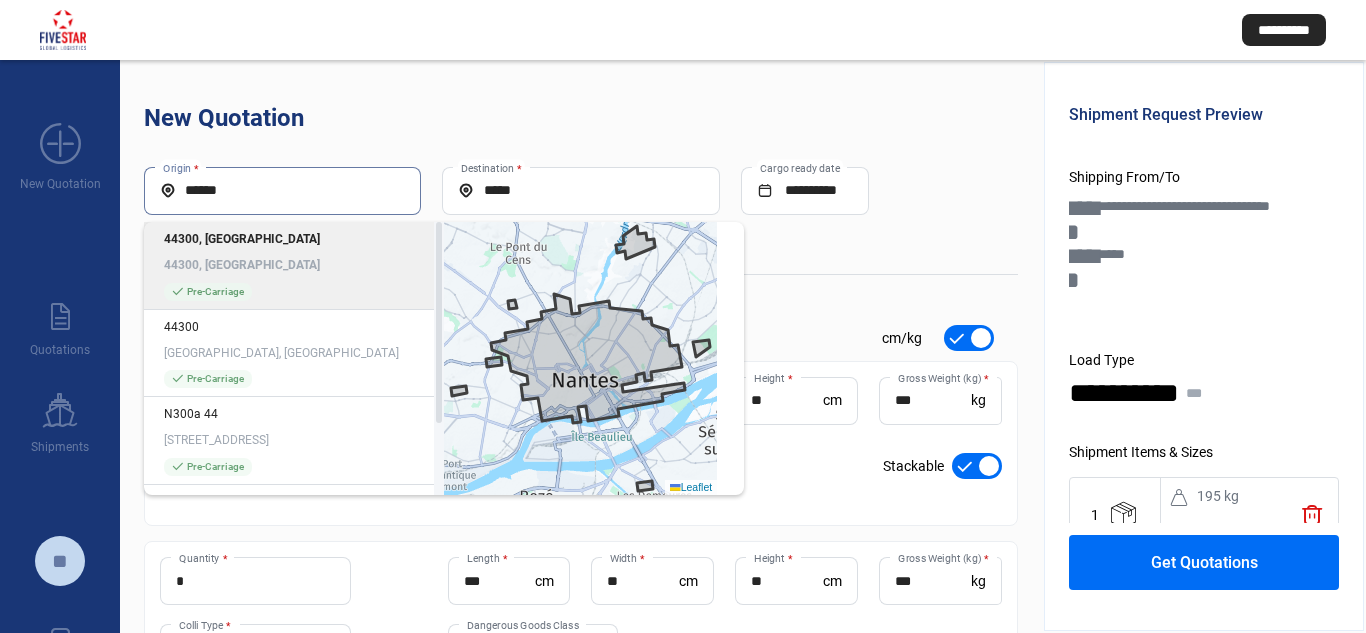 click on "******" at bounding box center (282, 190) 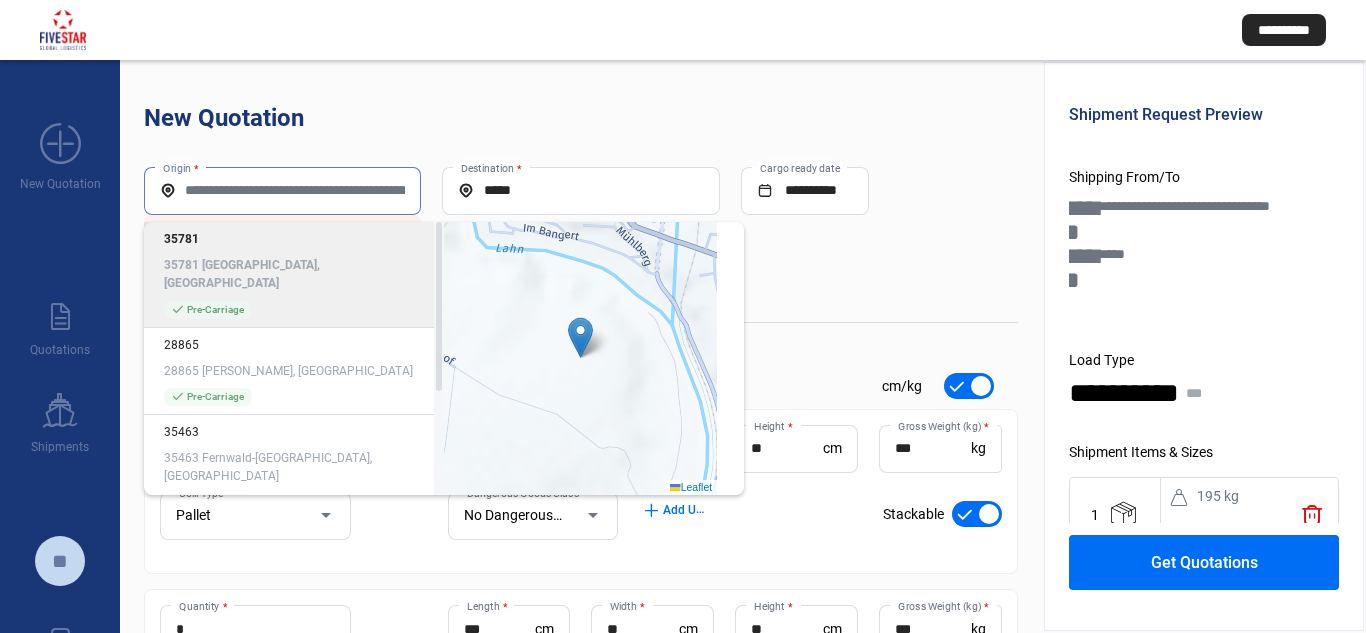 click on "Origin *" 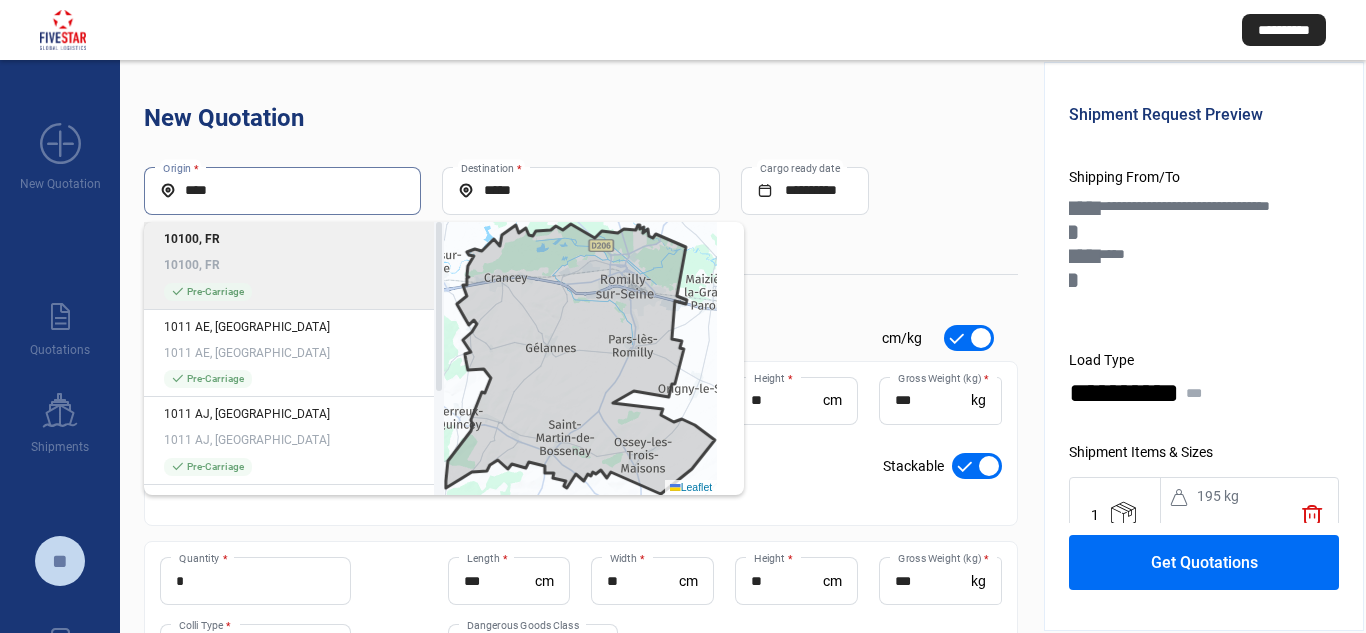 type on "***" 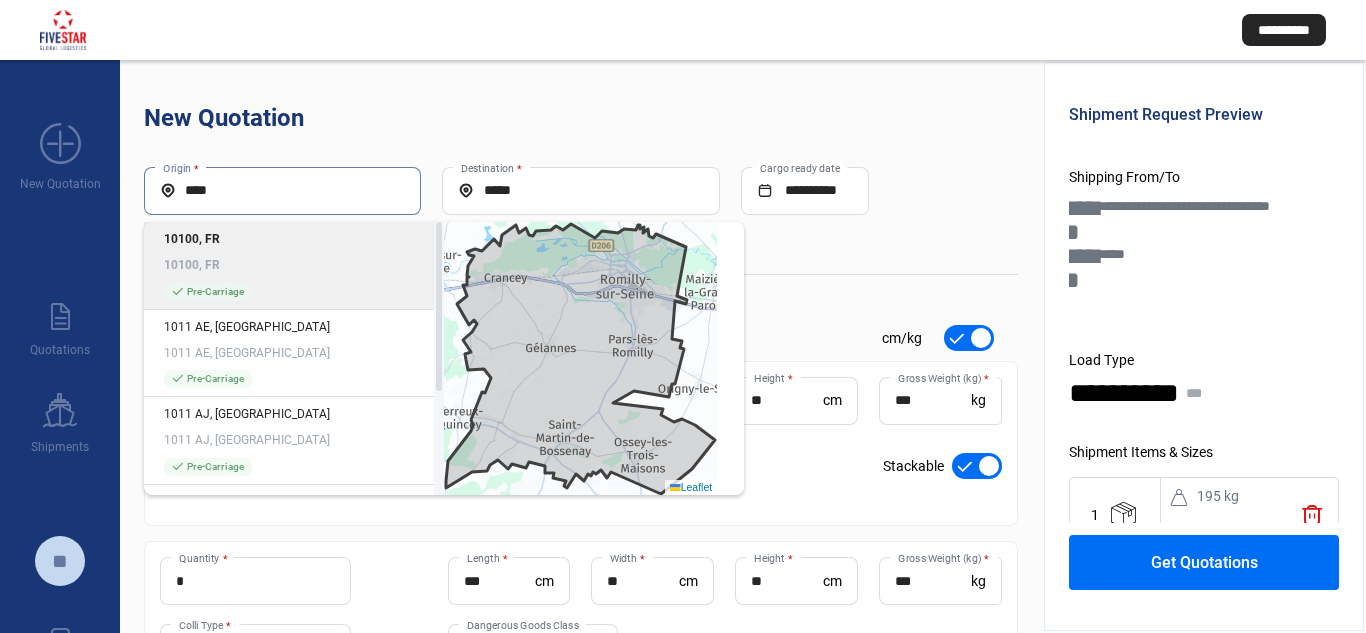 click on "***" at bounding box center (282, 190) 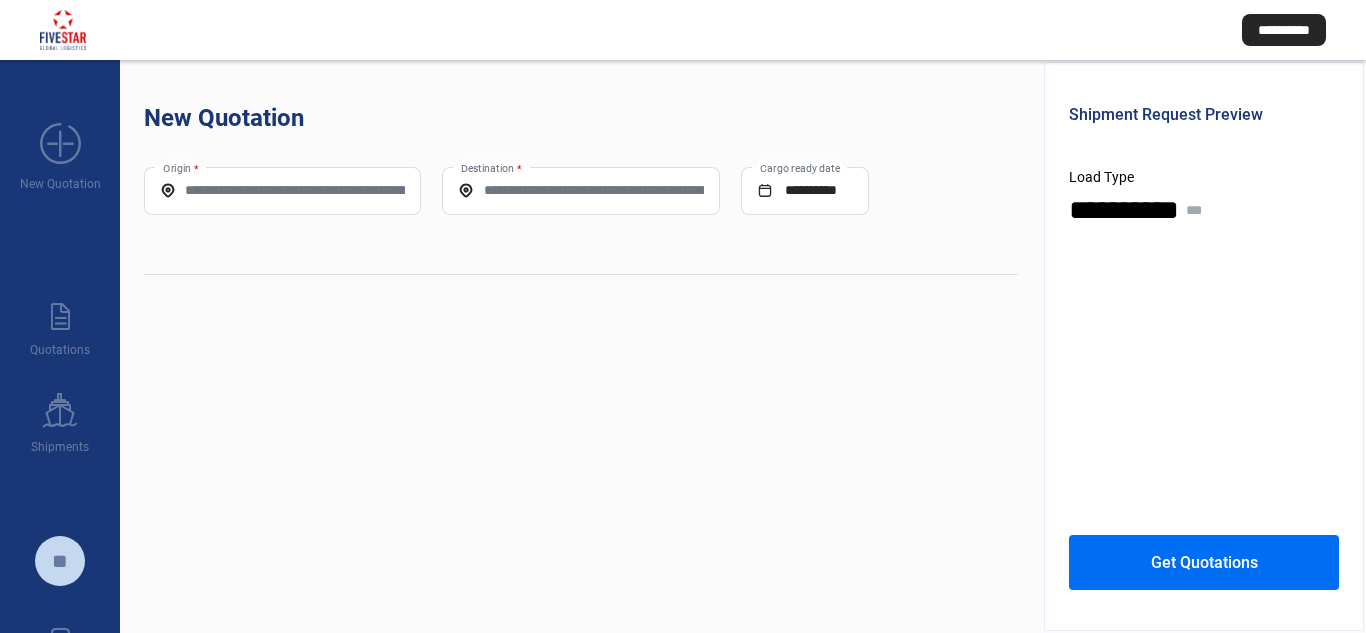scroll, scrollTop: 0, scrollLeft: 0, axis: both 